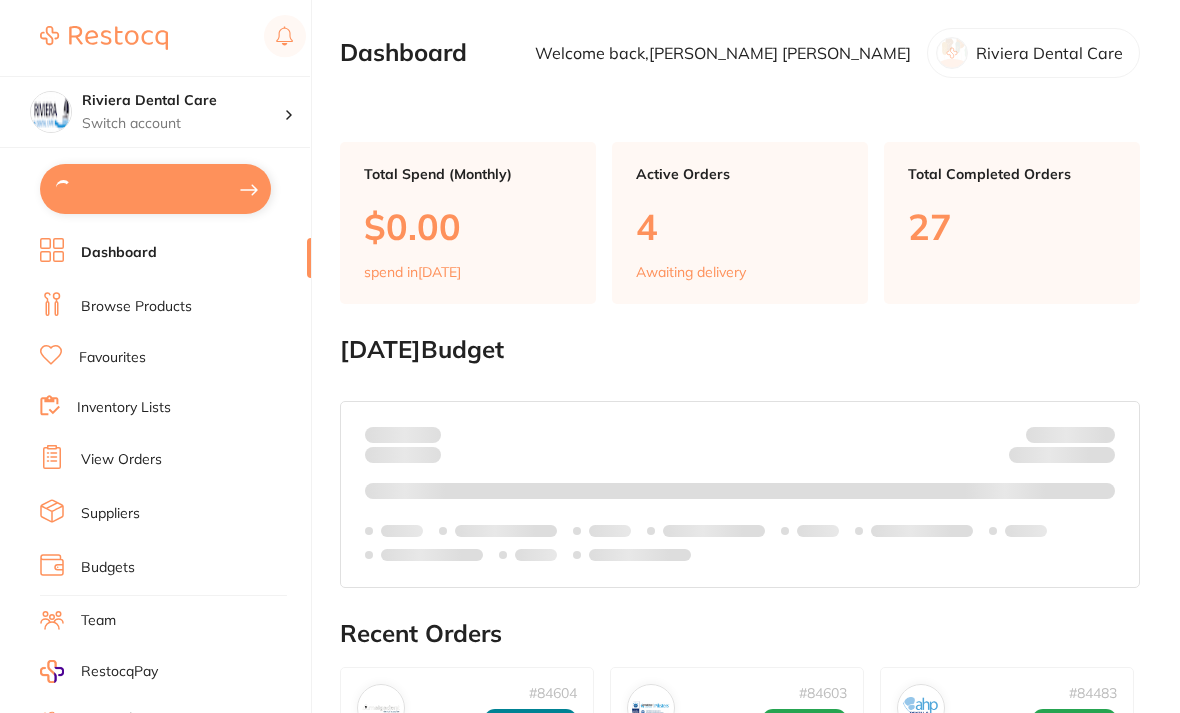 scroll, scrollTop: 64, scrollLeft: 0, axis: vertical 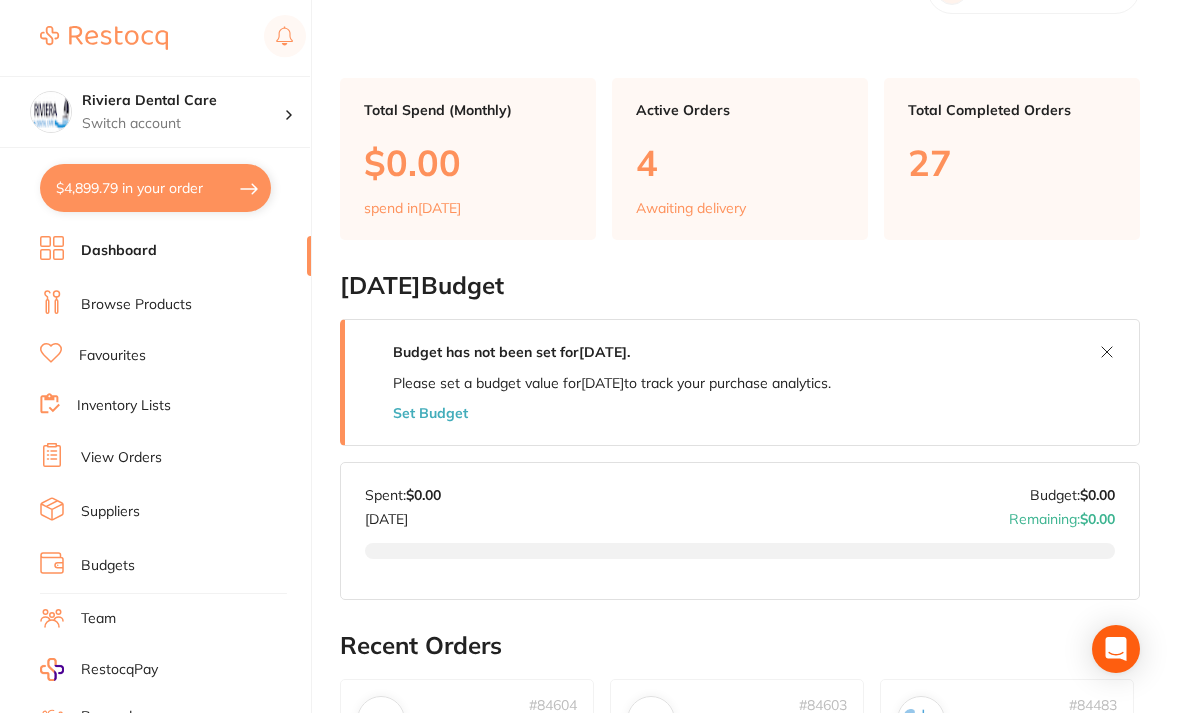 click on "Browse Products" at bounding box center [136, 305] 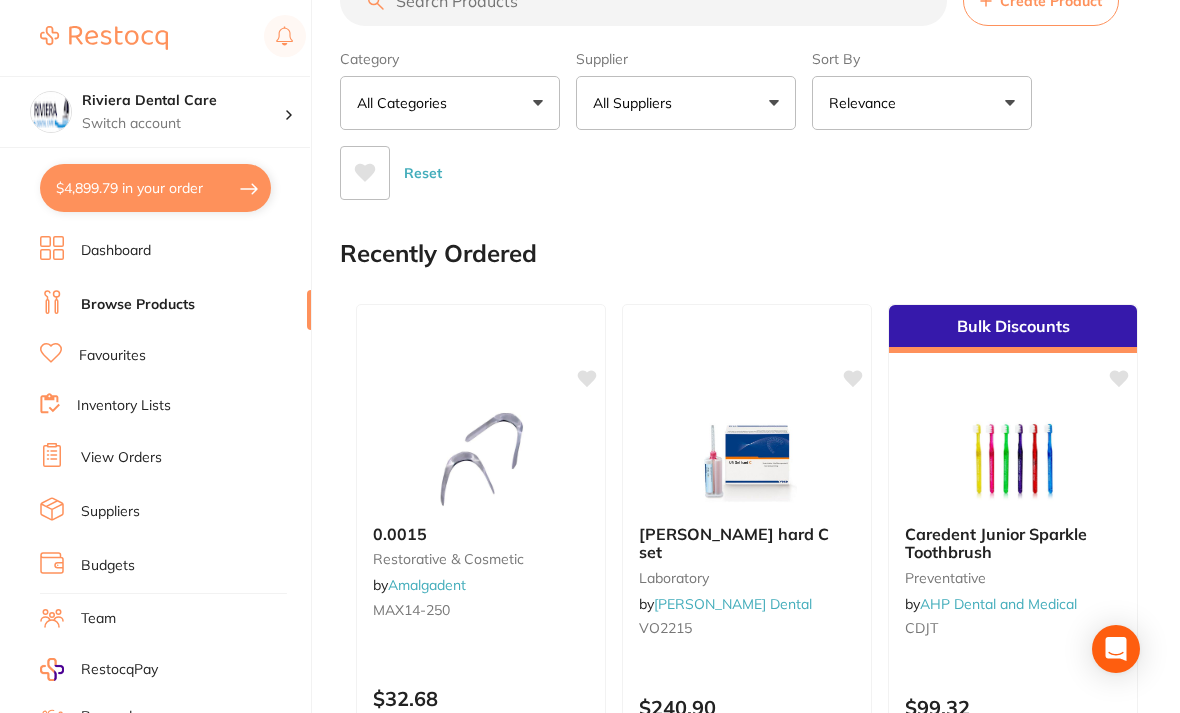 scroll, scrollTop: 0, scrollLeft: 0, axis: both 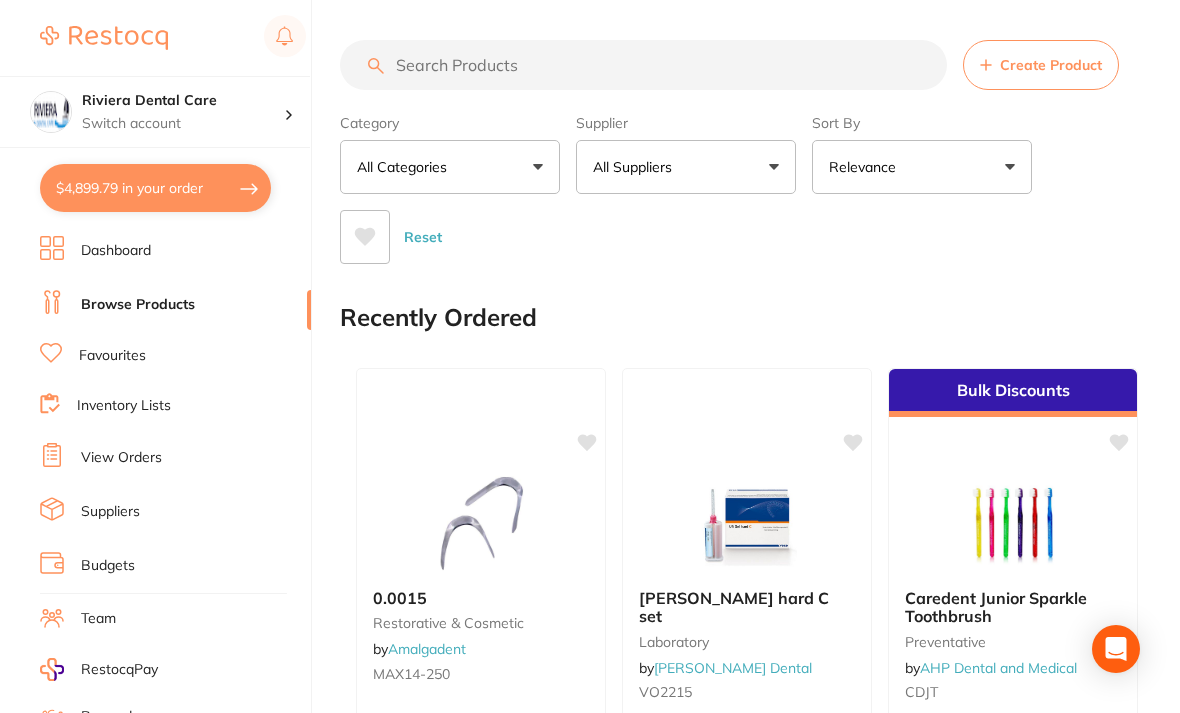 click at bounding box center (643, 65) 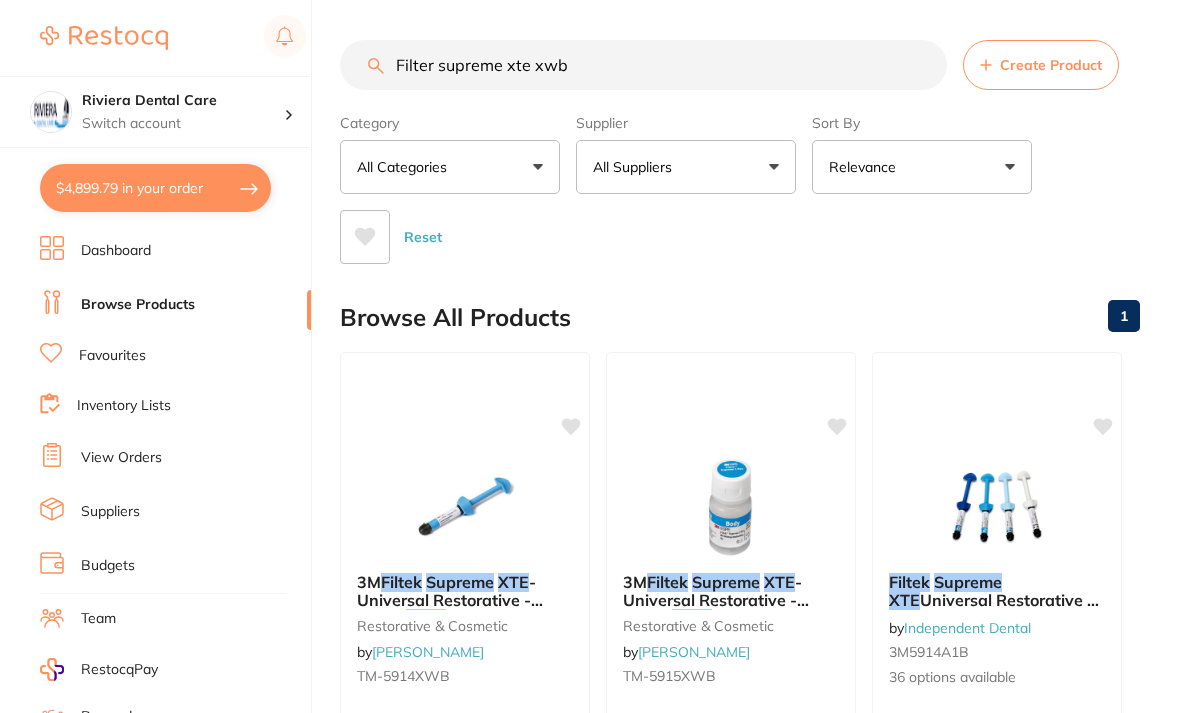 type on "Filter supreme xte xwb" 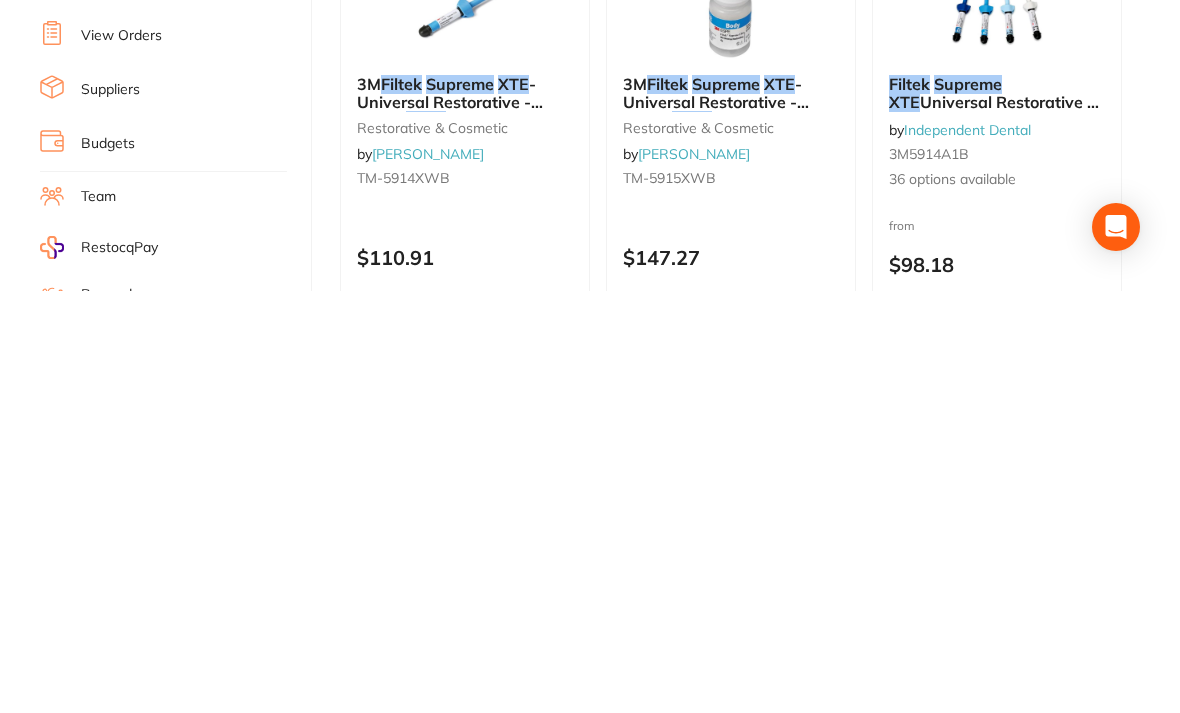 scroll, scrollTop: 77, scrollLeft: 0, axis: vertical 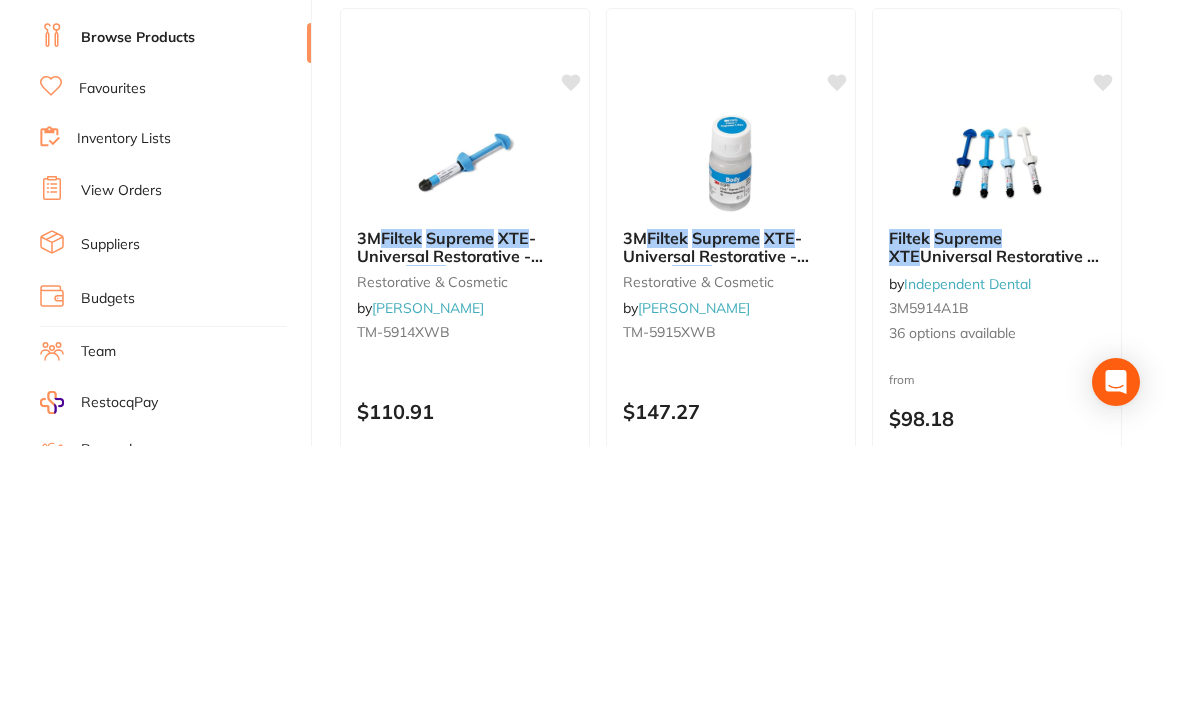 click at bounding box center [731, 430] 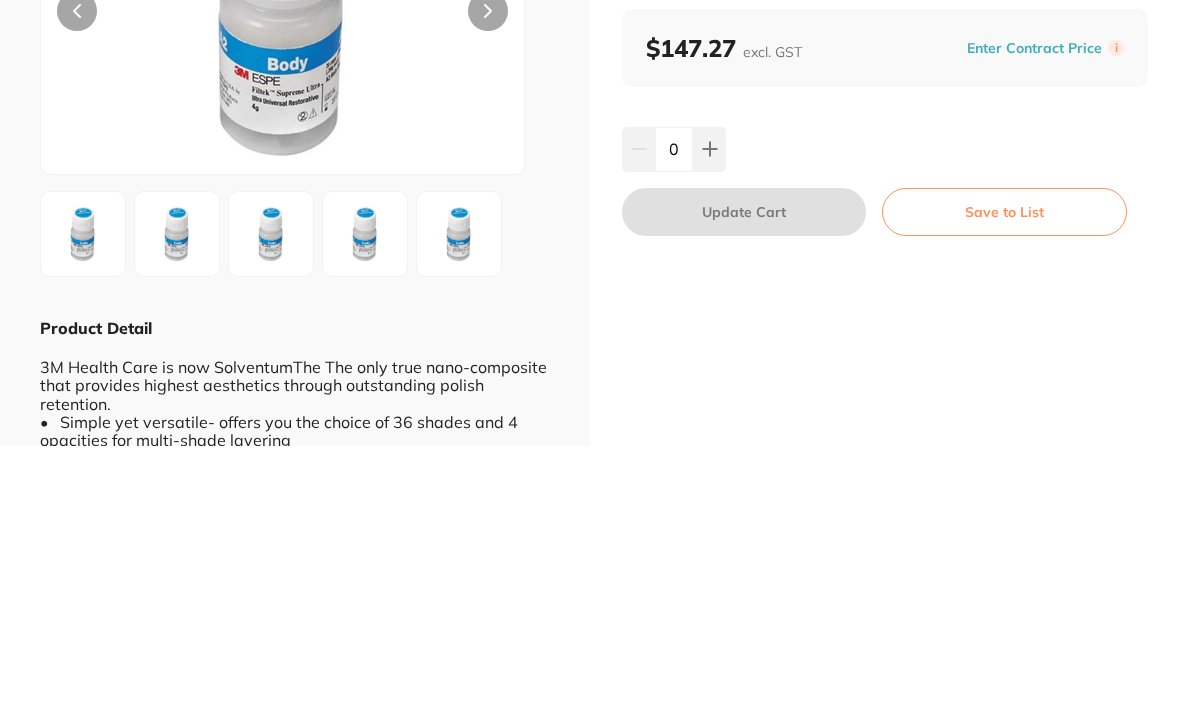 scroll, scrollTop: 0, scrollLeft: 0, axis: both 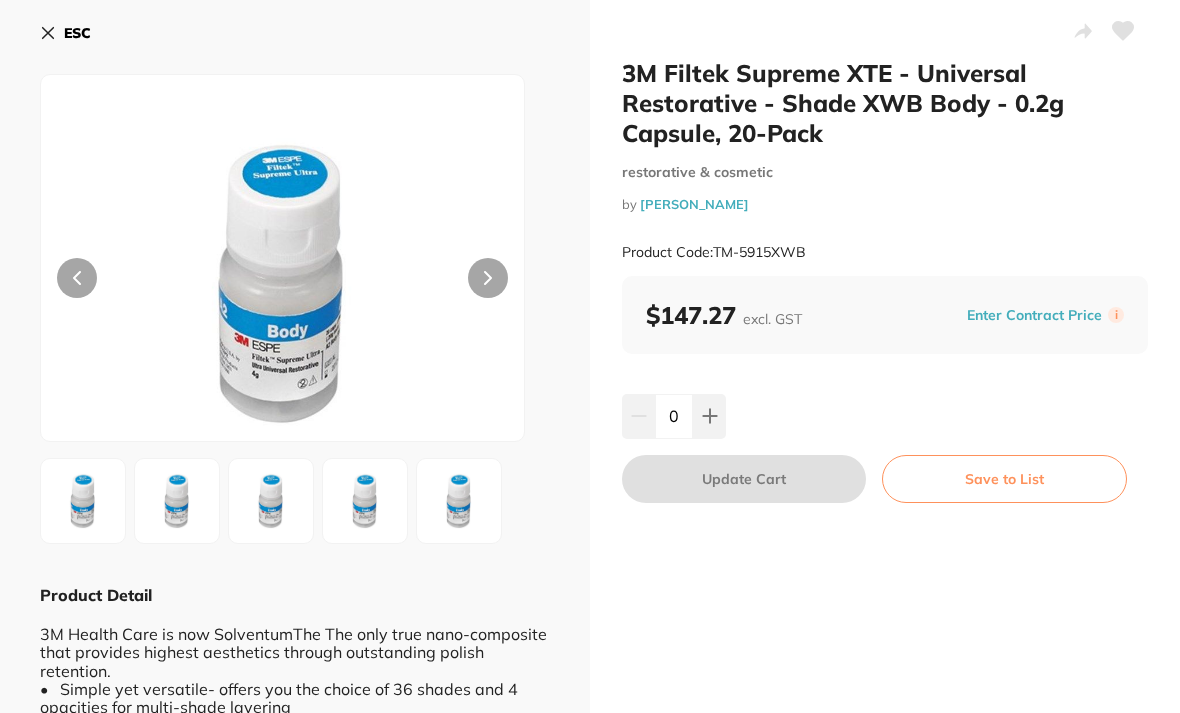 click 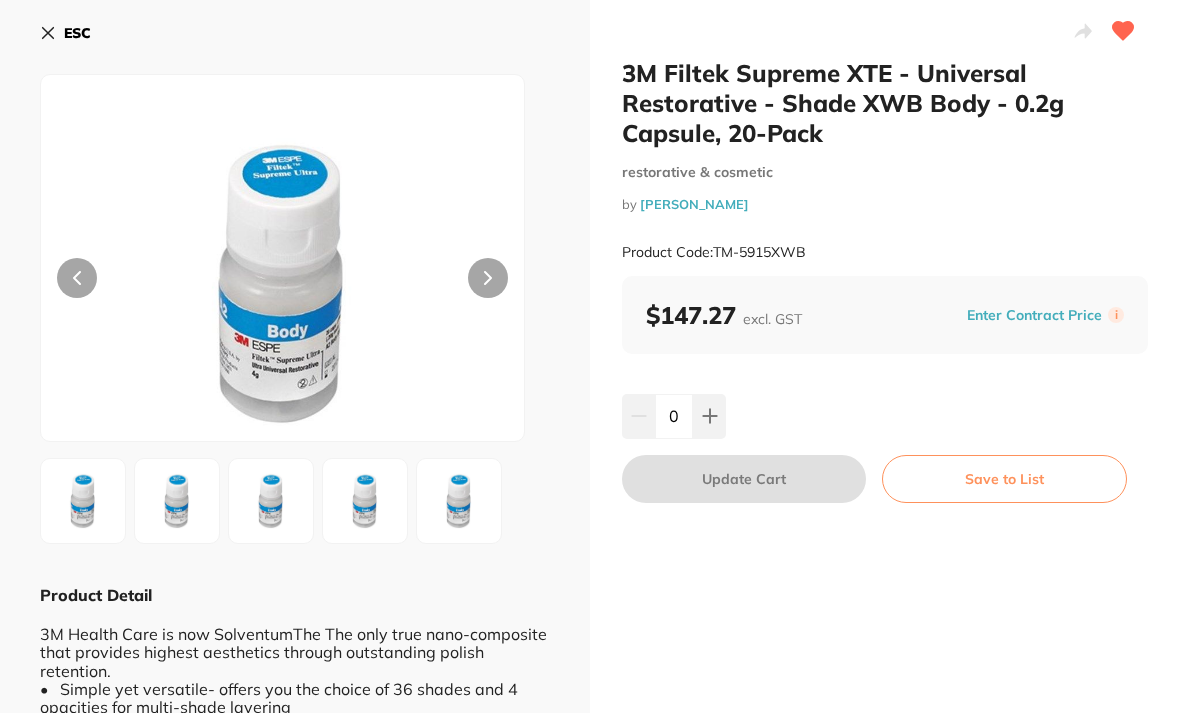 click on "Save to List" at bounding box center (1004, 479) 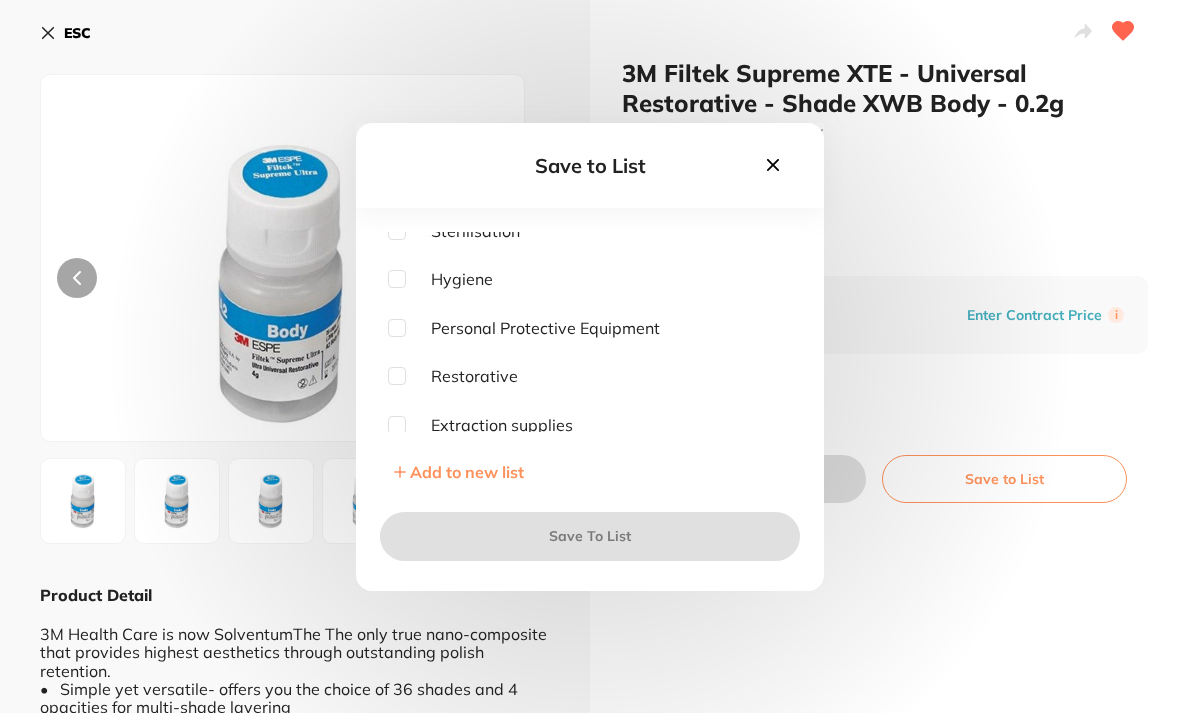 scroll, scrollTop: 445, scrollLeft: 0, axis: vertical 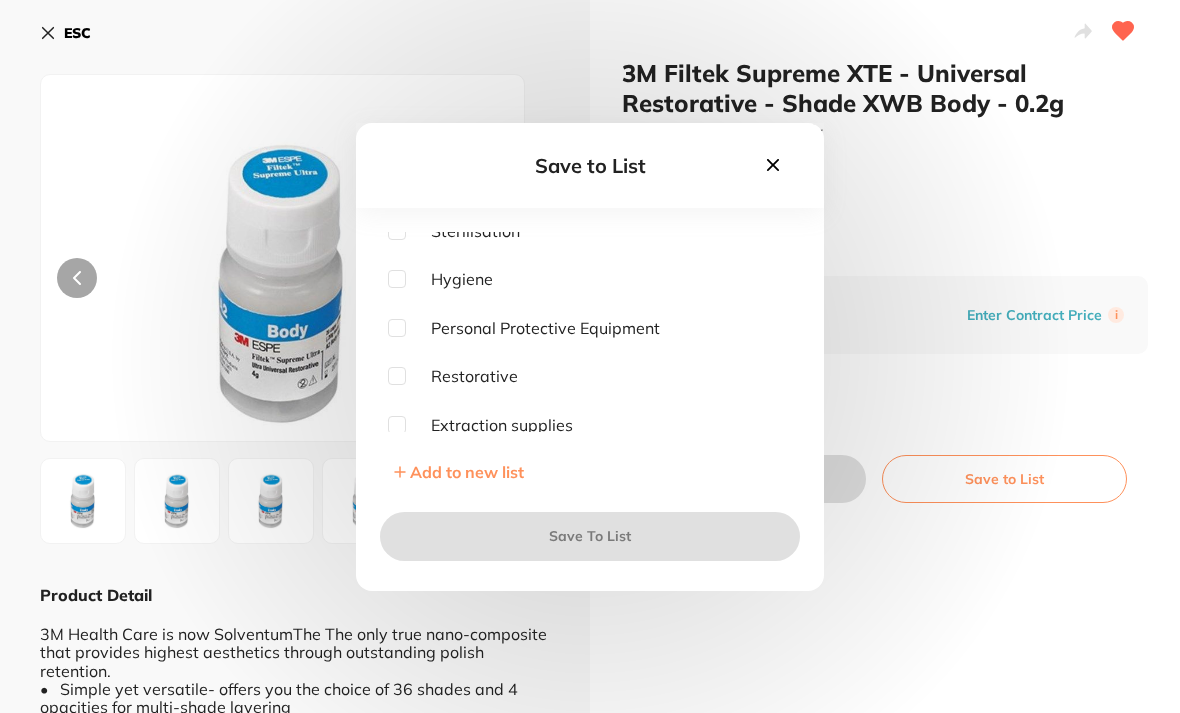 click at bounding box center [397, 376] 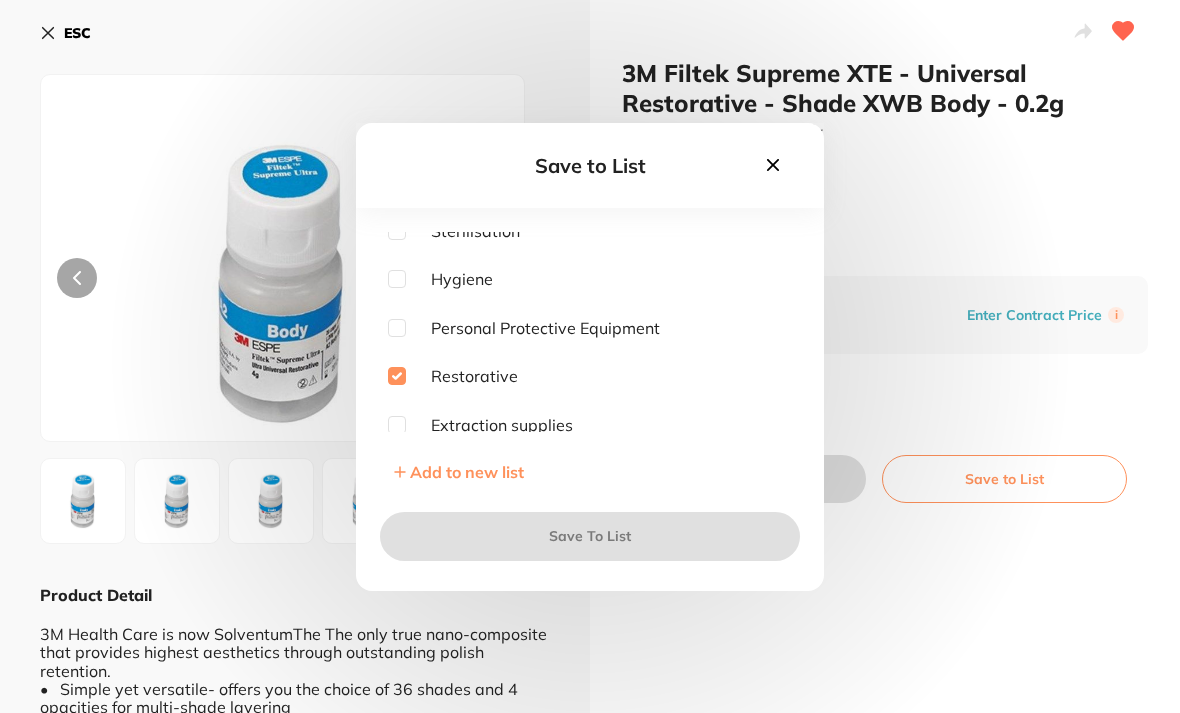 checkbox on "true" 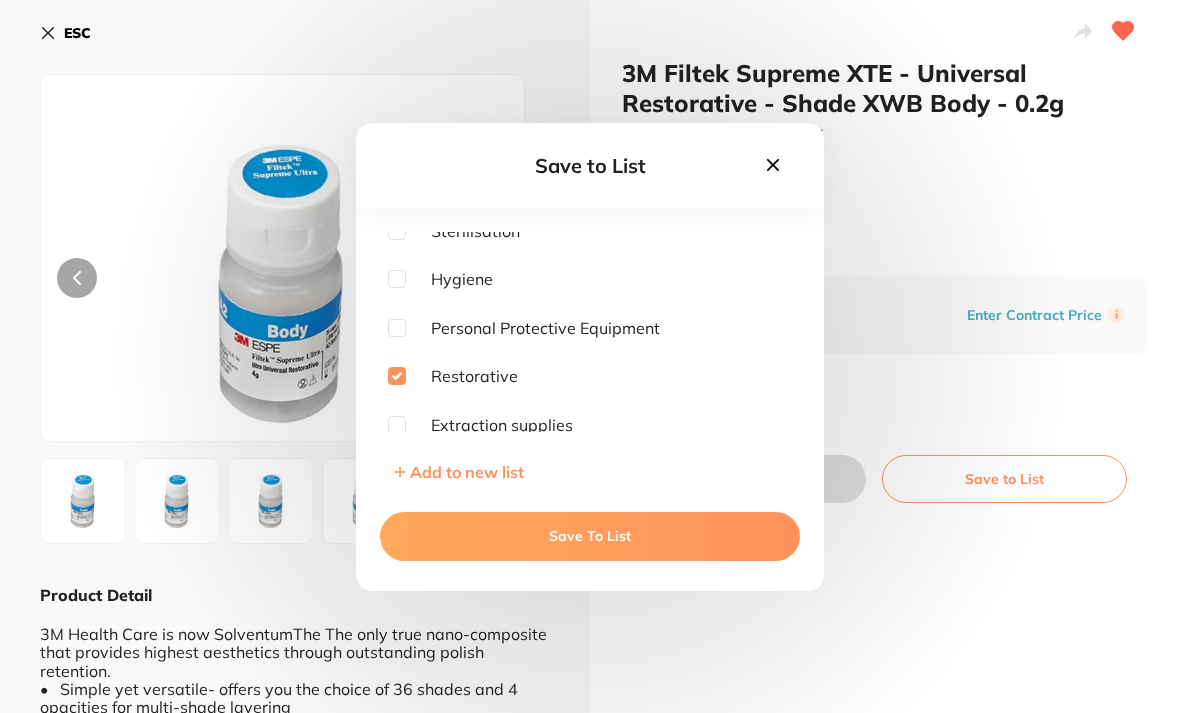click on "Save To List" at bounding box center (590, 536) 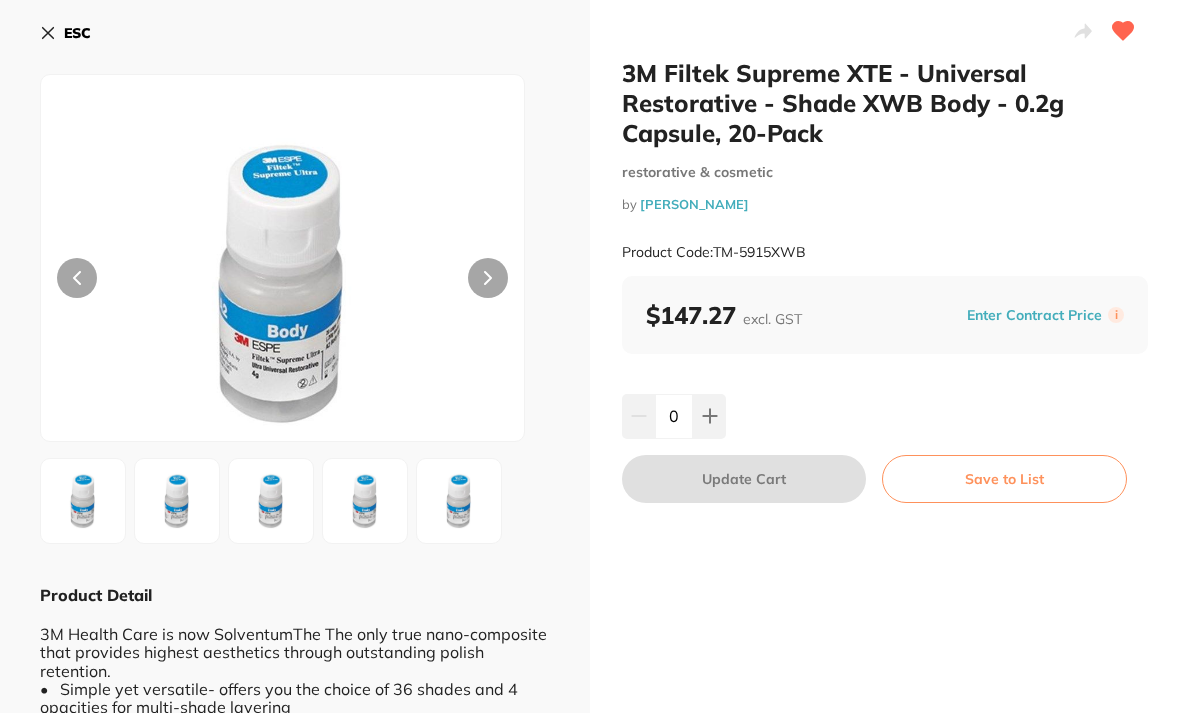 click 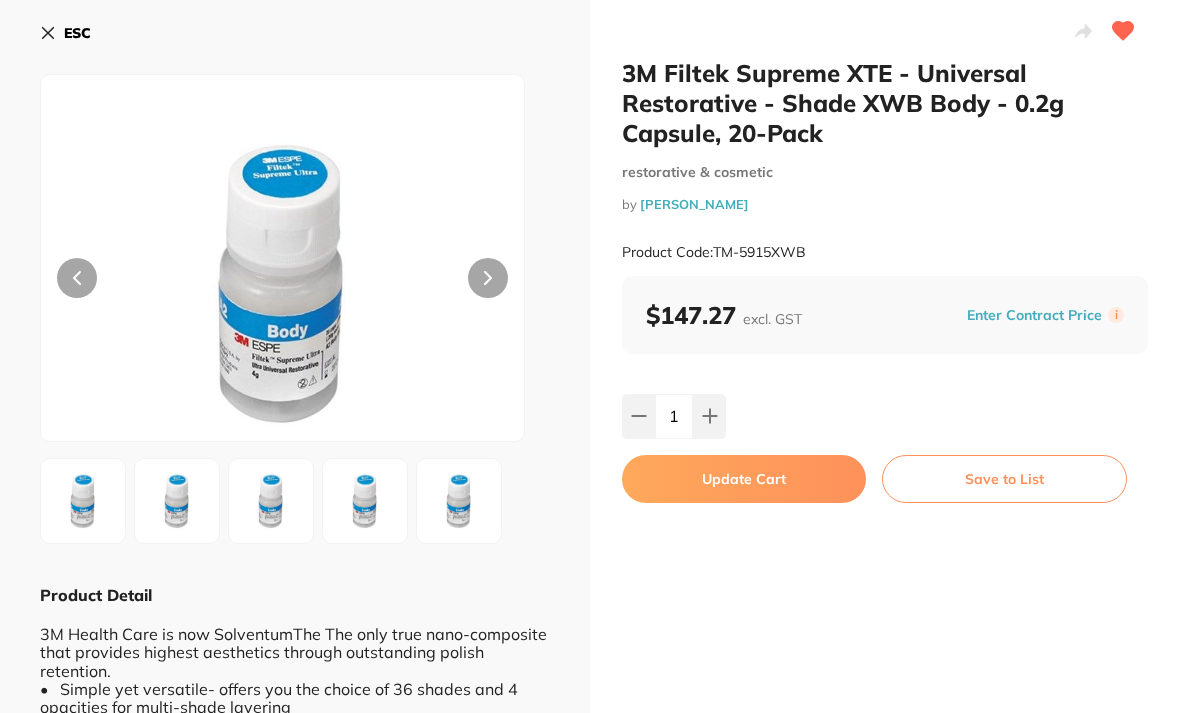 click on "Update Cart" at bounding box center [744, 479] 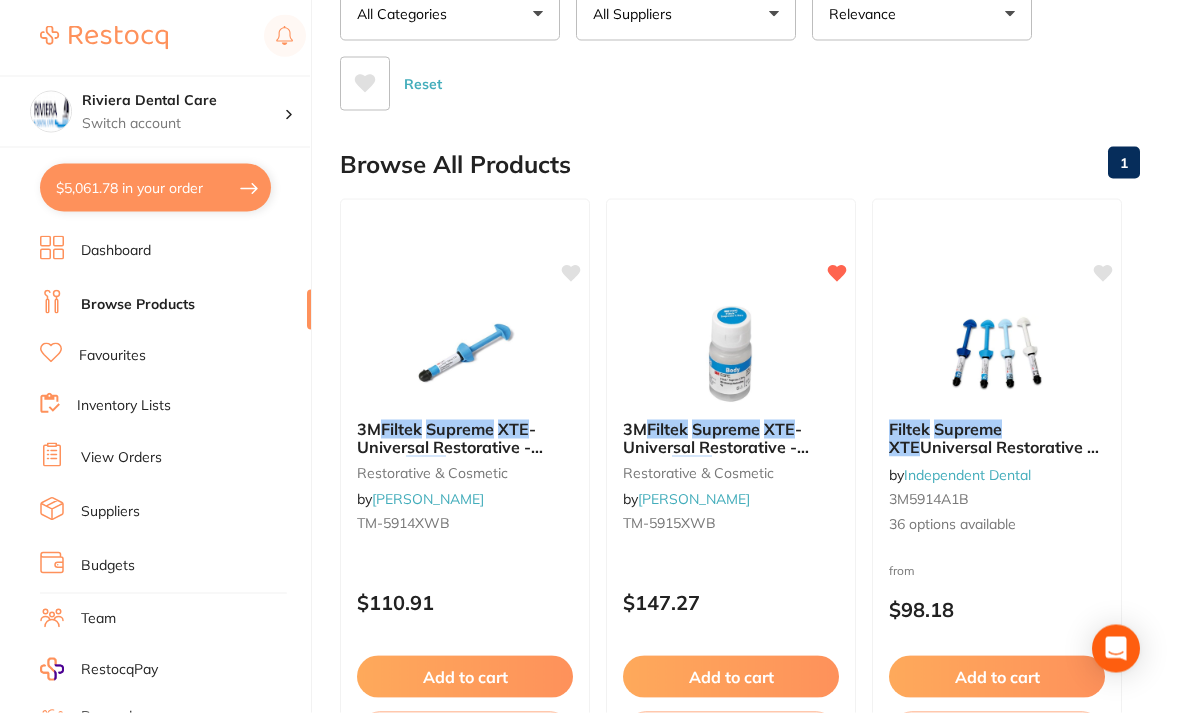 scroll, scrollTop: 0, scrollLeft: 0, axis: both 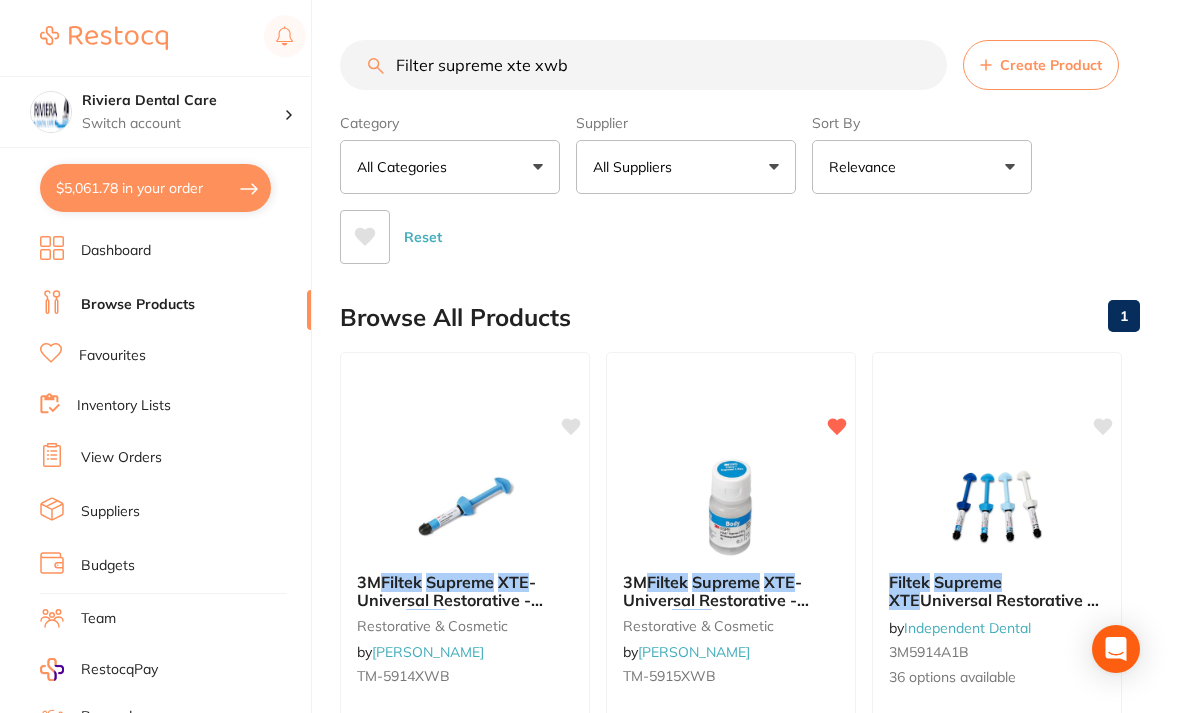 click on "Filter supreme xte xwb" at bounding box center (643, 65) 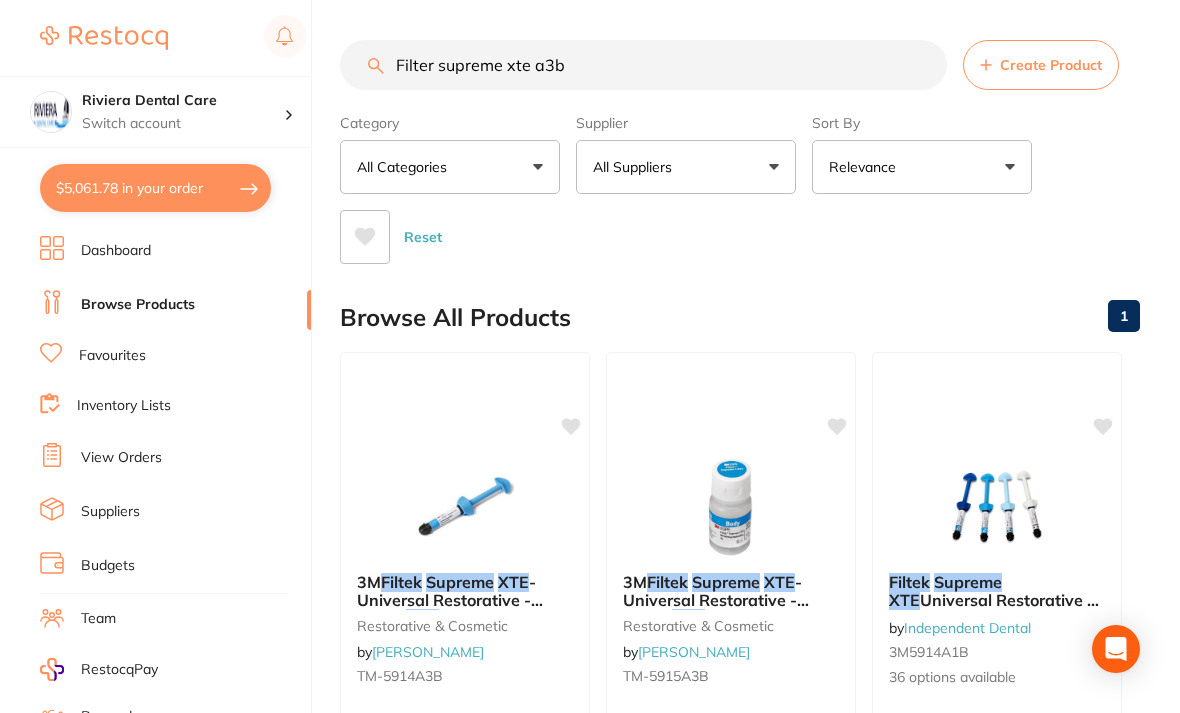 type on "Filter supreme xte a3b" 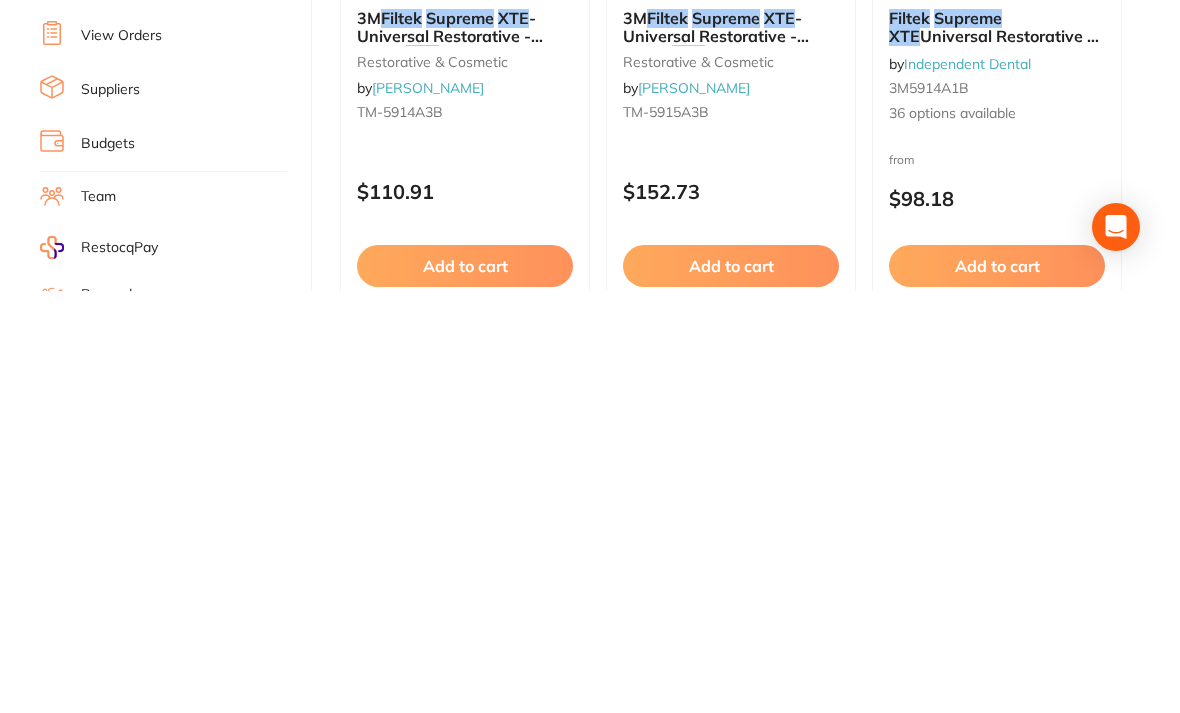 scroll, scrollTop: 147, scrollLeft: 0, axis: vertical 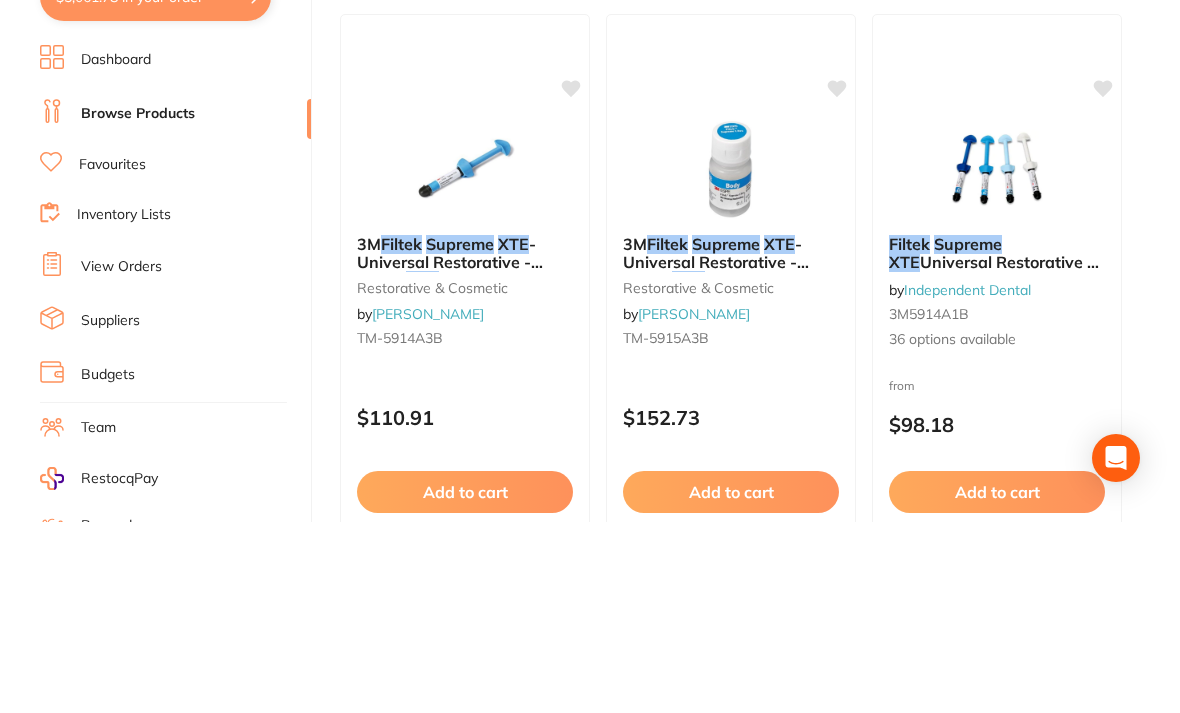 click at bounding box center (731, 360) 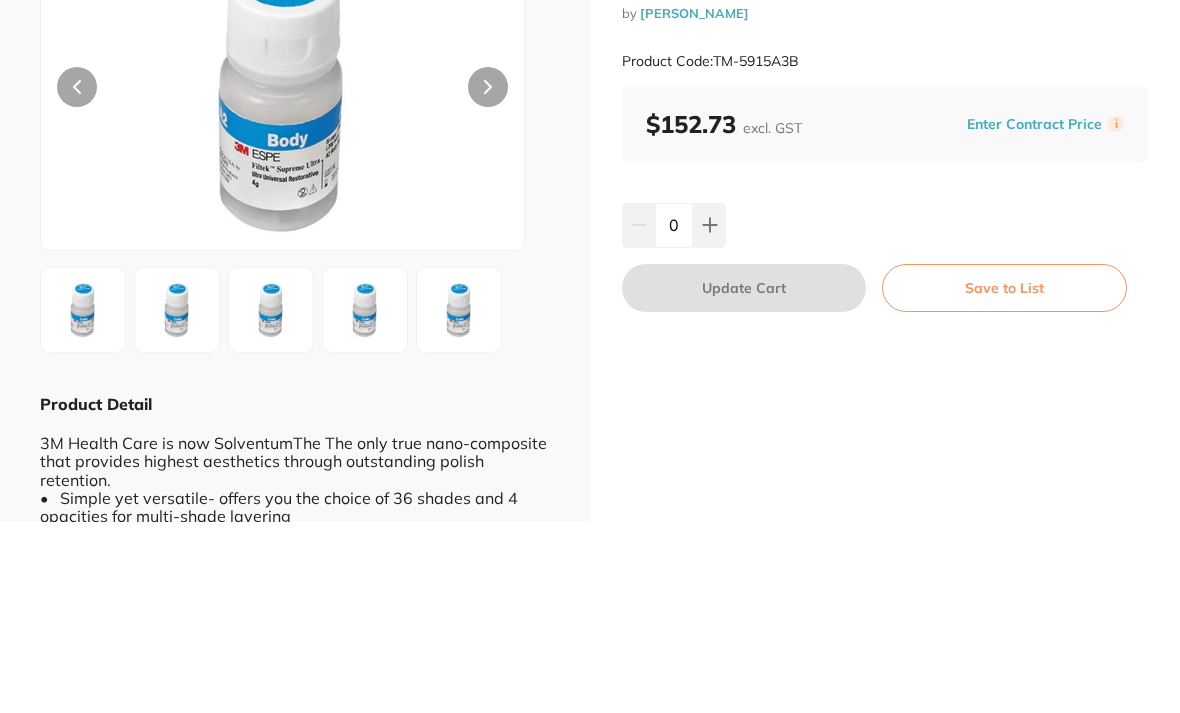 scroll, scrollTop: 0, scrollLeft: 0, axis: both 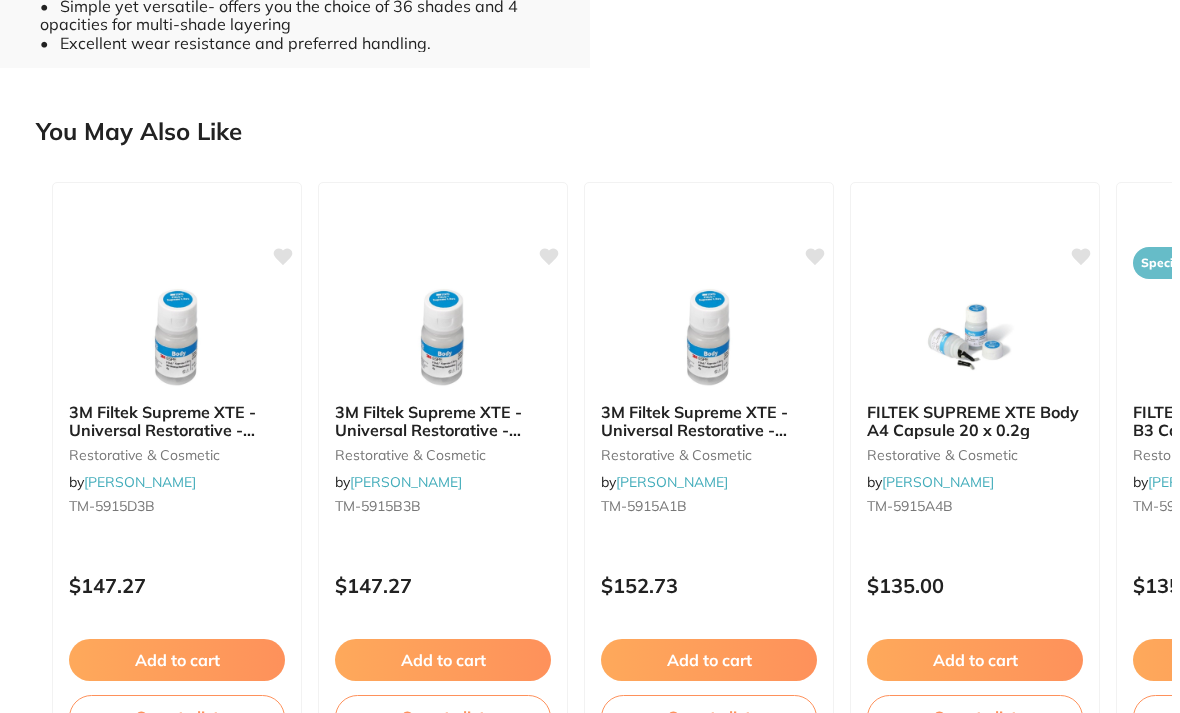 click at bounding box center (177, 337) 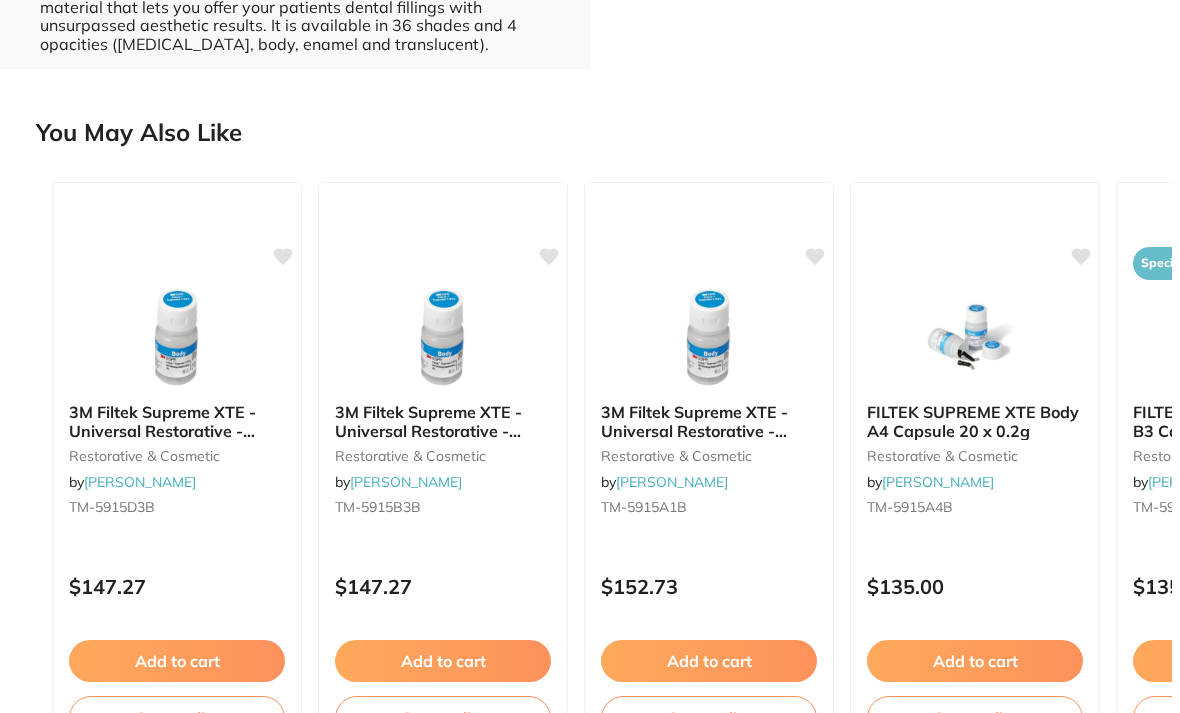 click at bounding box center (443, 337) 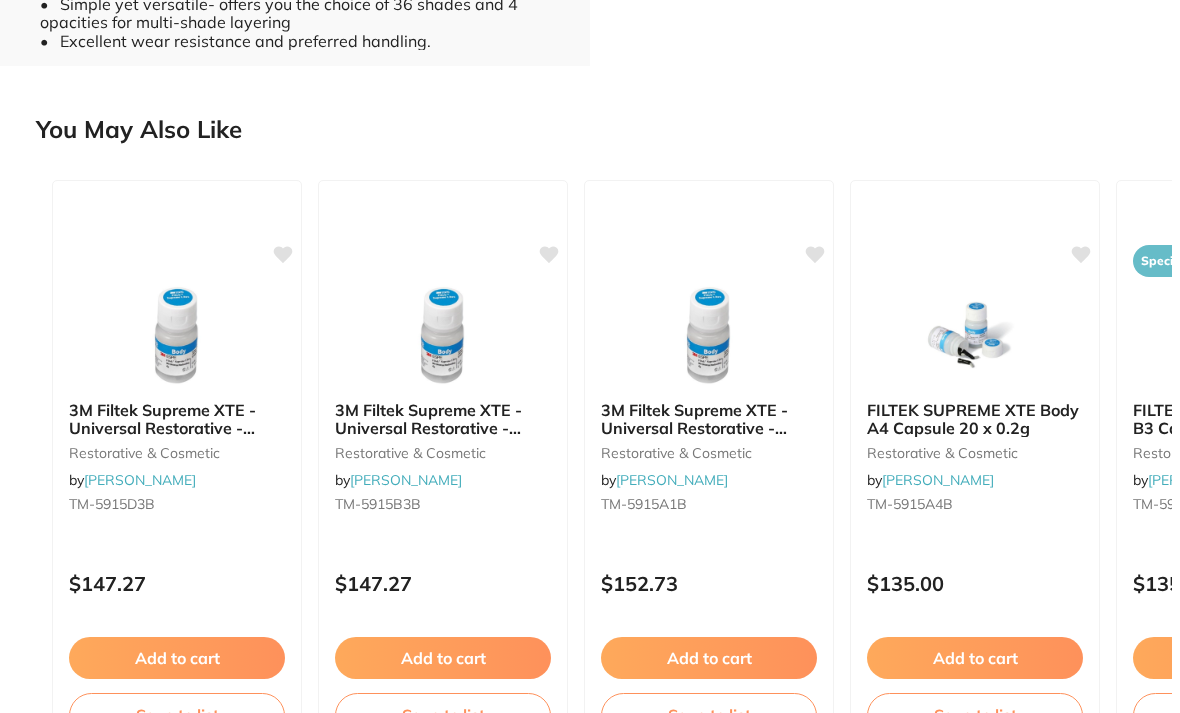 scroll, scrollTop: 683, scrollLeft: 0, axis: vertical 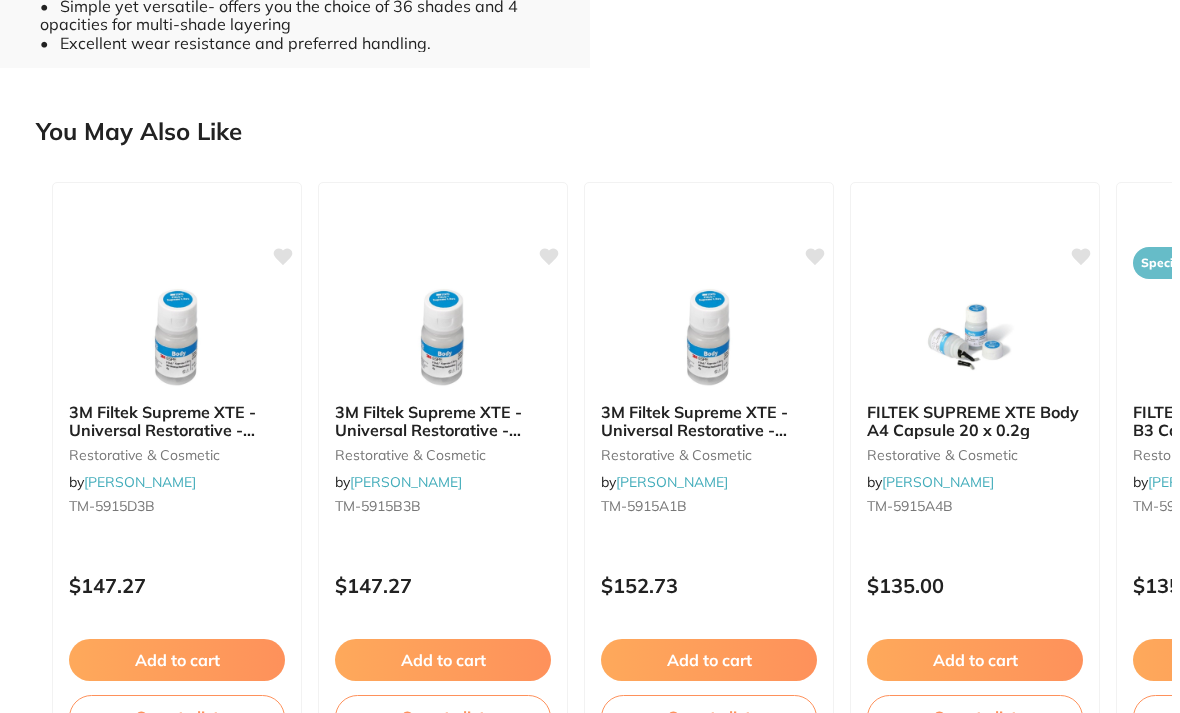 click at bounding box center (177, 337) 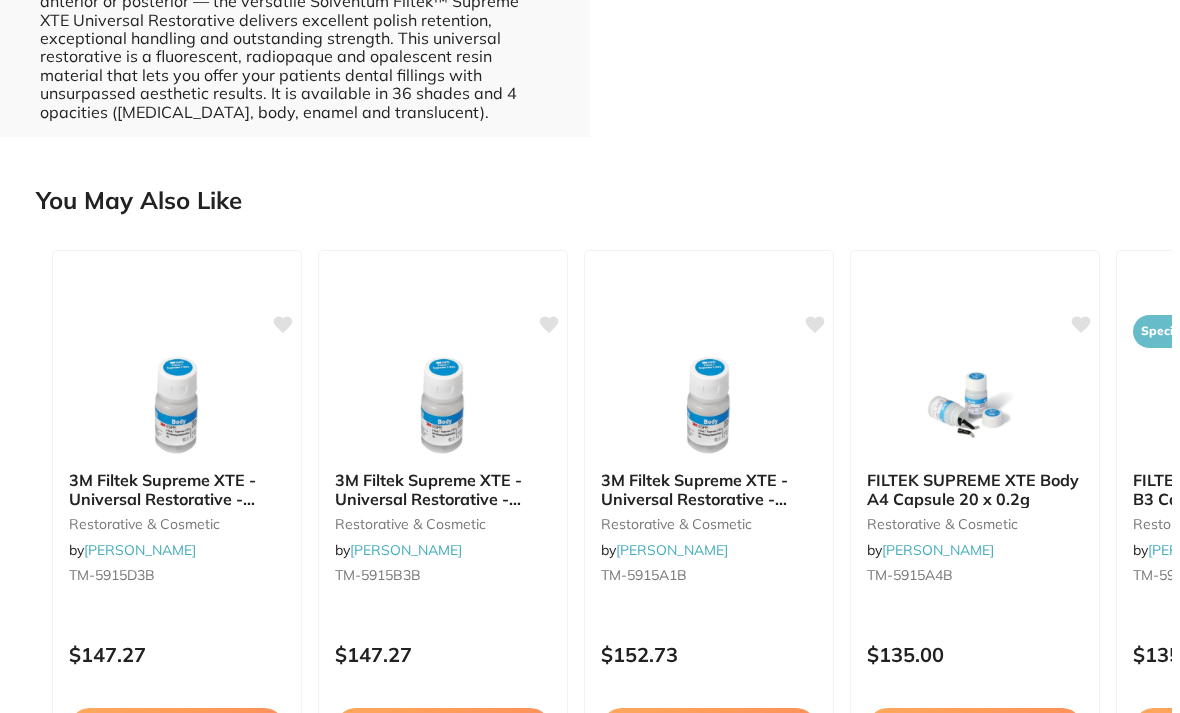 scroll, scrollTop: 673, scrollLeft: 0, axis: vertical 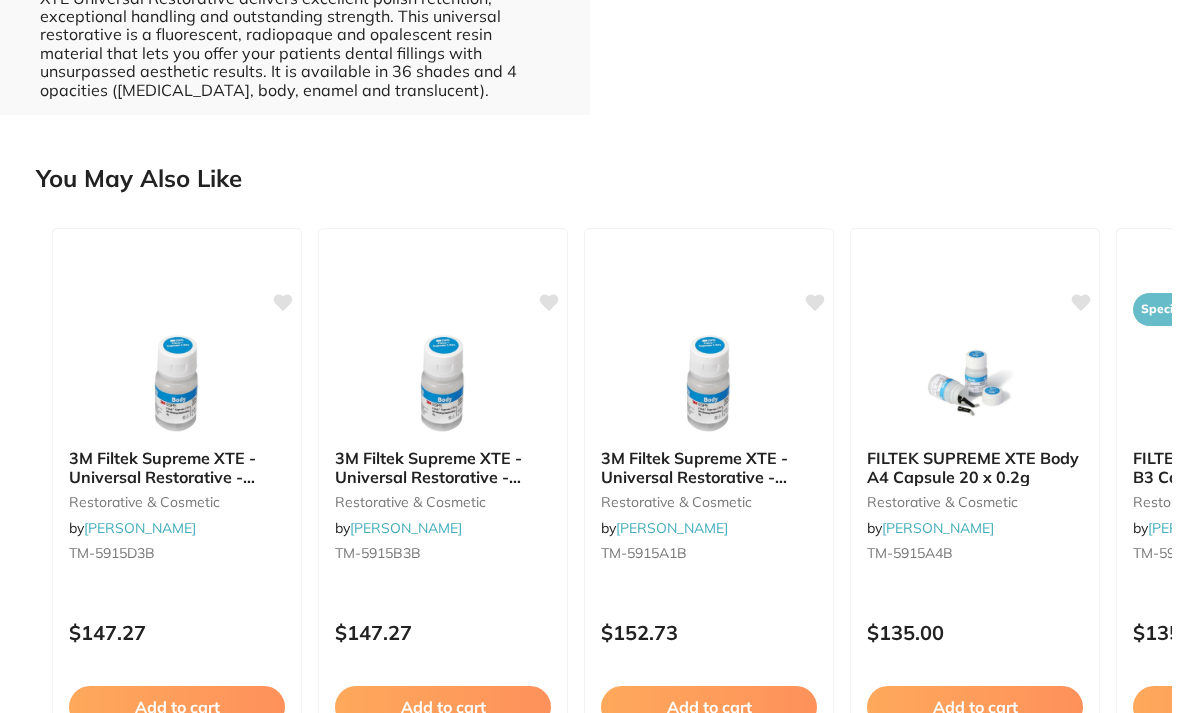 click at bounding box center [709, 383] 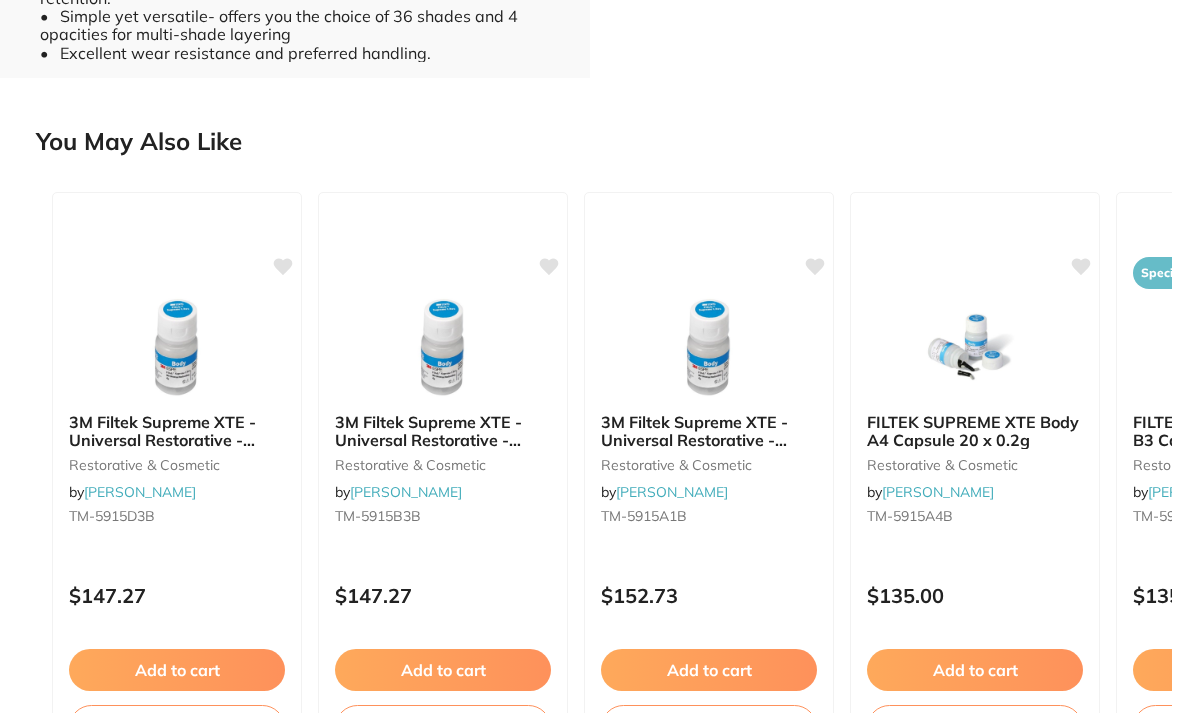 click on "3M Filtek Supreme XTE - Universal Restorative - Shade A1B Body - 0.2g Capsule, 20-Pack restorative & cosmetic by   Henry Schein Halas Product Code:  TM-5915A1B ESC         Product Detail
3M Health Care is now SolventumThe The only true nano-composite that provides highest aesthetics through outstanding polish retention.
•   Simple yet versatile- offers you the choice of 36 shades and 4 opacities for multi-shade layering
•   Excellent wear resistance and preferred handling.         3M Filtek Supreme XTE - Universal Restorative - Shade A1B Body - 0.2g Capsule, 20-Pack restorative & cosmetic by   Henry Schein Halas Product Code:  TM-5915A1B $152.73     excl. GST Enter Contract Price i     0         Update Cart Save to List You May Also Like 3M Filtek Supreme XTE - Universal Restorative - Shade D3B Body - 0.2g Capsule, 20-Pack   restorative & cosmetic by  Henry Schein Halas TM-5915D3B $147.27 Add to cart Save to list   restorative & cosmetic by  Henry Schein Halas TM-5915B3B $147.27 Add to cart" at bounding box center [590, 356] 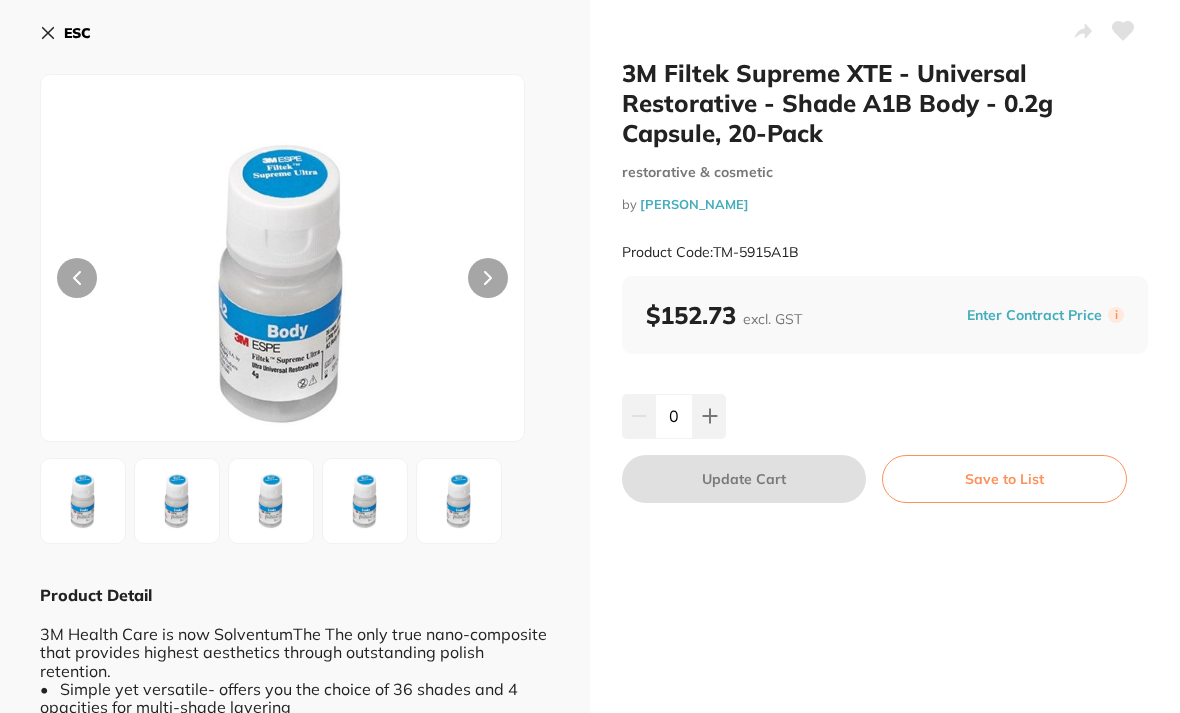 scroll, scrollTop: 0, scrollLeft: 0, axis: both 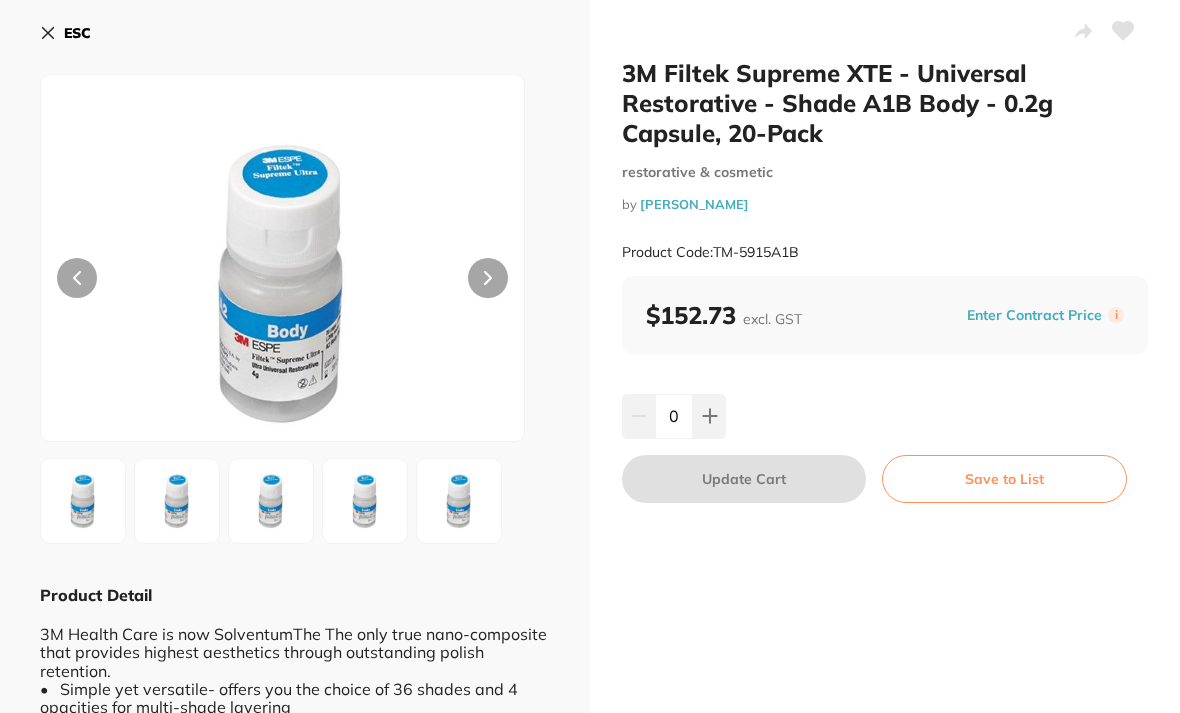 click on "ESC" at bounding box center (65, 33) 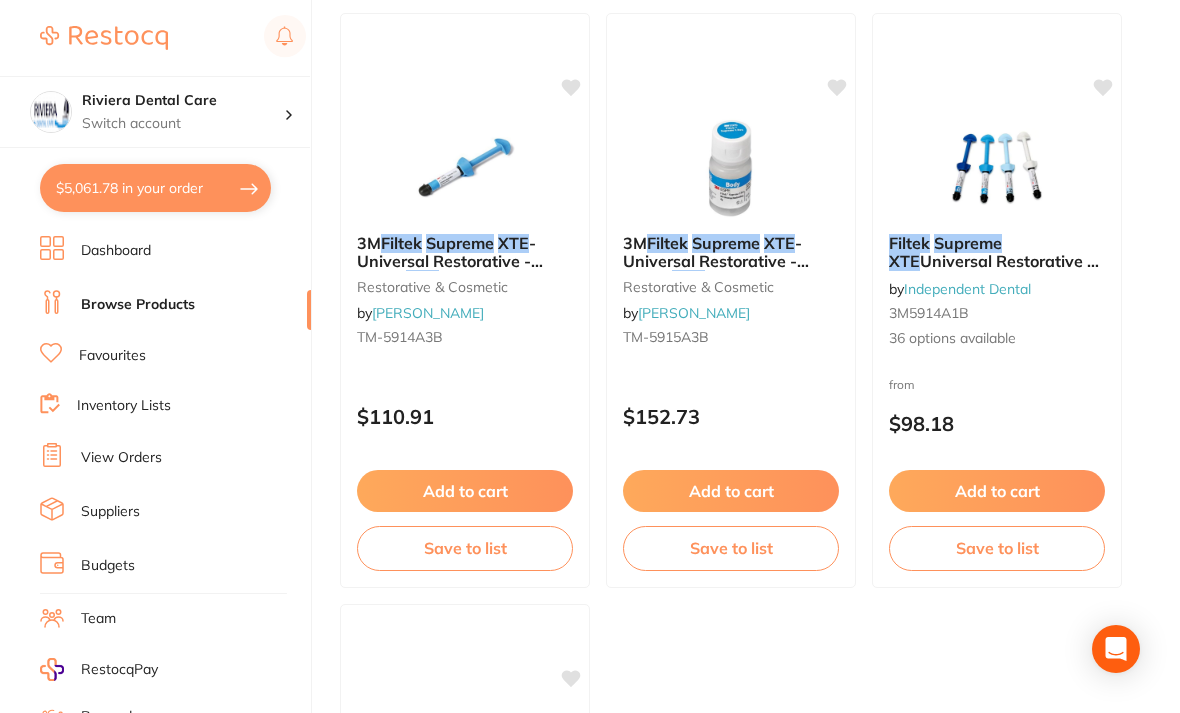 click on "Inventory Lists" at bounding box center (124, 406) 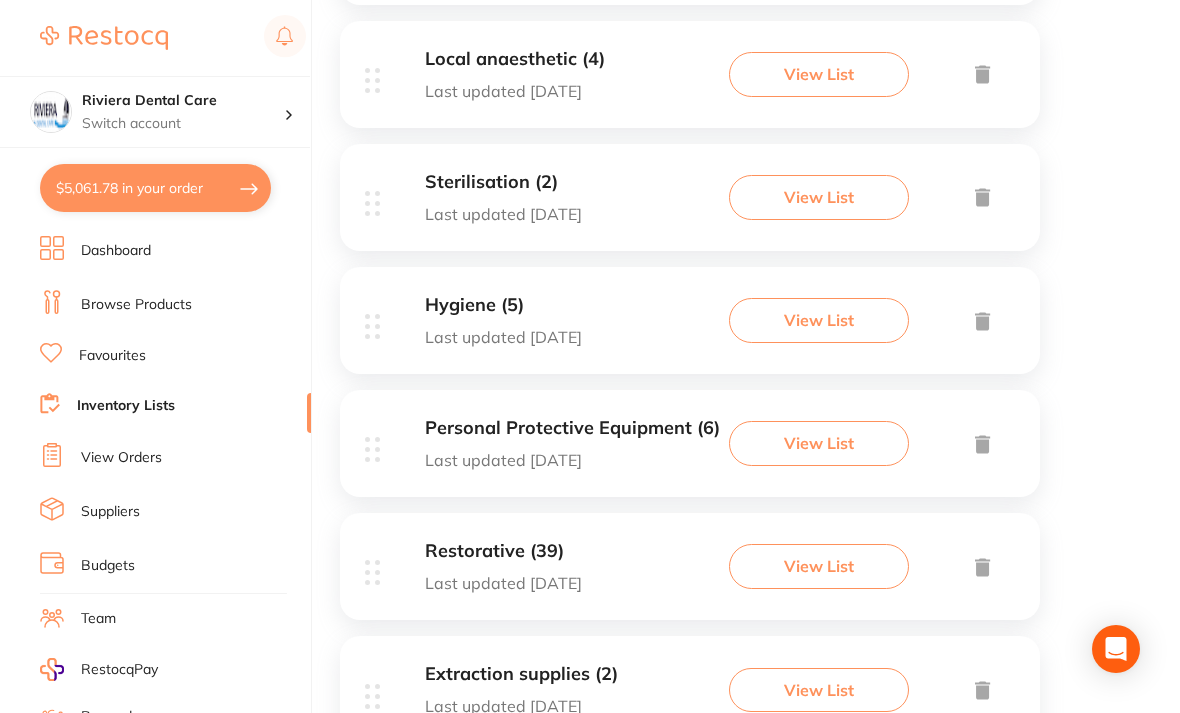 scroll, scrollTop: 1412, scrollLeft: 0, axis: vertical 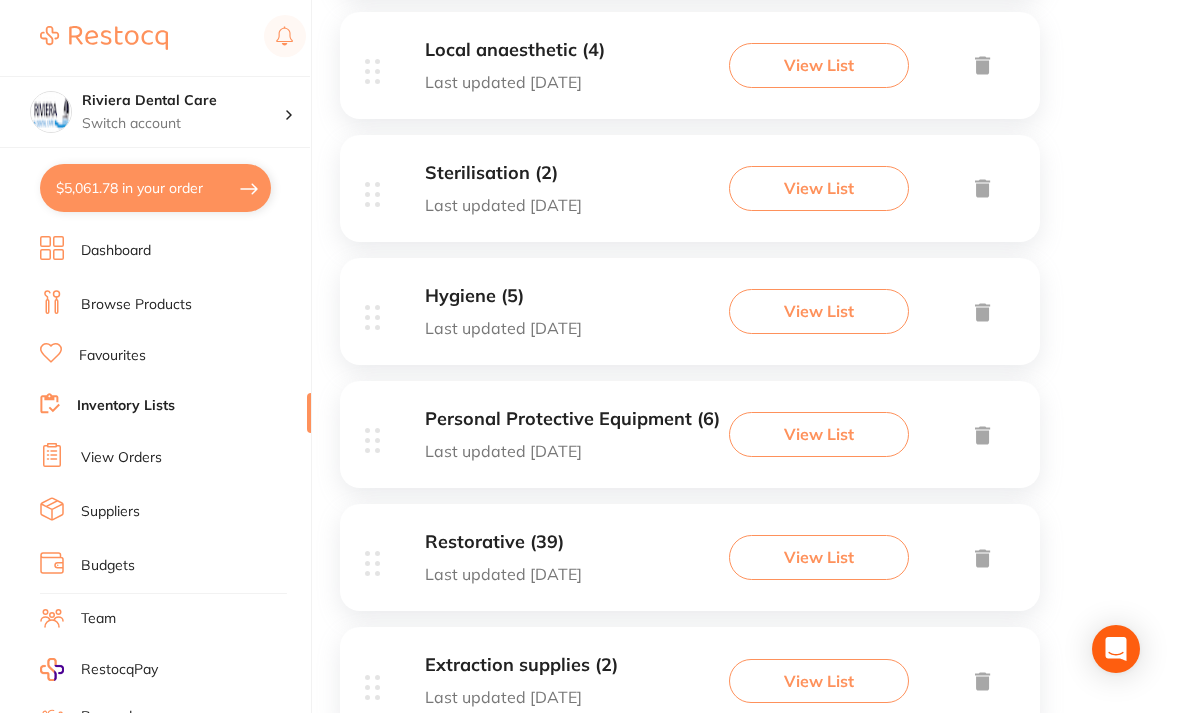 click on "View List" at bounding box center (819, 557) 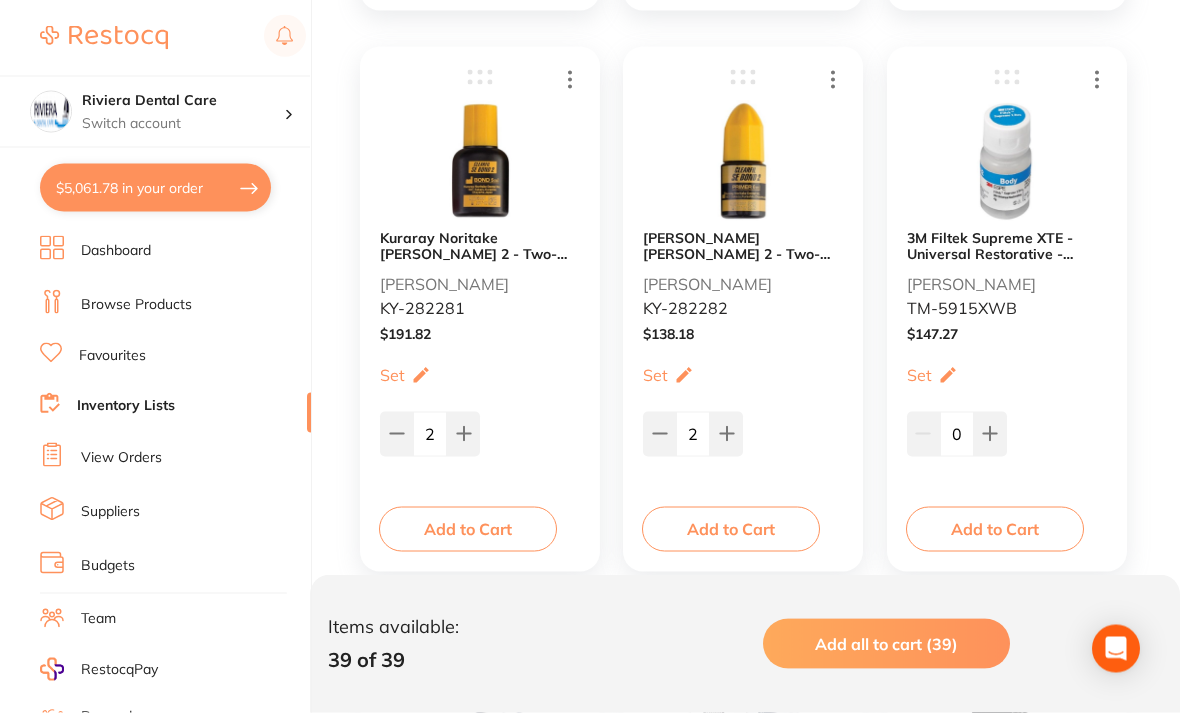 scroll, scrollTop: 1542, scrollLeft: 0, axis: vertical 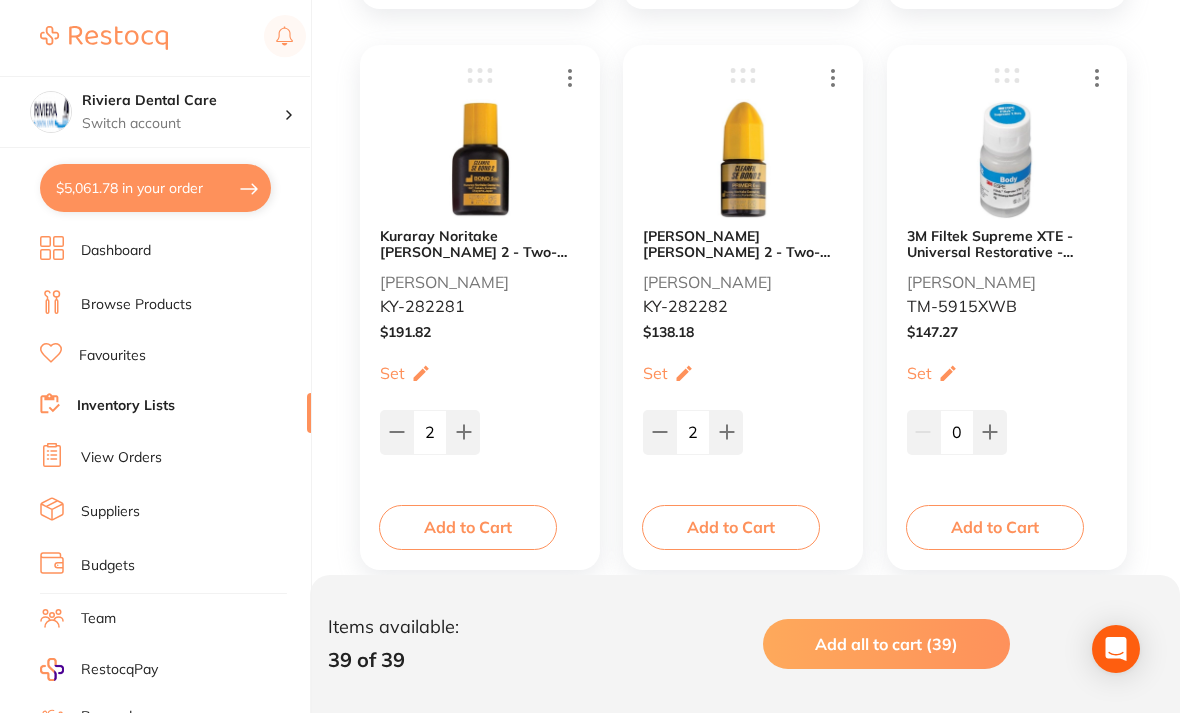 click at bounding box center [1006, 159] 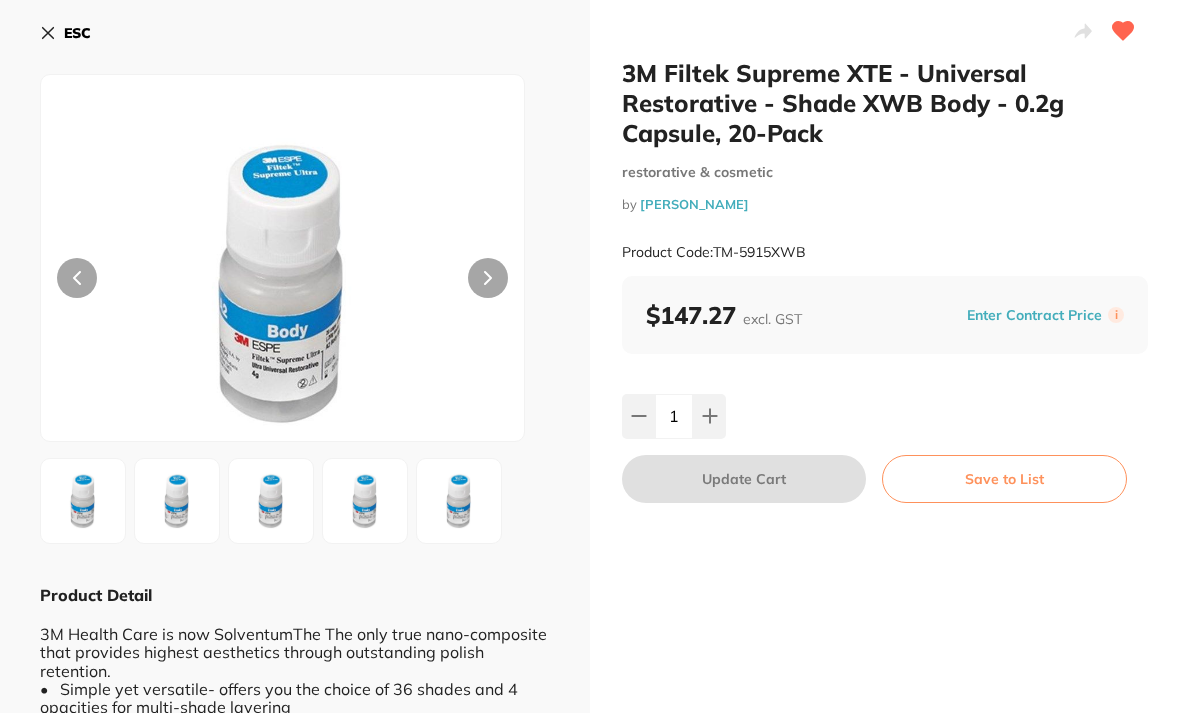 scroll, scrollTop: 0, scrollLeft: 0, axis: both 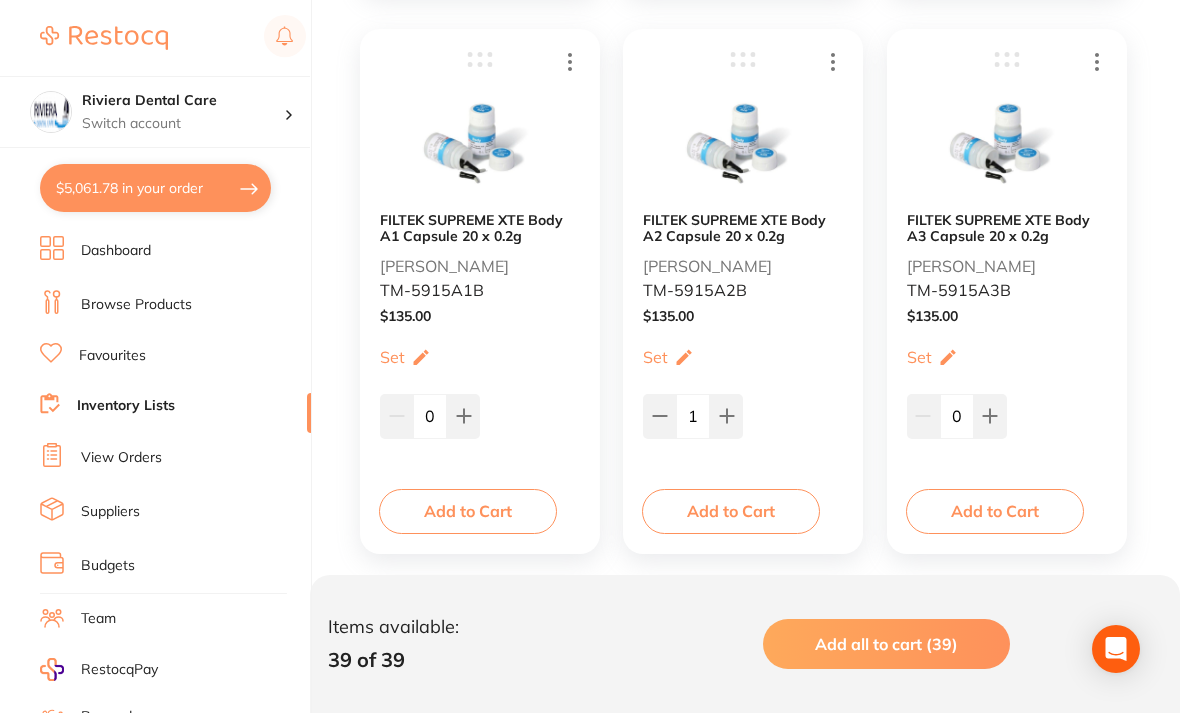 click at bounding box center [1006, 143] 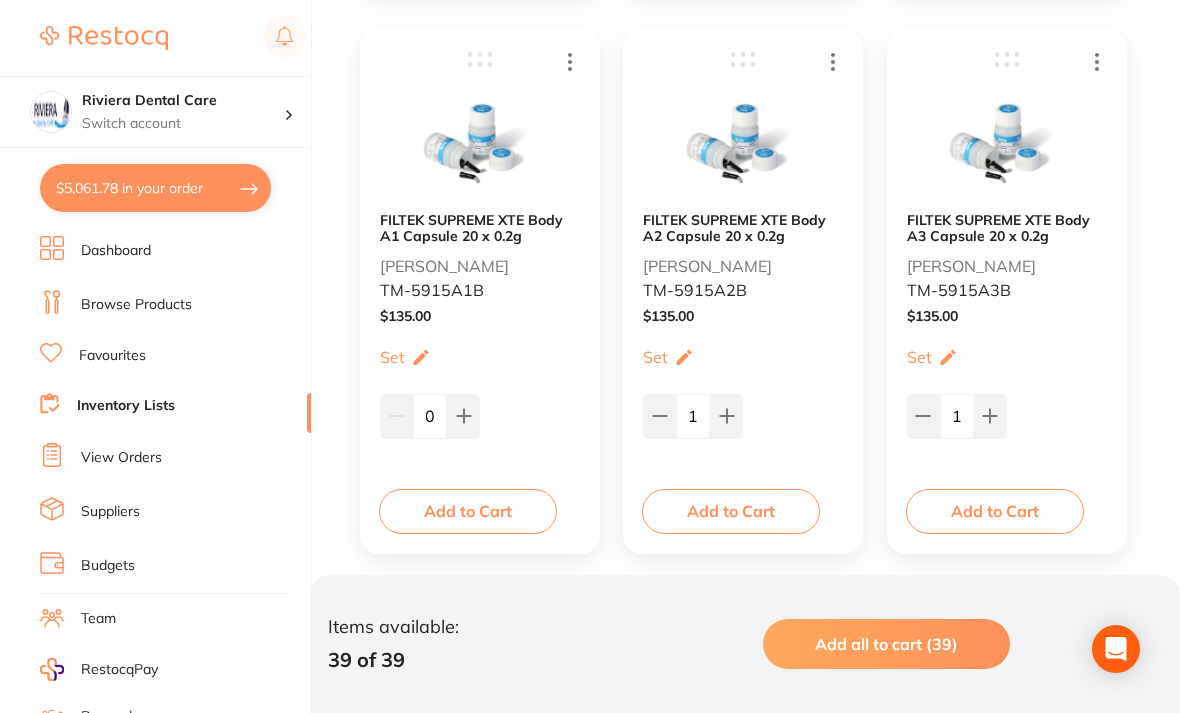 click on "Add to Cart" at bounding box center (995, 511) 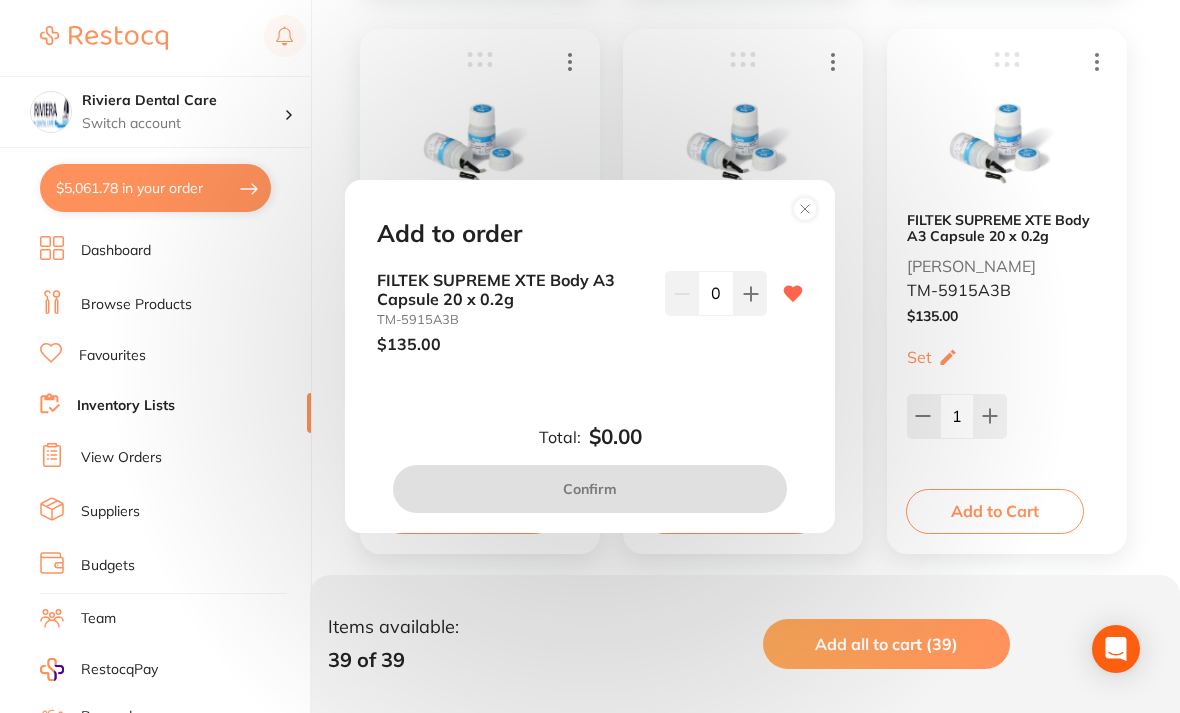 click 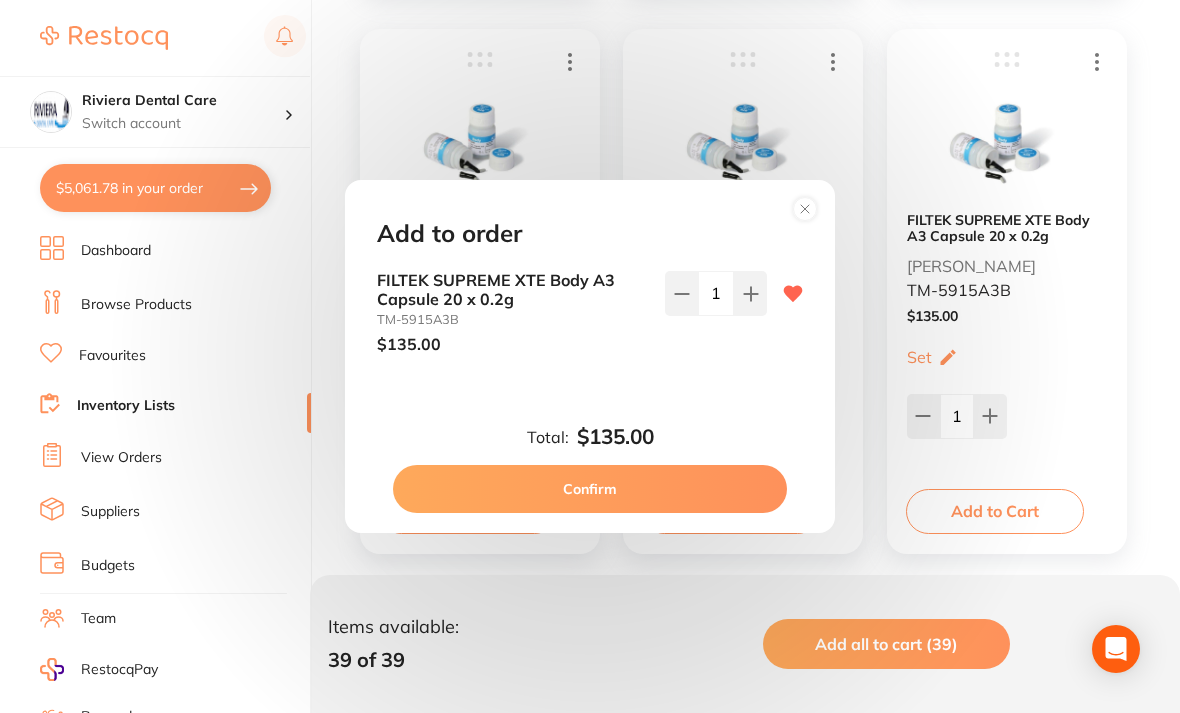 click on "Confirm" at bounding box center [590, 489] 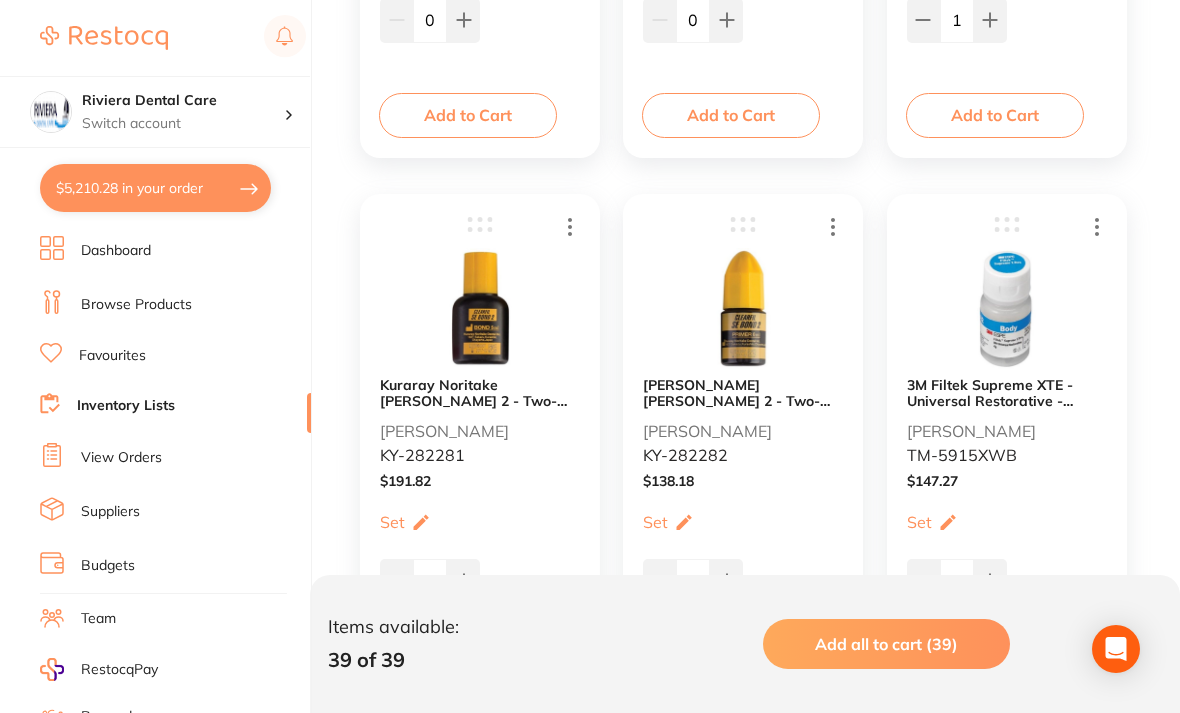 scroll, scrollTop: 1391, scrollLeft: 0, axis: vertical 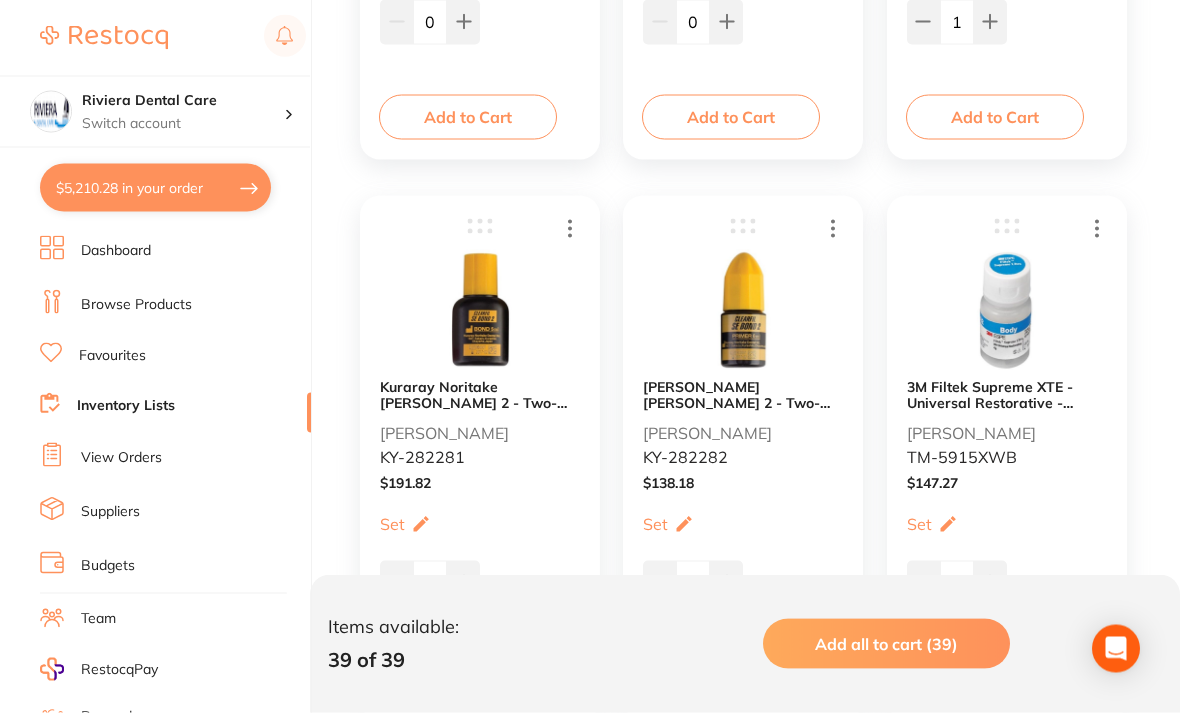 click at bounding box center (1006, 310) 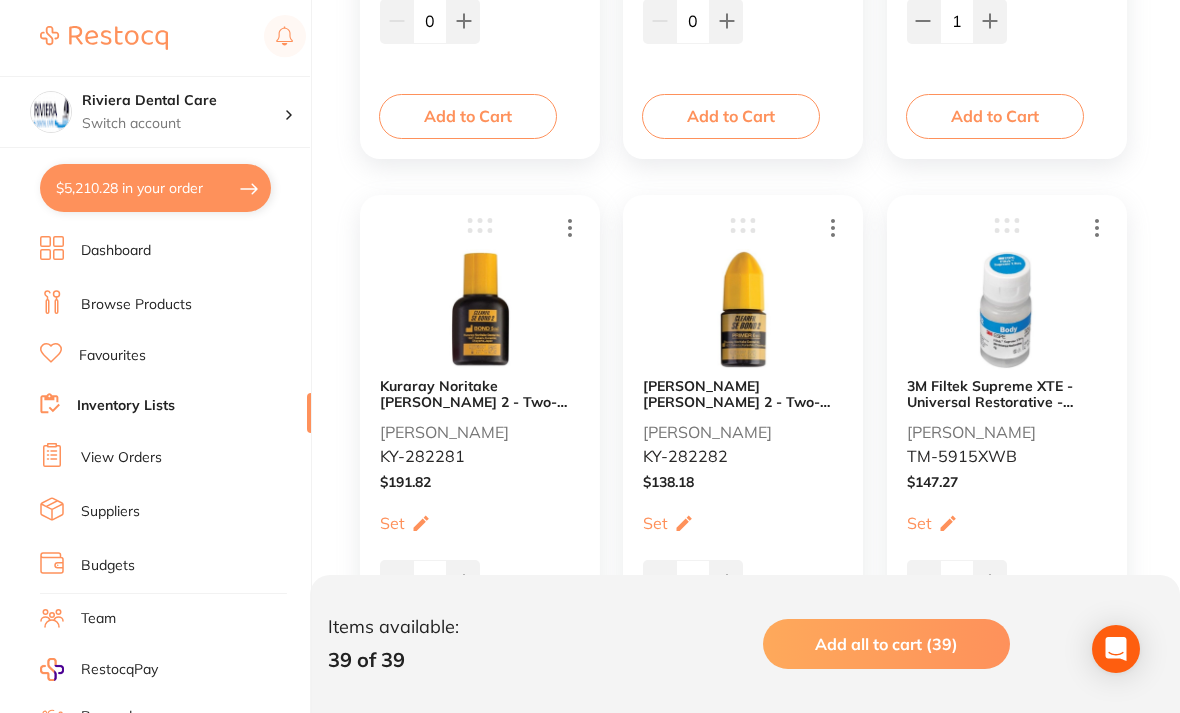 click on "3M Filtek Supreme XTE - Universal Restorative - Shade XWB Body - 0.2g Capsule, 20-Pack" at bounding box center (1007, 394) 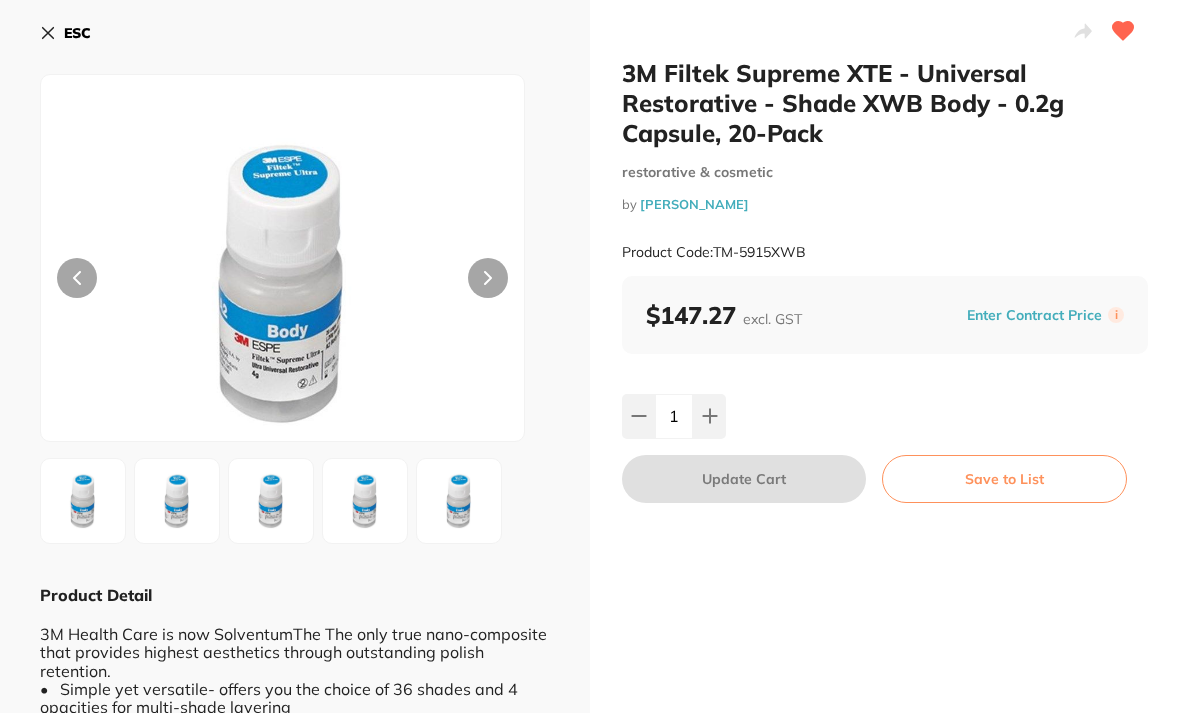 click 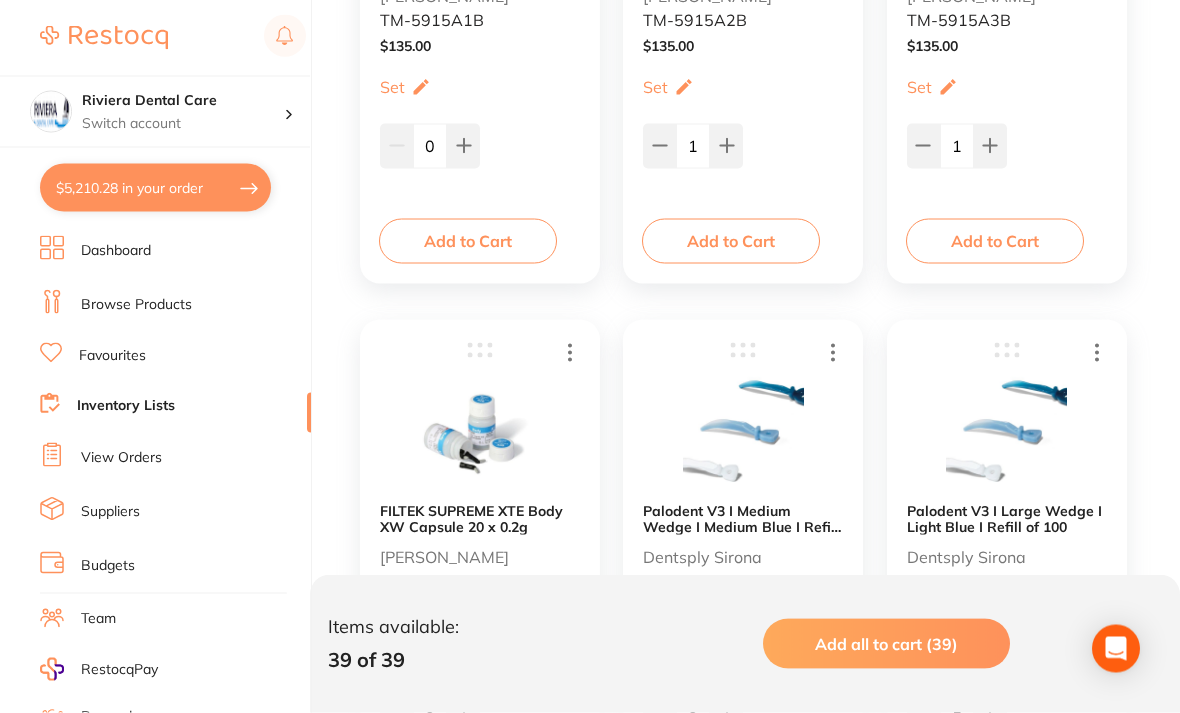 scroll, scrollTop: 4622, scrollLeft: 0, axis: vertical 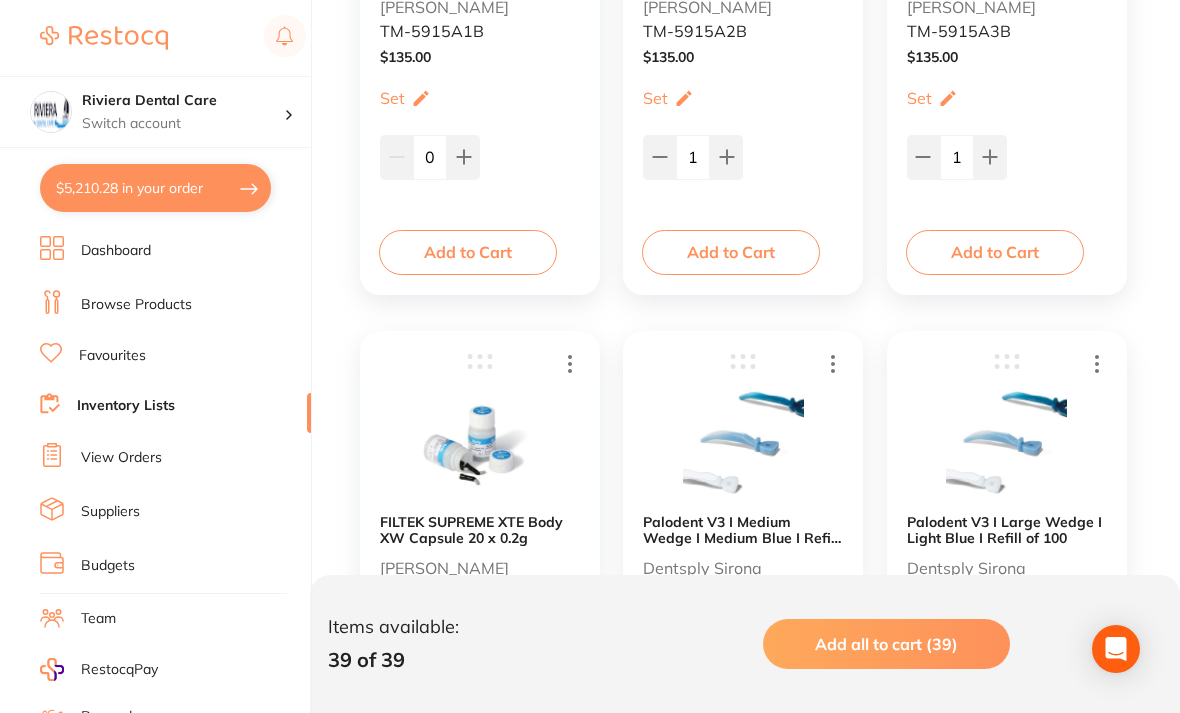 click at bounding box center (480, 445) 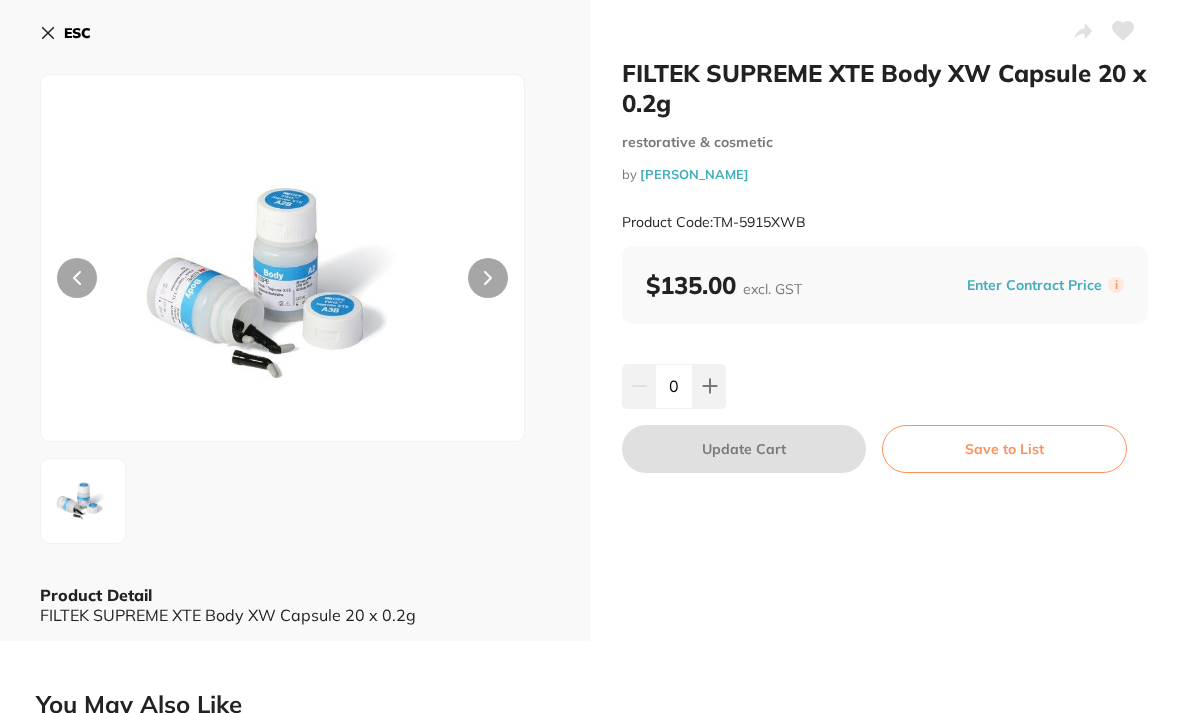 scroll, scrollTop: 0, scrollLeft: 0, axis: both 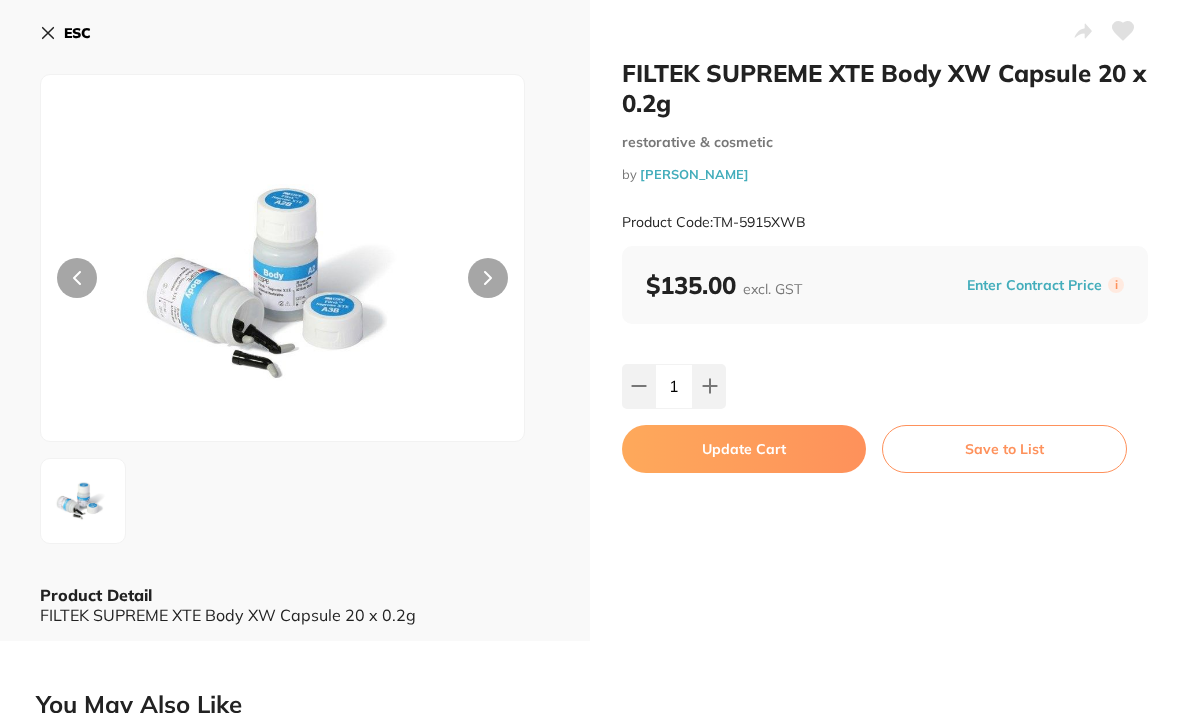 click on "Update Cart" at bounding box center [744, 449] 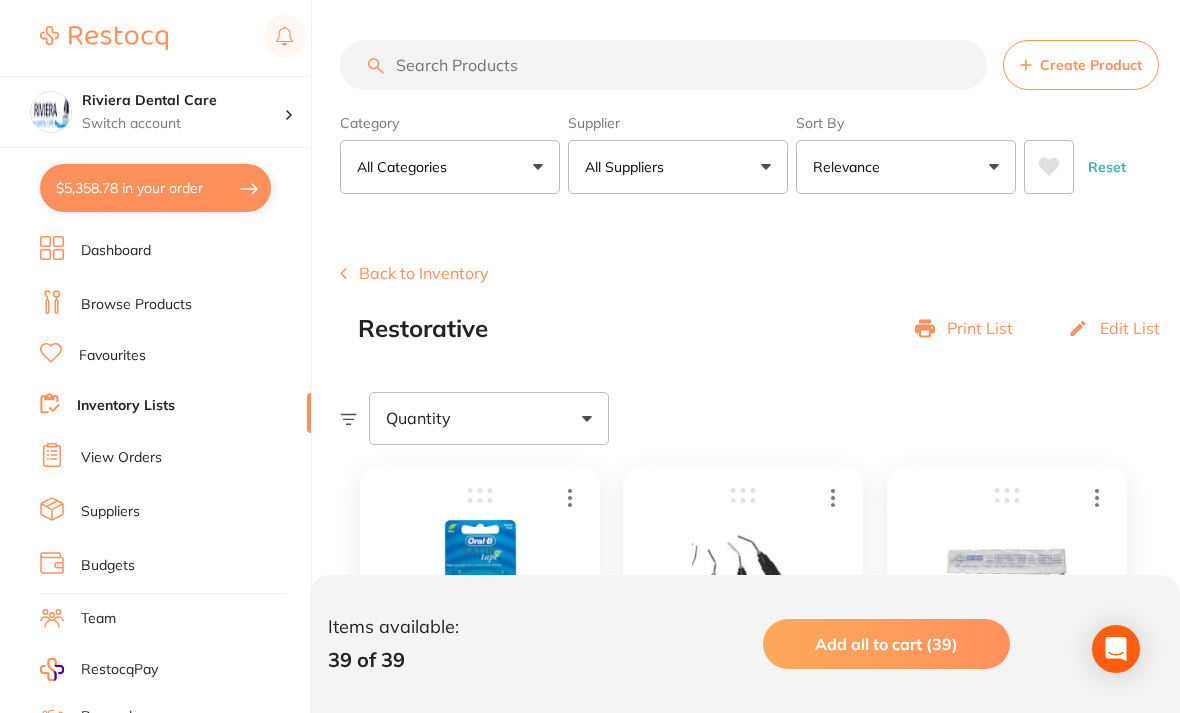 scroll, scrollTop: 4622, scrollLeft: 0, axis: vertical 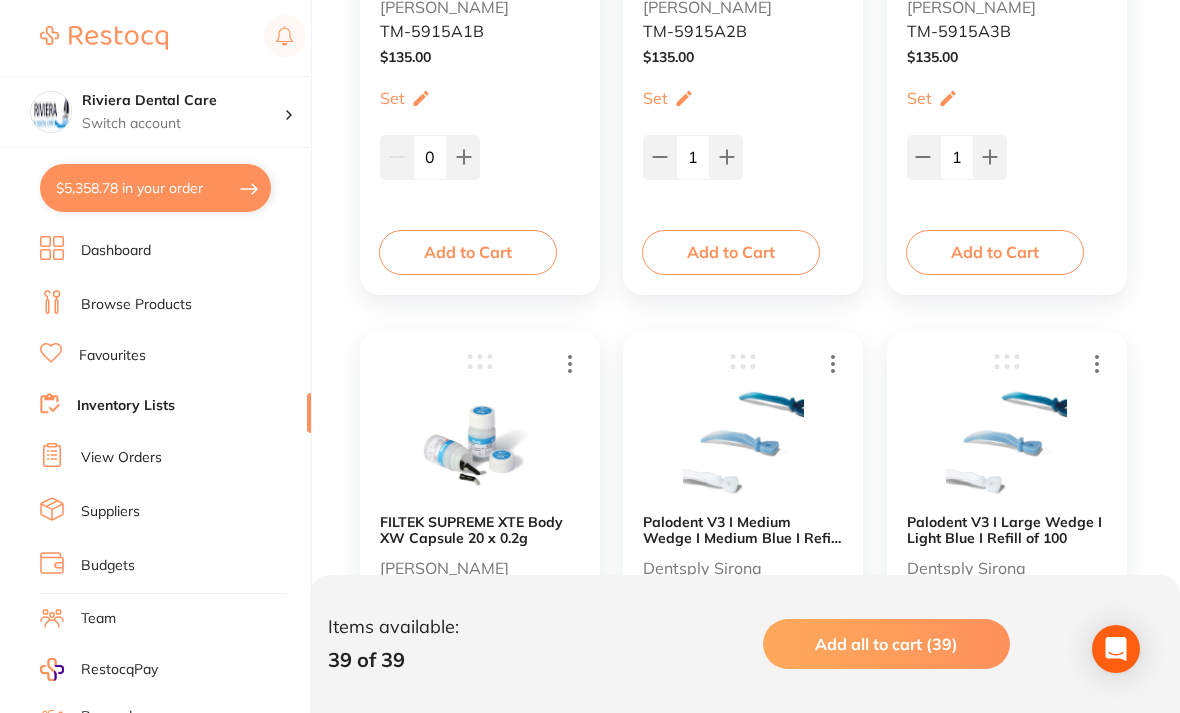 click on "$5,358.78   in your order" at bounding box center (155, 188) 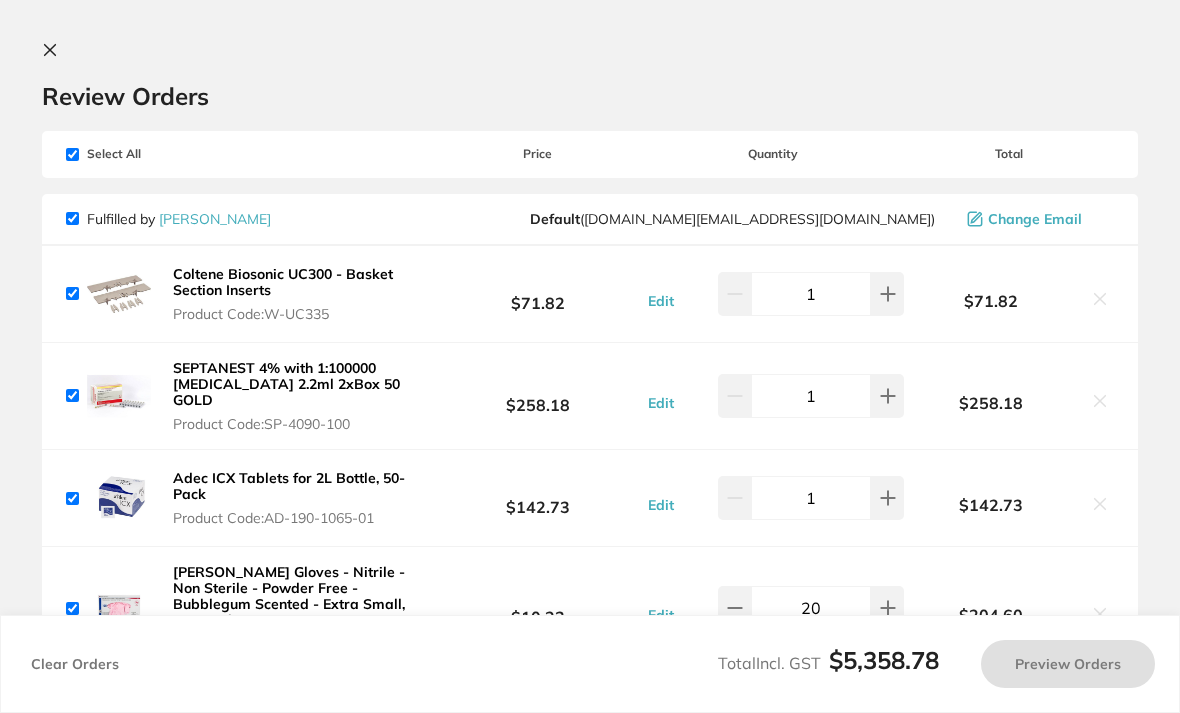 scroll, scrollTop: 0, scrollLeft: 0, axis: both 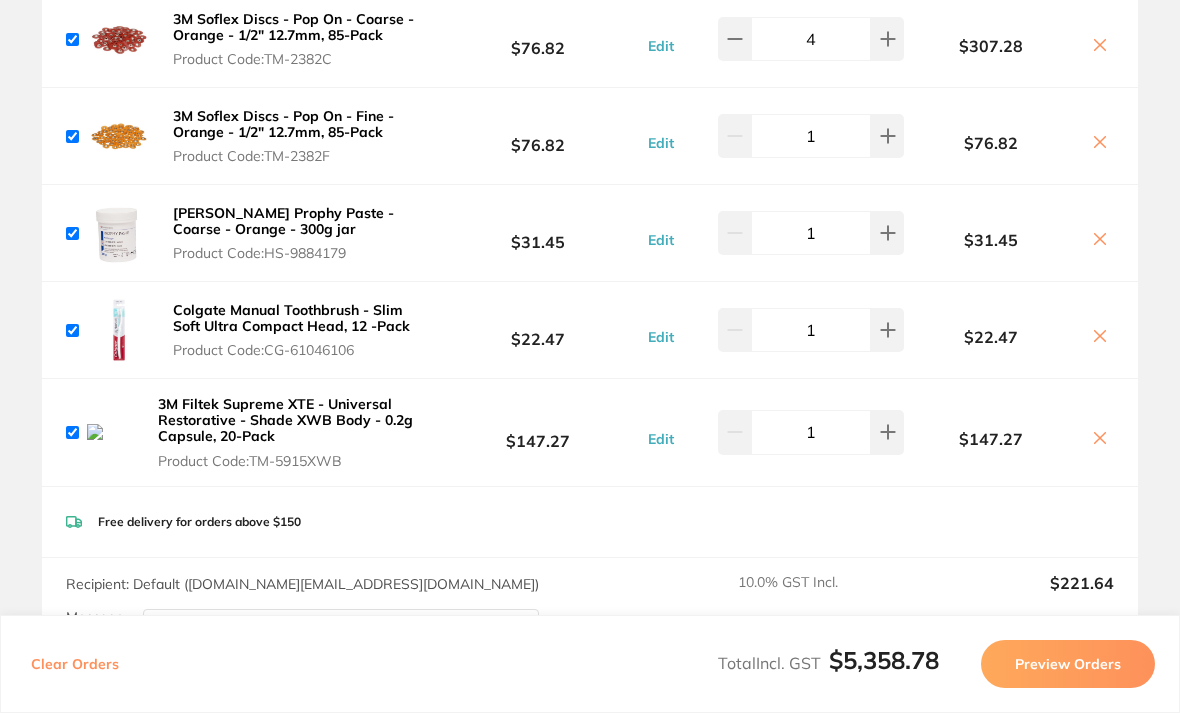 click 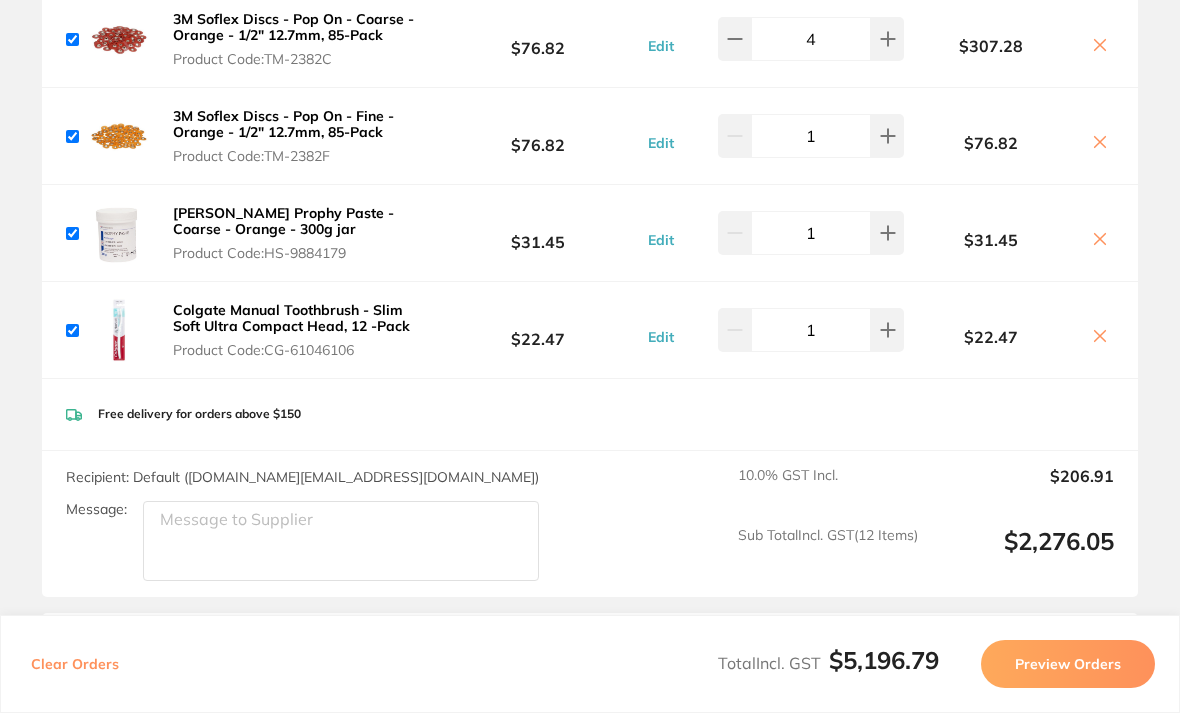 checkbox on "true" 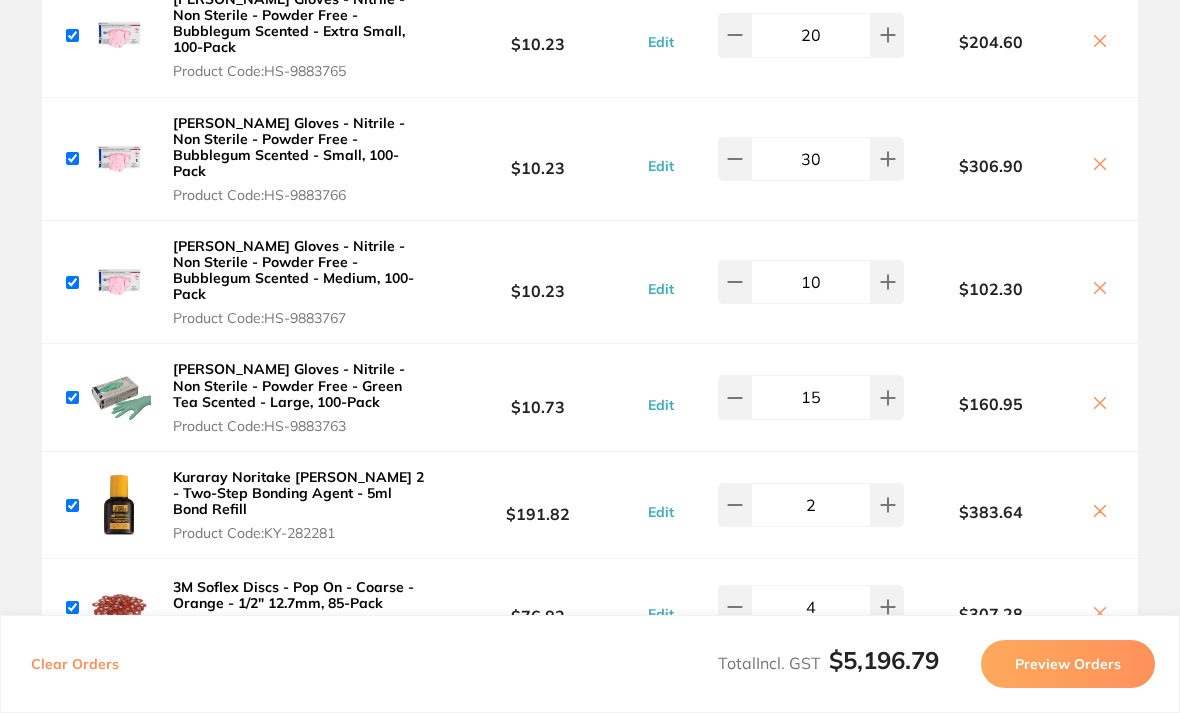 scroll, scrollTop: 571, scrollLeft: 0, axis: vertical 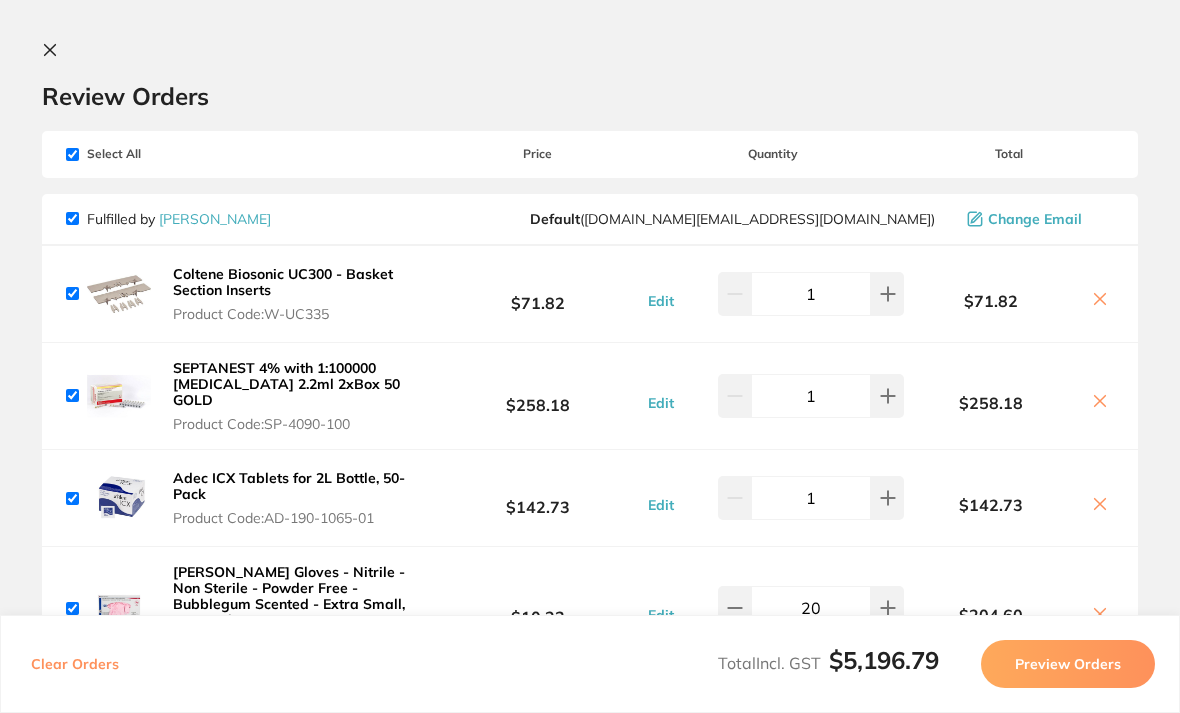 click 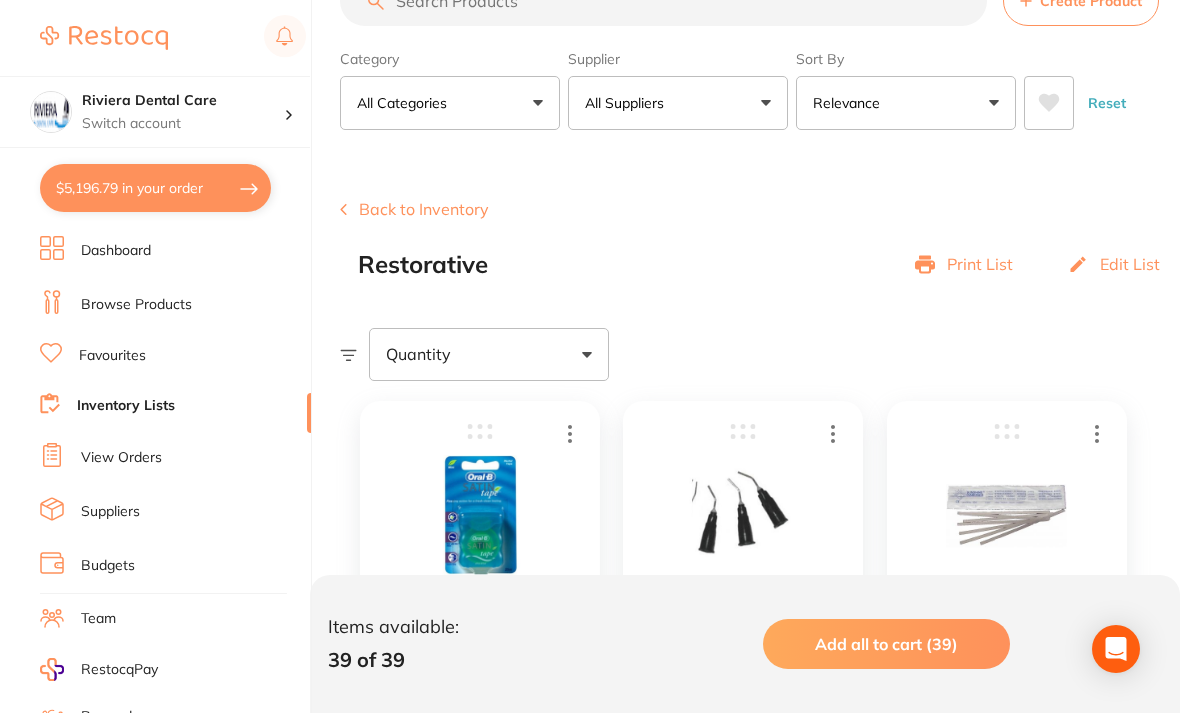 scroll, scrollTop: 0, scrollLeft: 0, axis: both 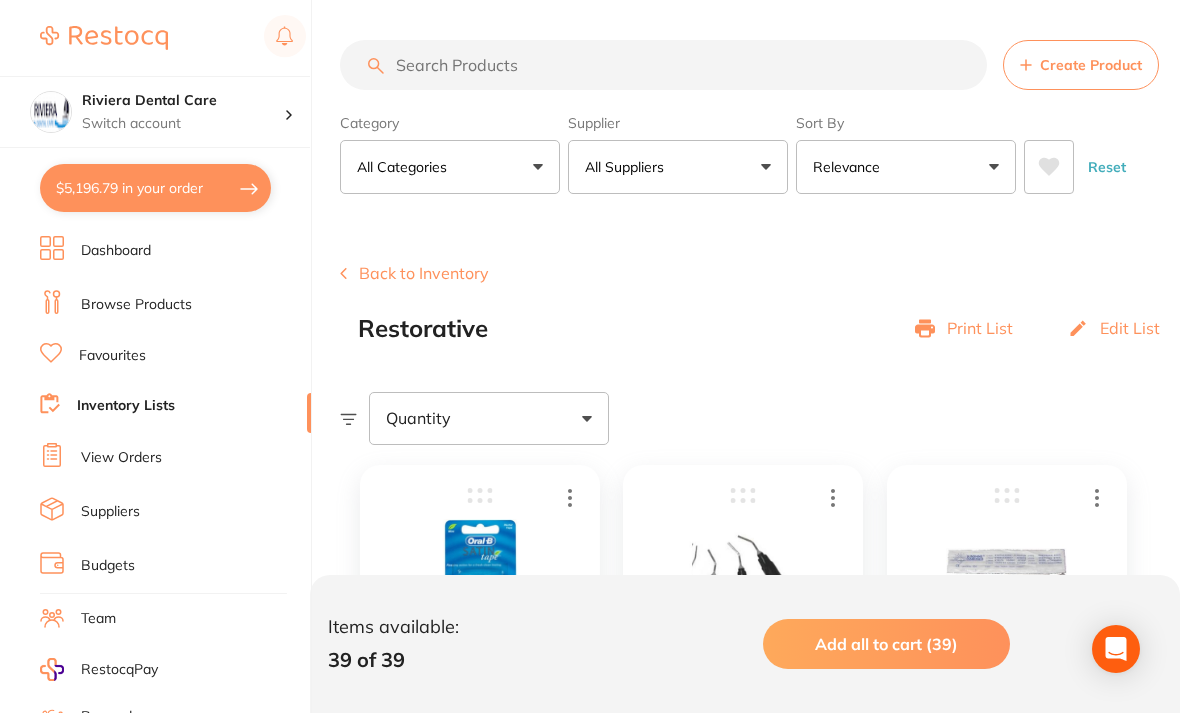 click on "Browse Products" at bounding box center (136, 305) 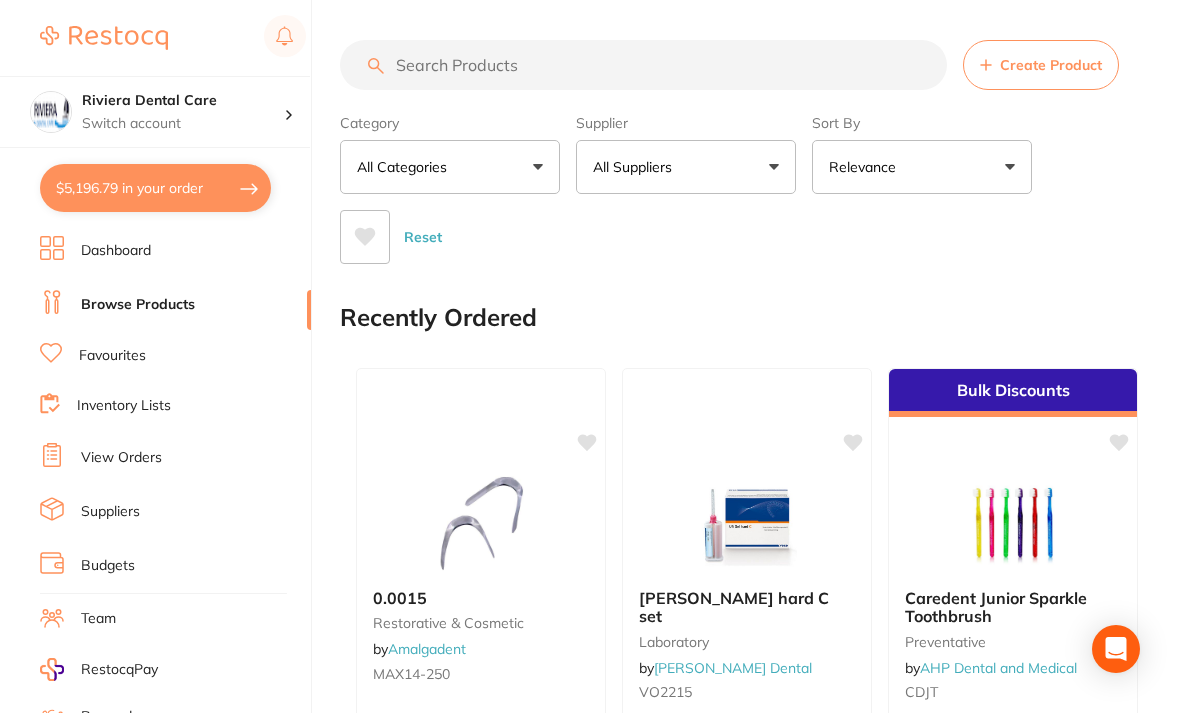 click on "Inventory Lists" at bounding box center (124, 406) 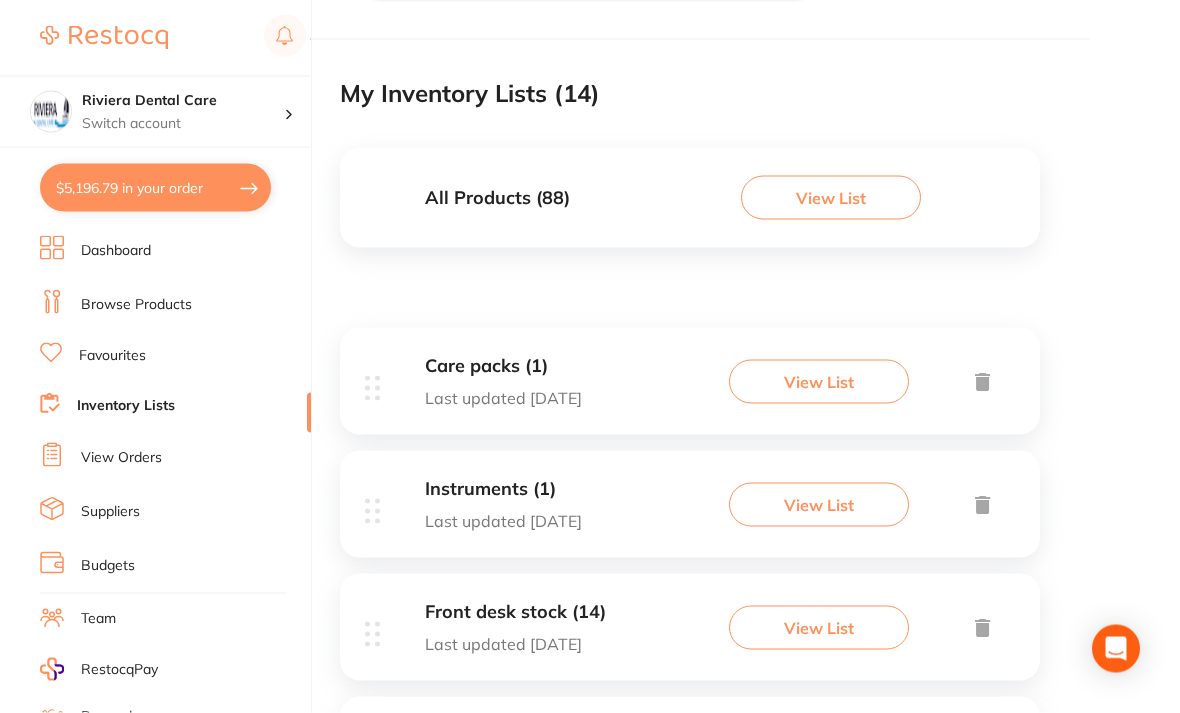 scroll, scrollTop: 0, scrollLeft: 0, axis: both 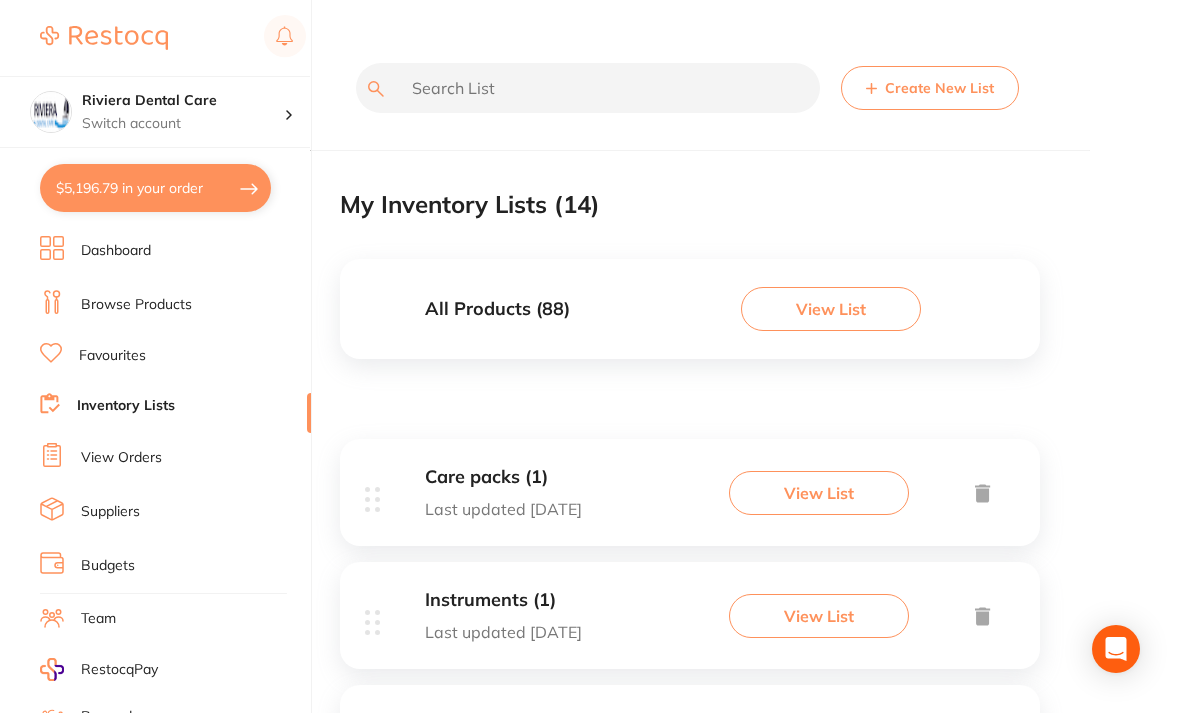 click on "Browse Products" at bounding box center [136, 305] 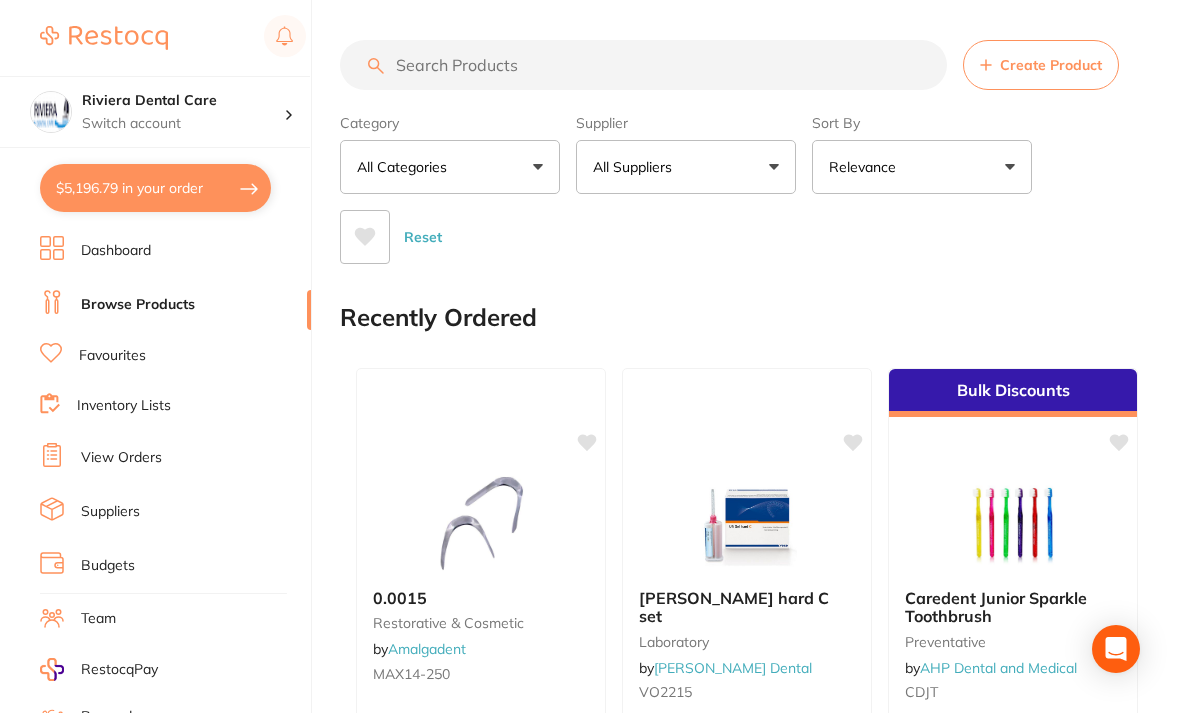 scroll, scrollTop: 0, scrollLeft: 0, axis: both 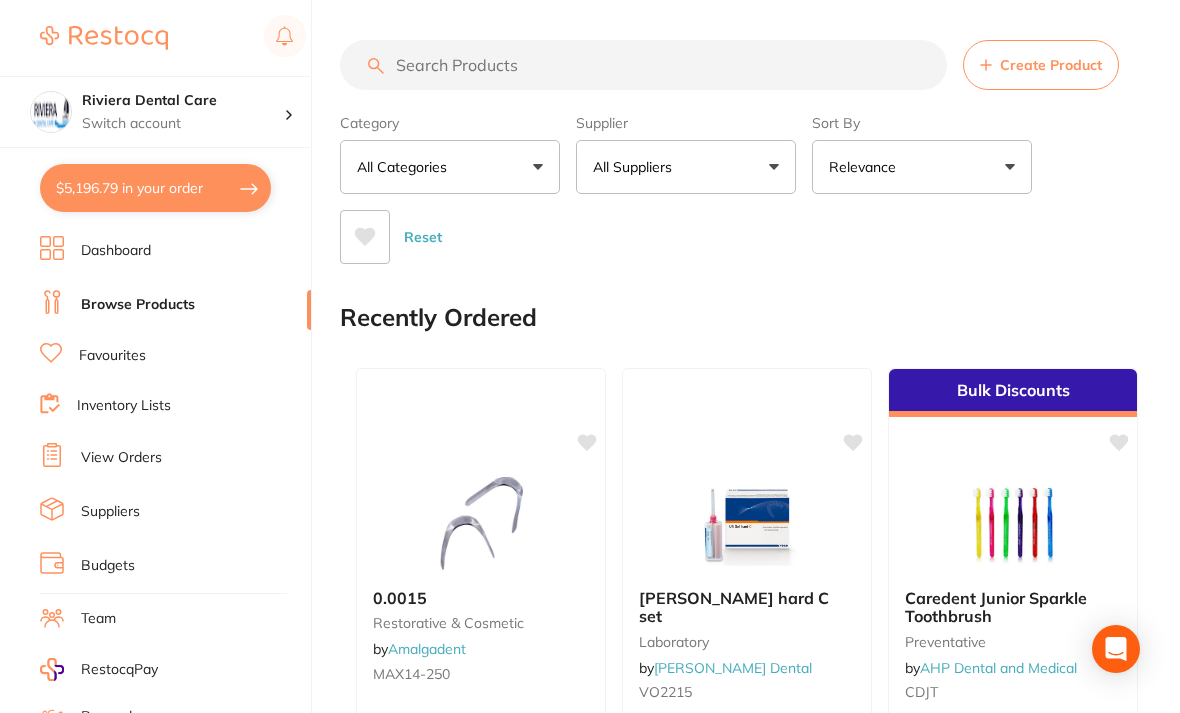click at bounding box center (643, 65) 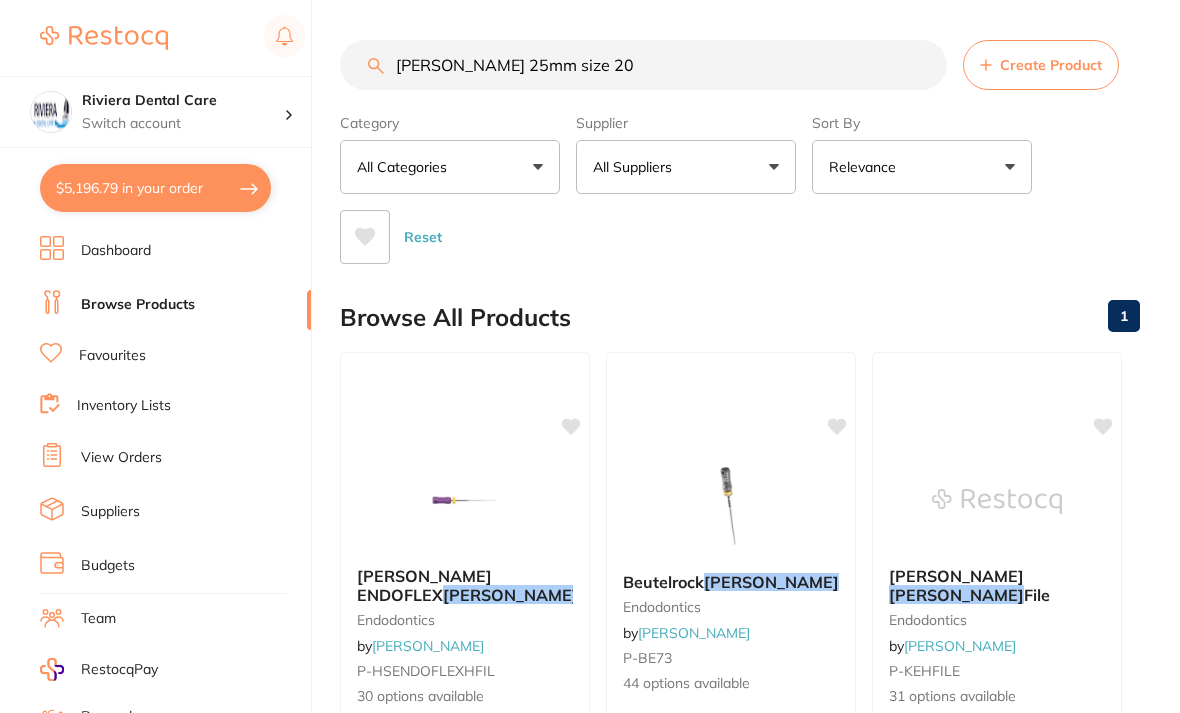 type on "Hedstrom 25mm size 20" 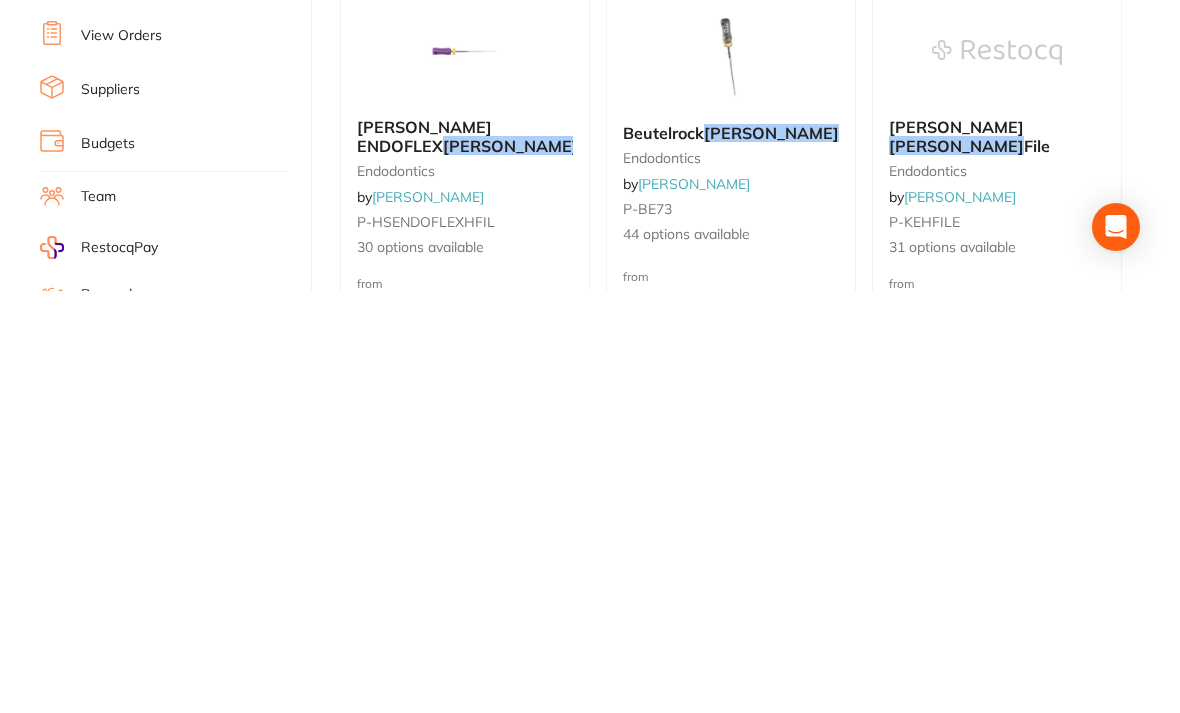 scroll, scrollTop: 47, scrollLeft: 0, axis: vertical 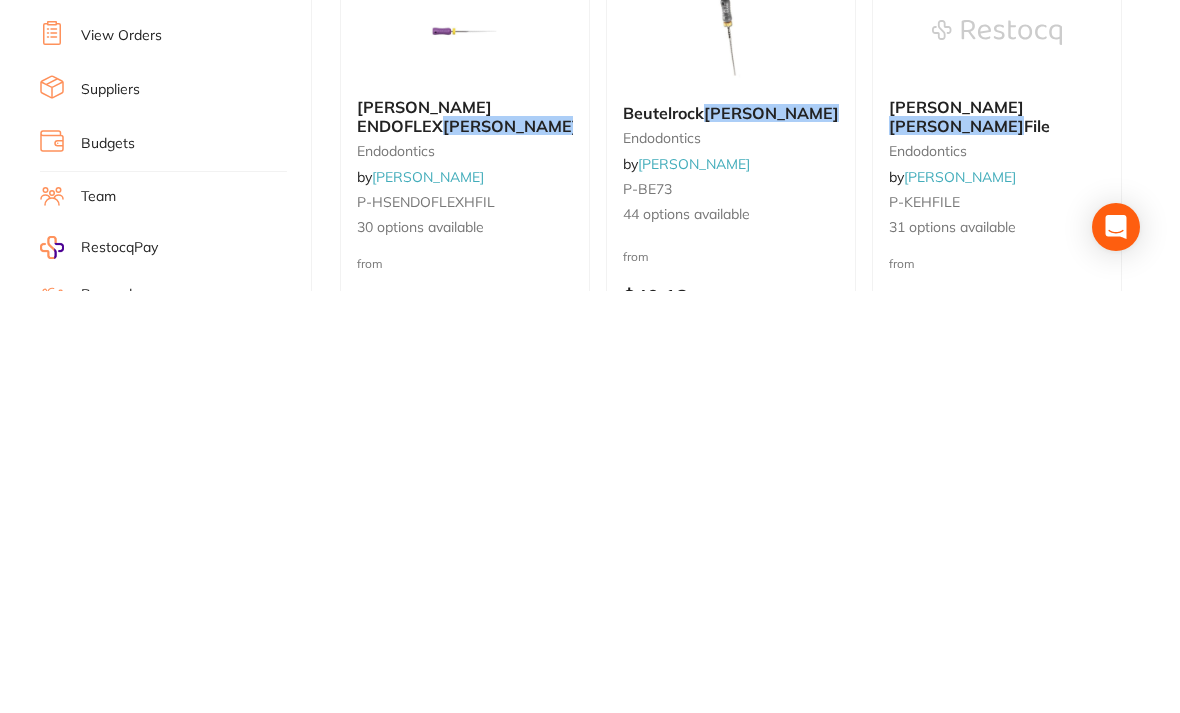 click on "Files" at bounding box center [595, 548] 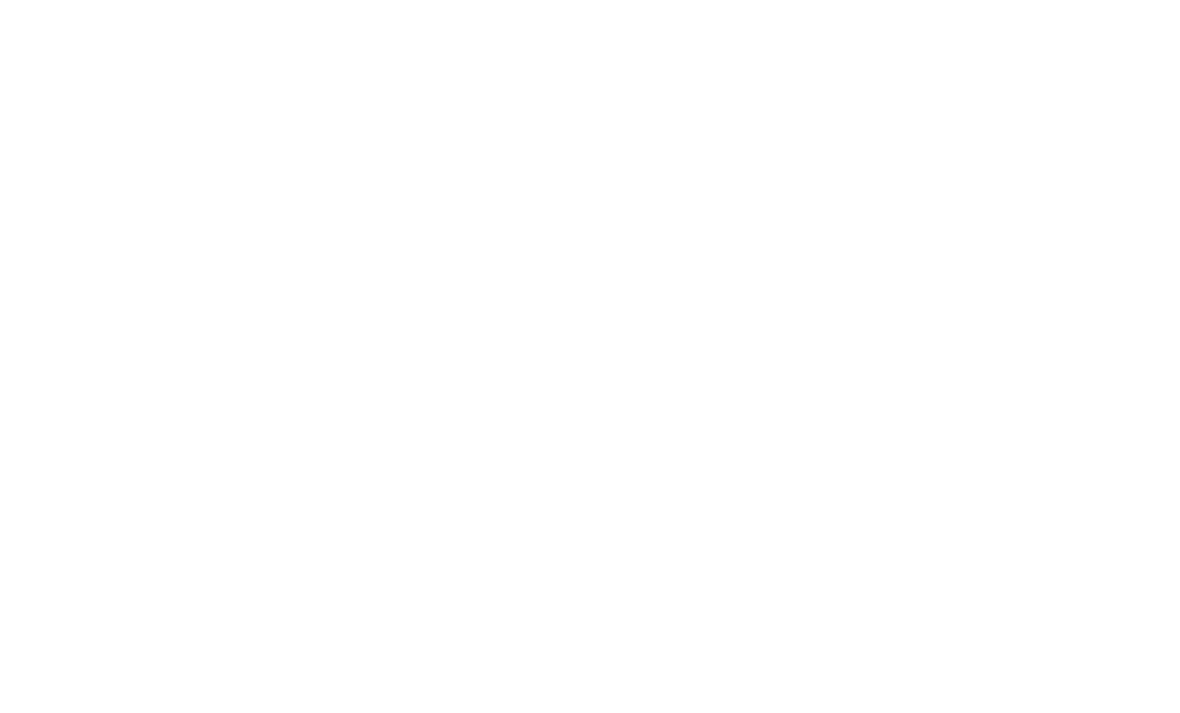 scroll, scrollTop: 0, scrollLeft: 0, axis: both 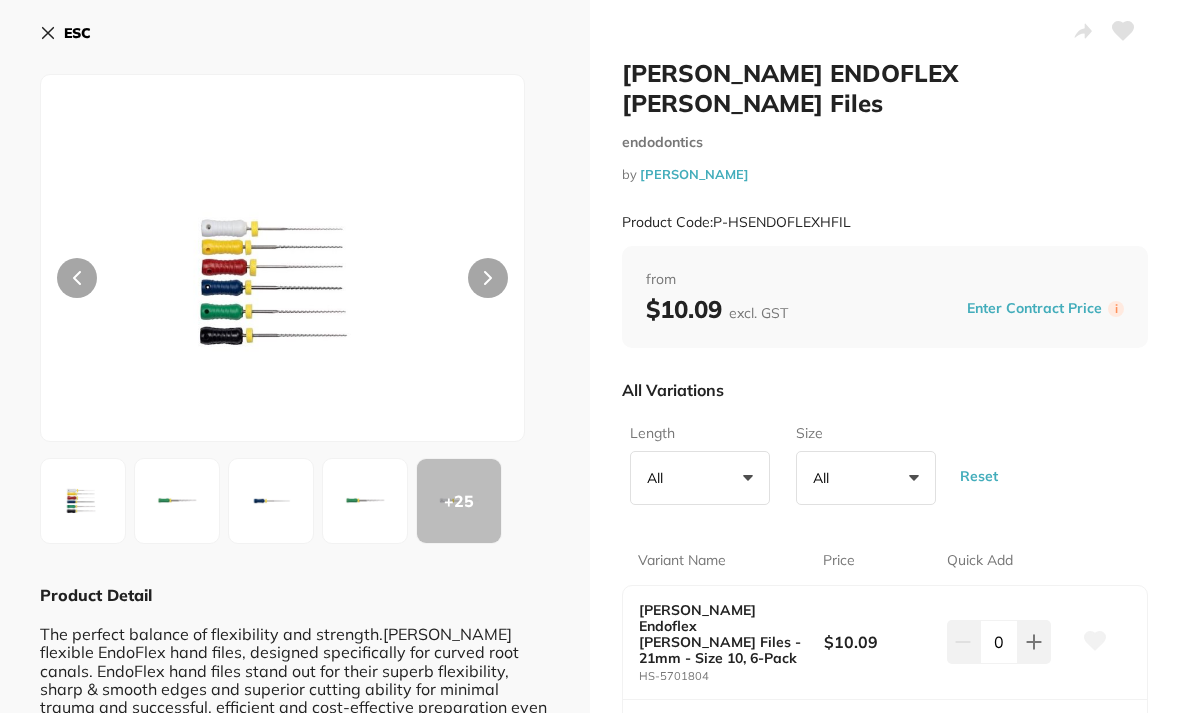 click 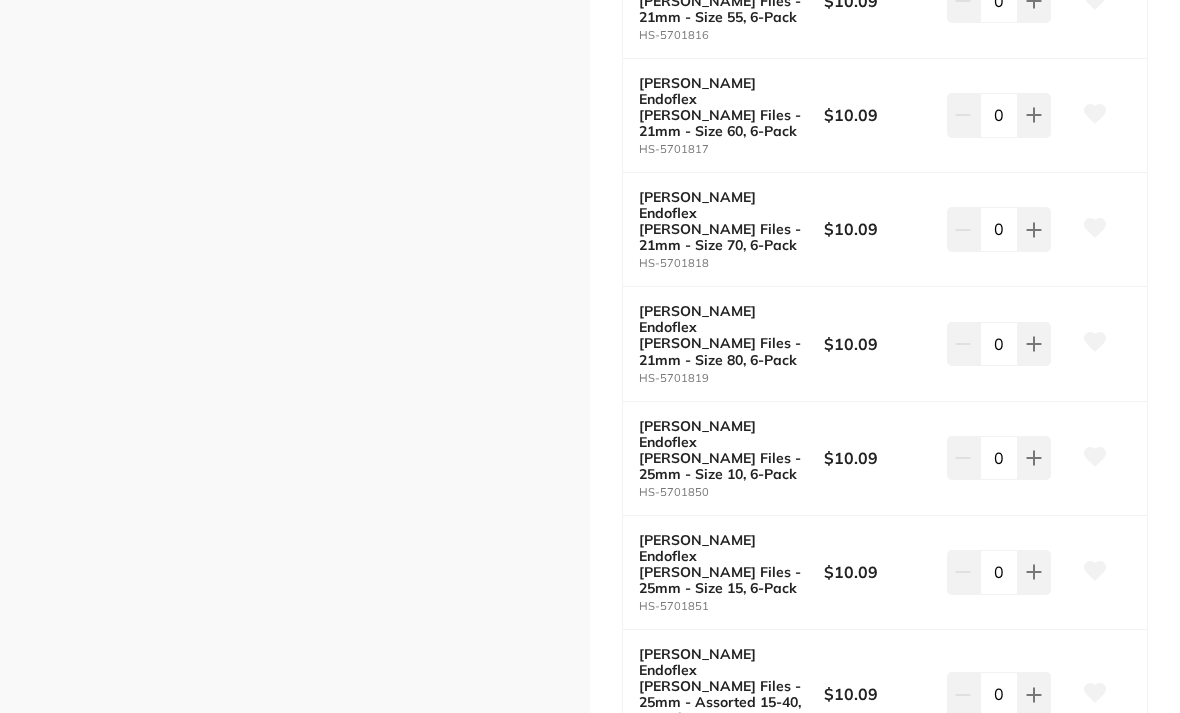 scroll, scrollTop: 1981, scrollLeft: 0, axis: vertical 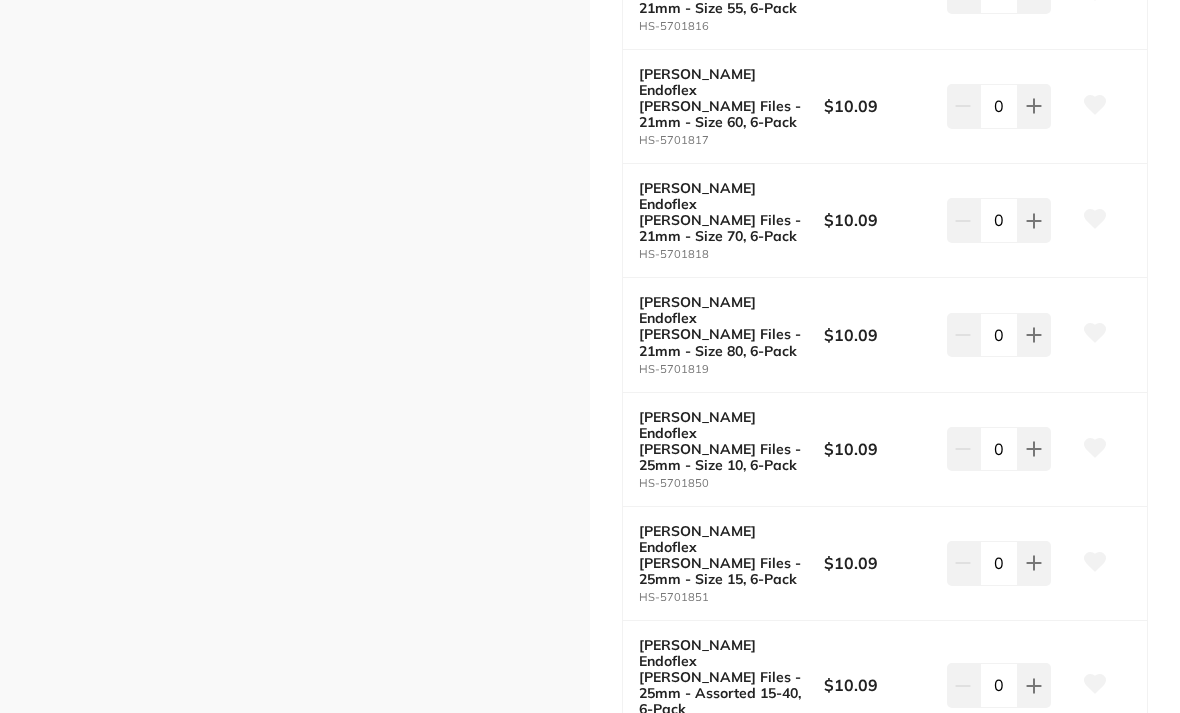 click 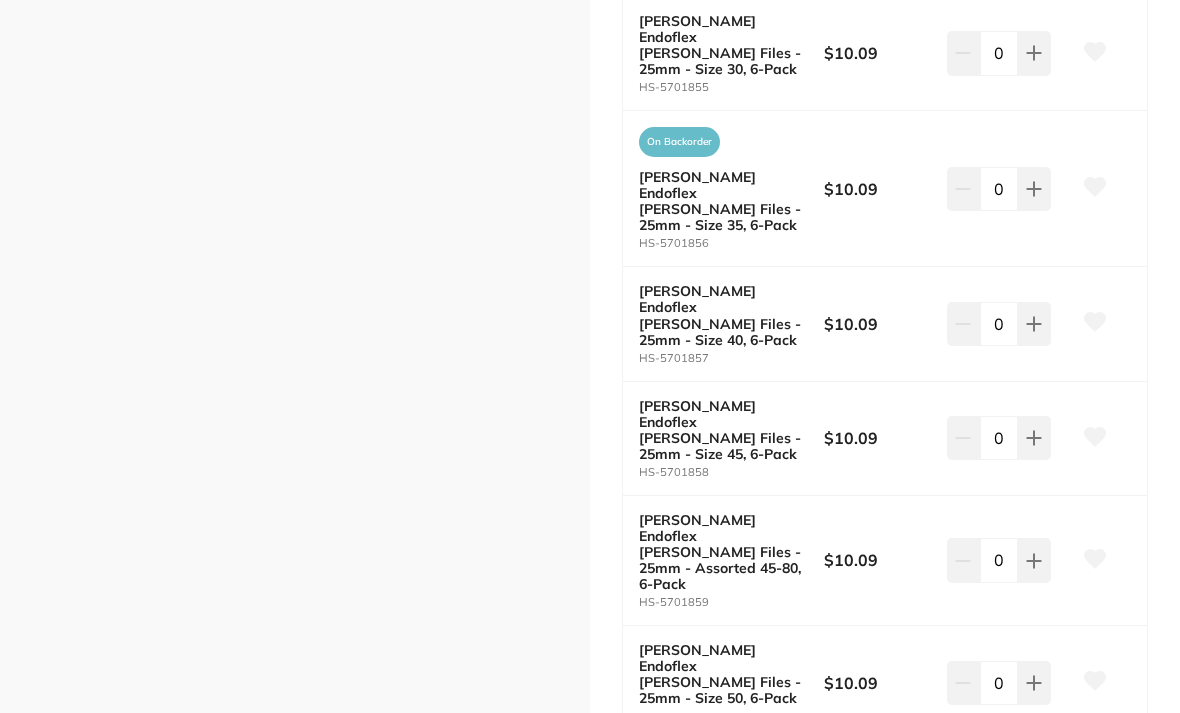 scroll, scrollTop: 2962, scrollLeft: 0, axis: vertical 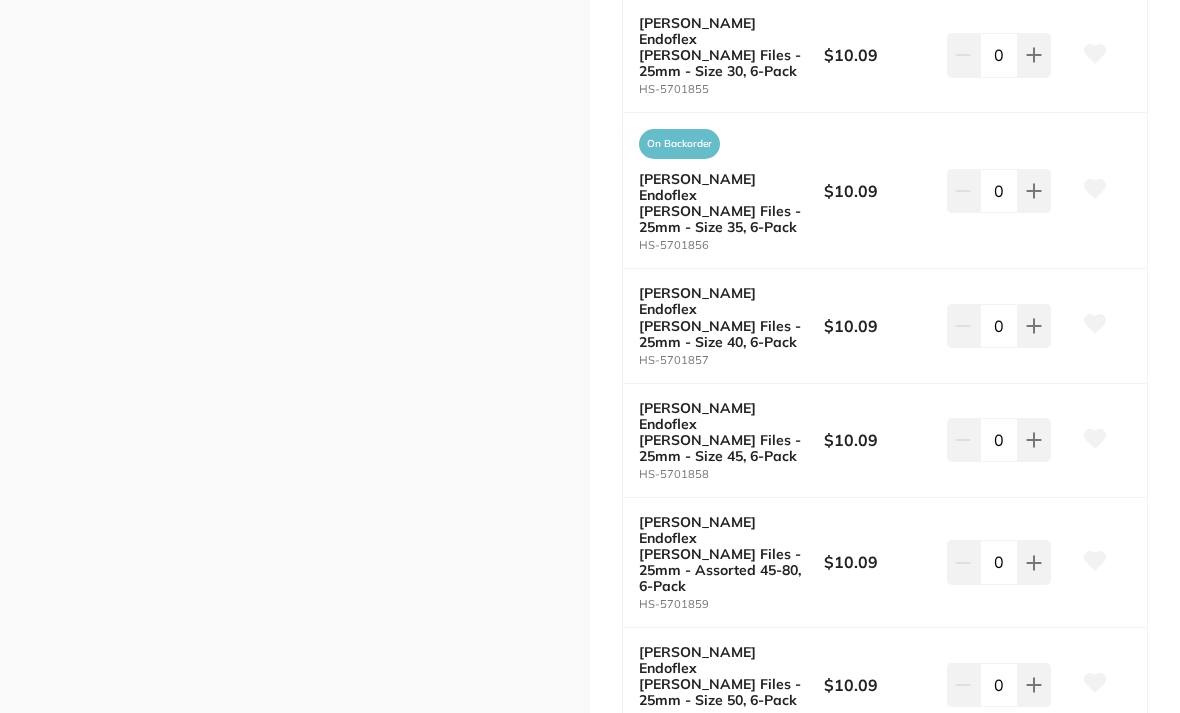 click 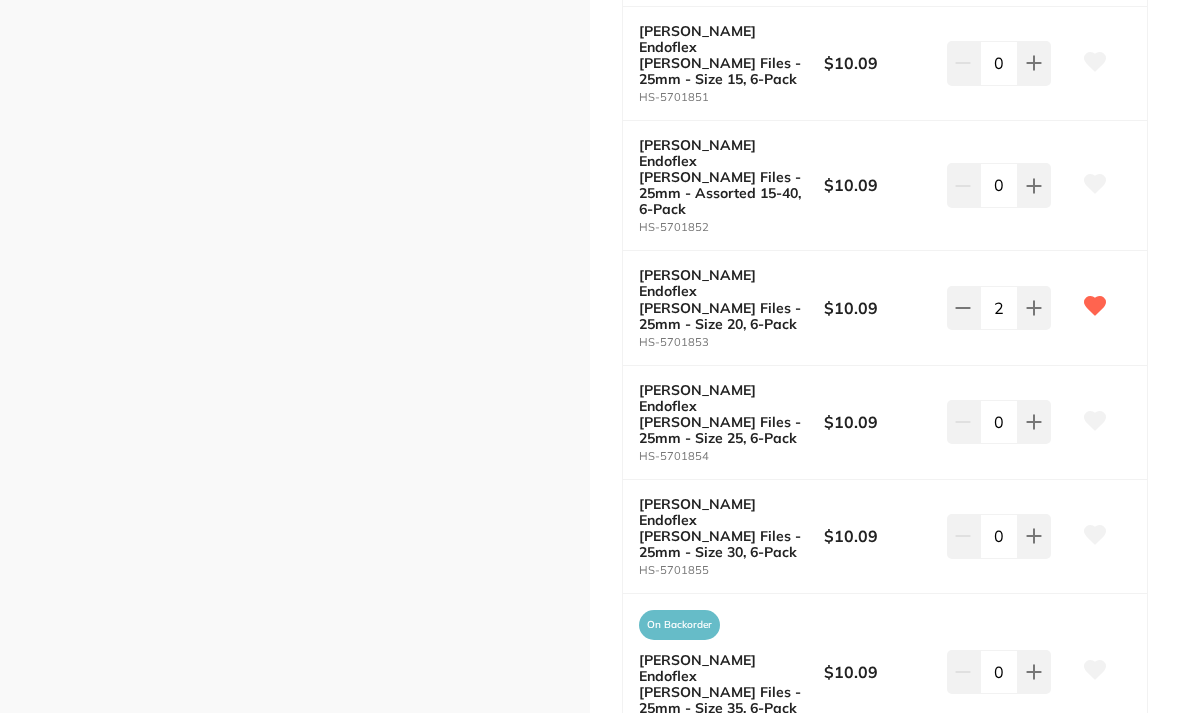 scroll, scrollTop: 2473, scrollLeft: 0, axis: vertical 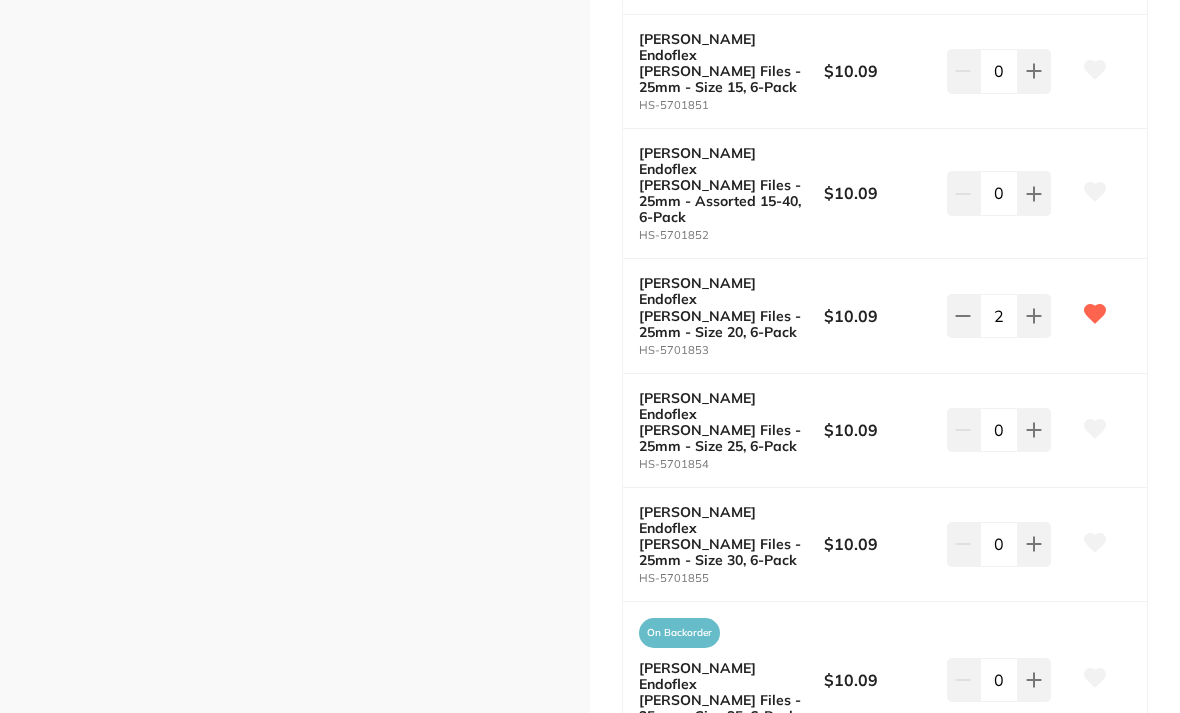 click 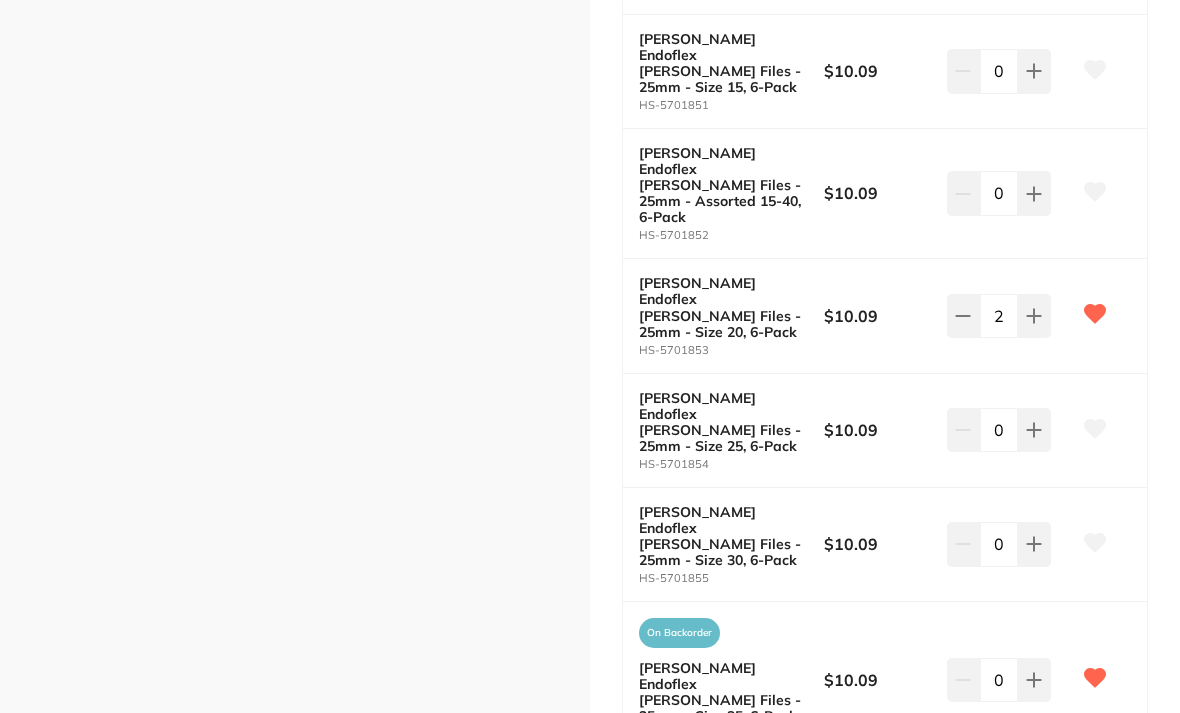 click 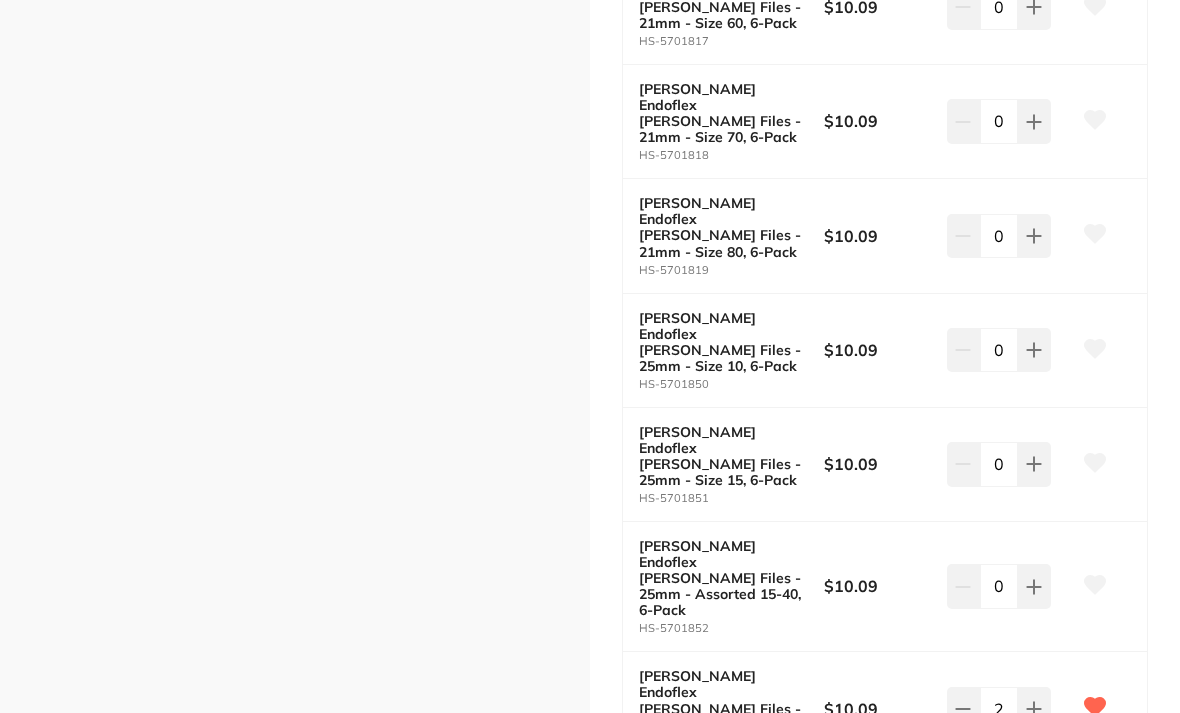scroll, scrollTop: 2061, scrollLeft: 0, axis: vertical 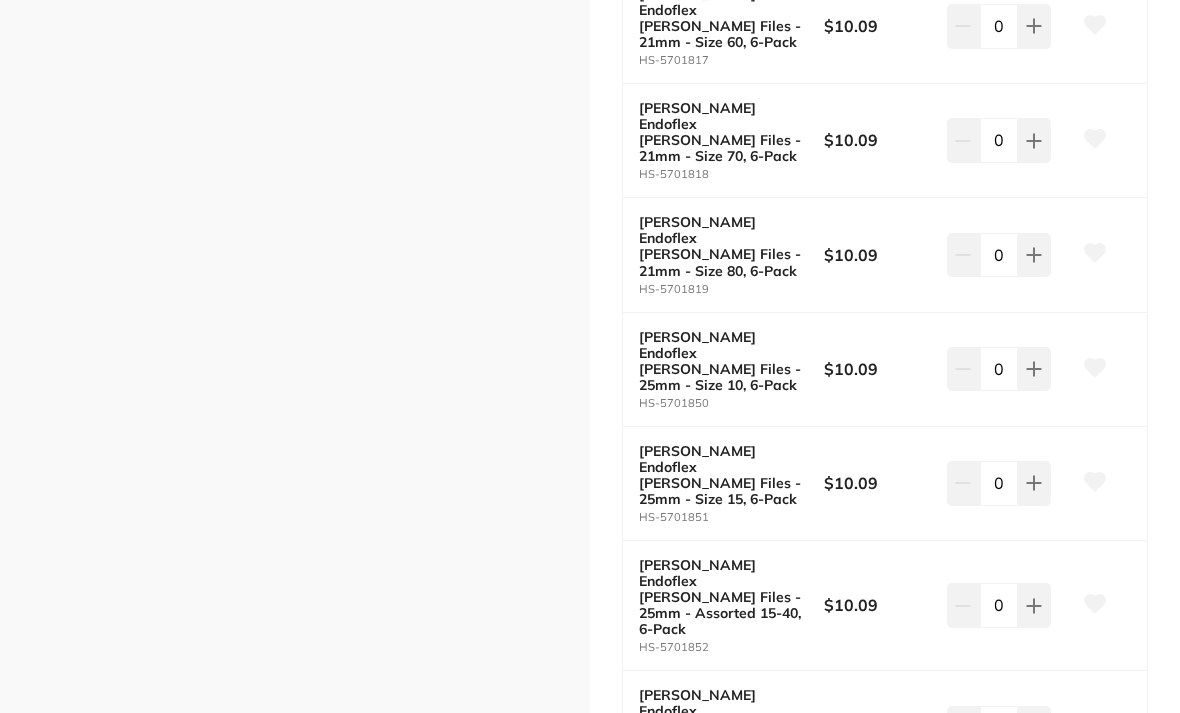 click 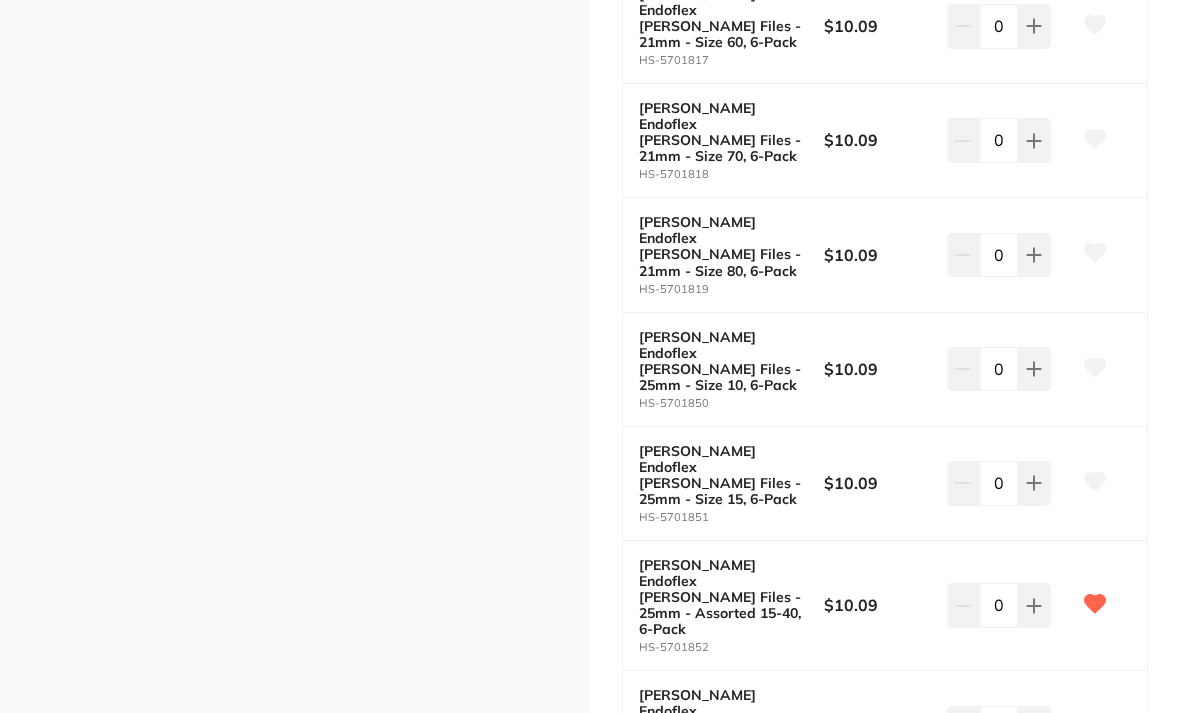 click 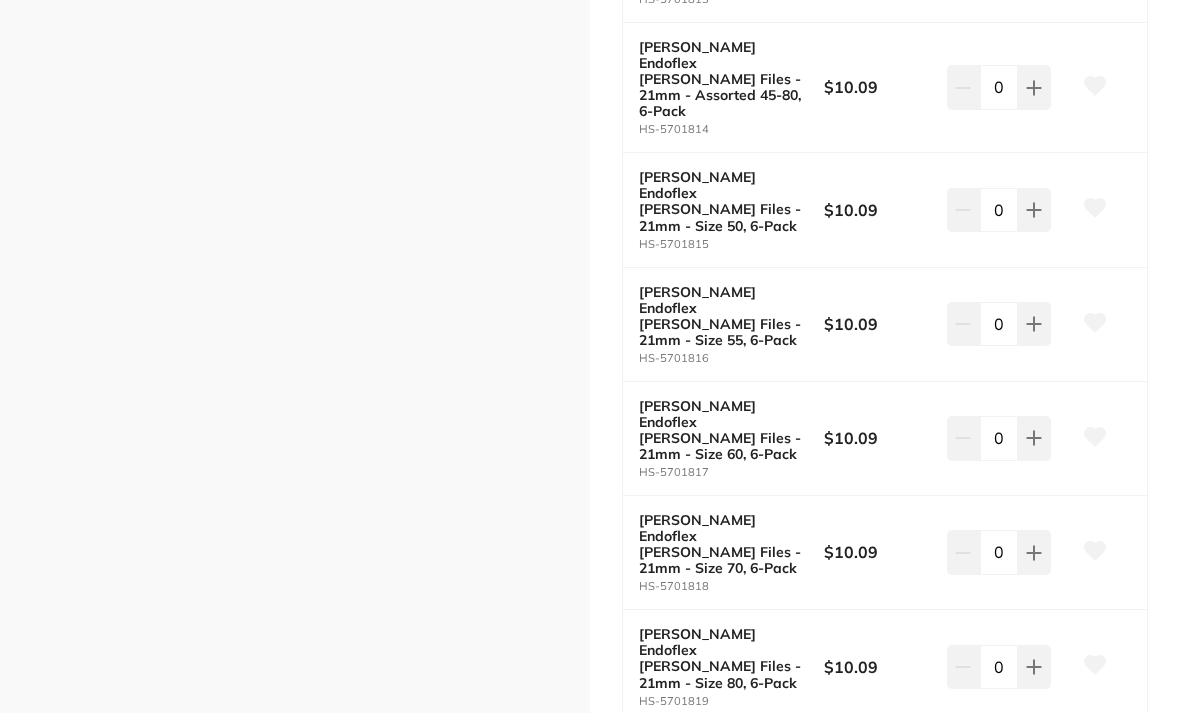 scroll, scrollTop: 1648, scrollLeft: 0, axis: vertical 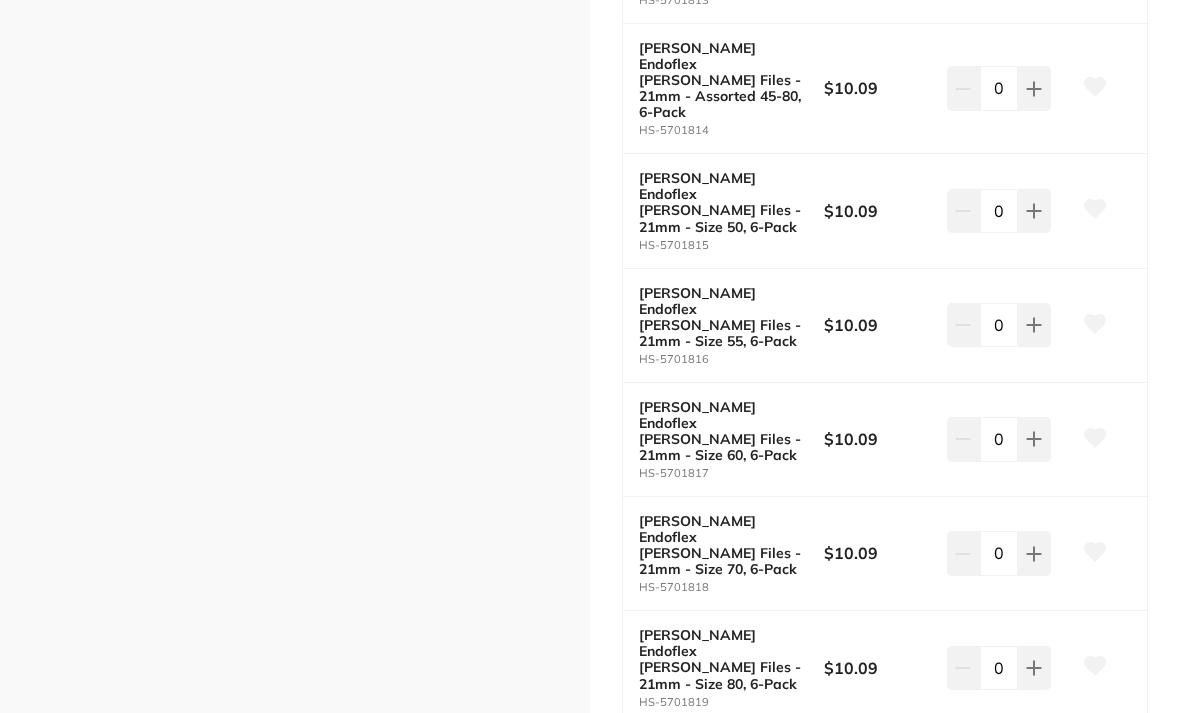 click 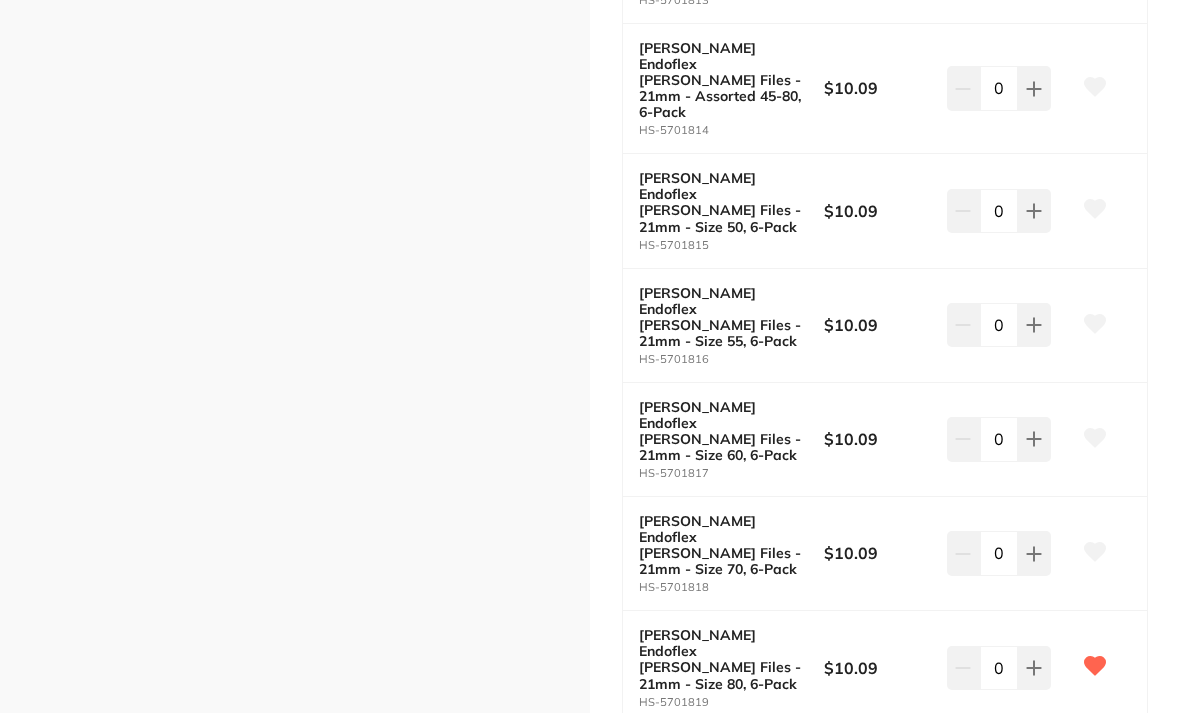click at bounding box center (1095, 554) 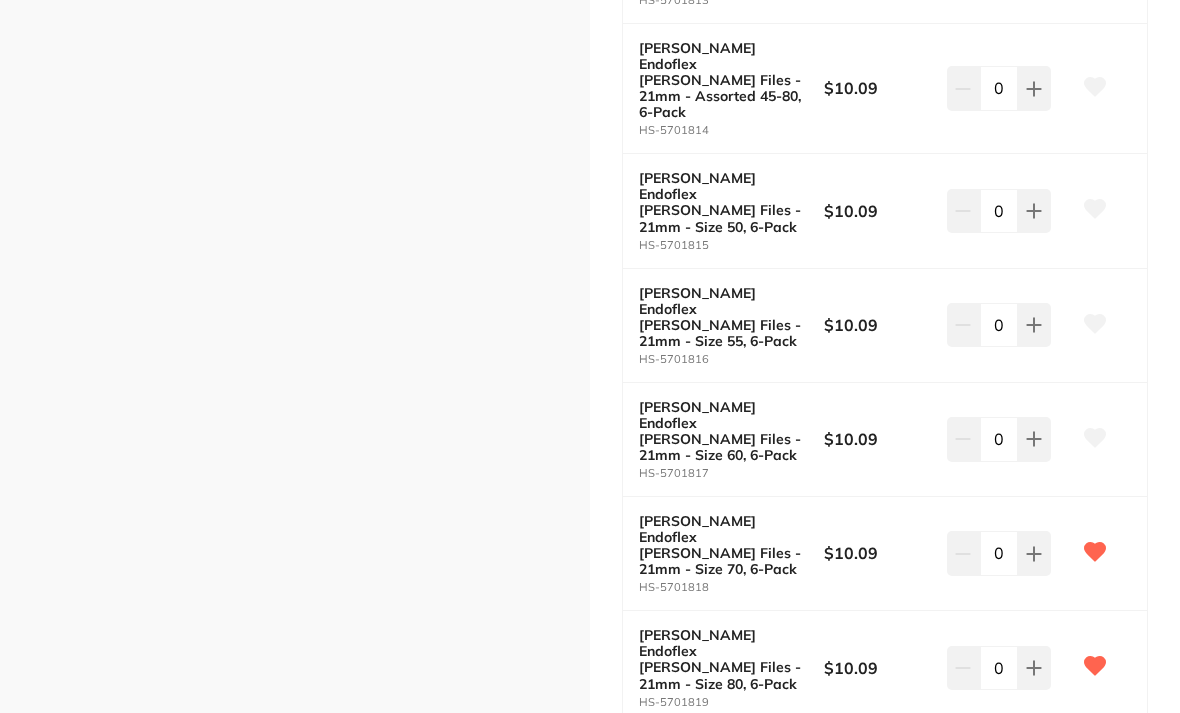 click 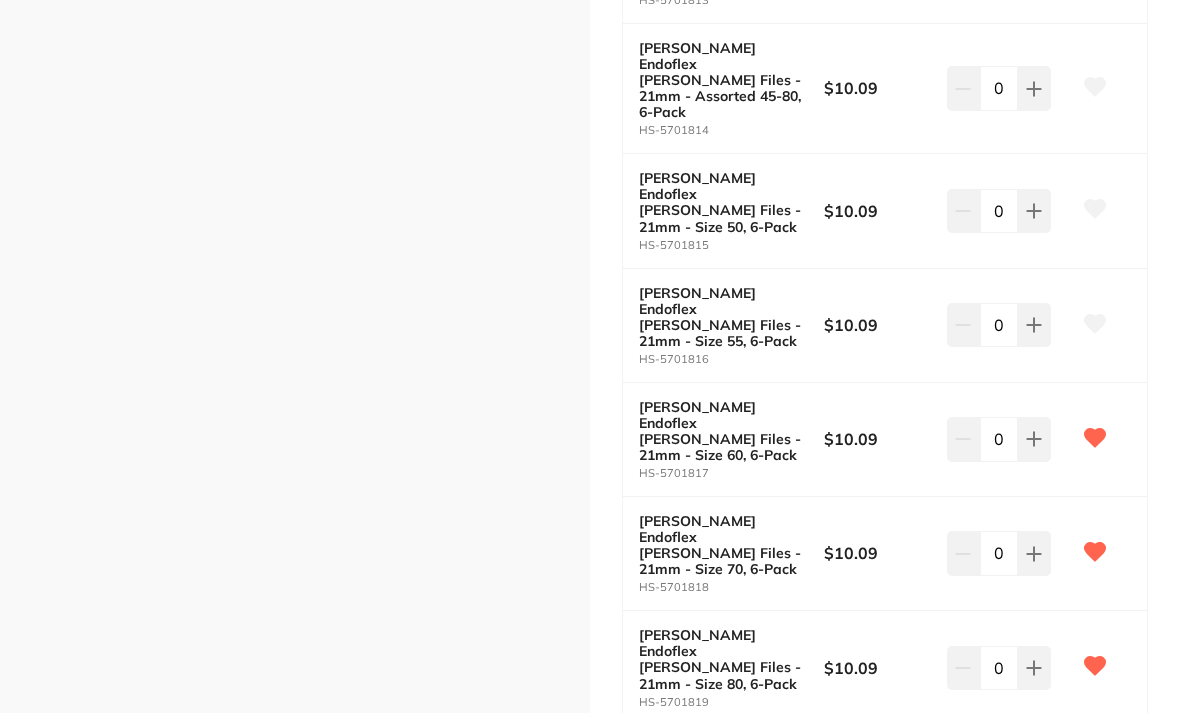 click at bounding box center (1095, 325) 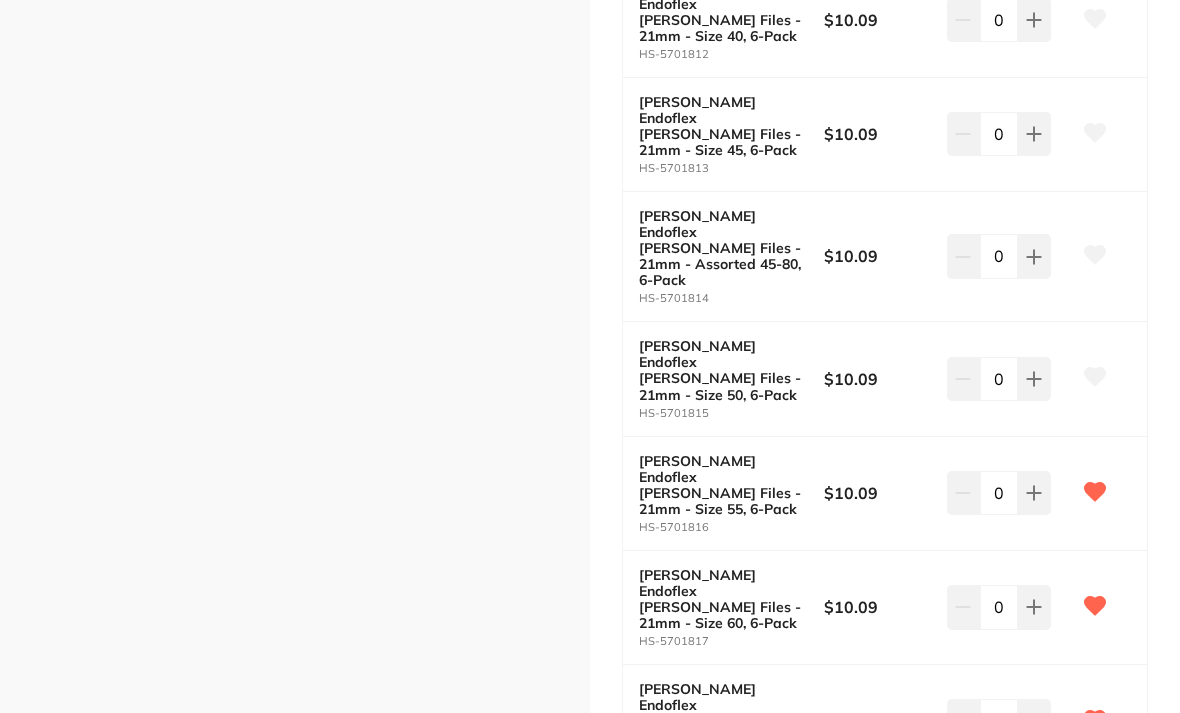 scroll, scrollTop: 1385, scrollLeft: 0, axis: vertical 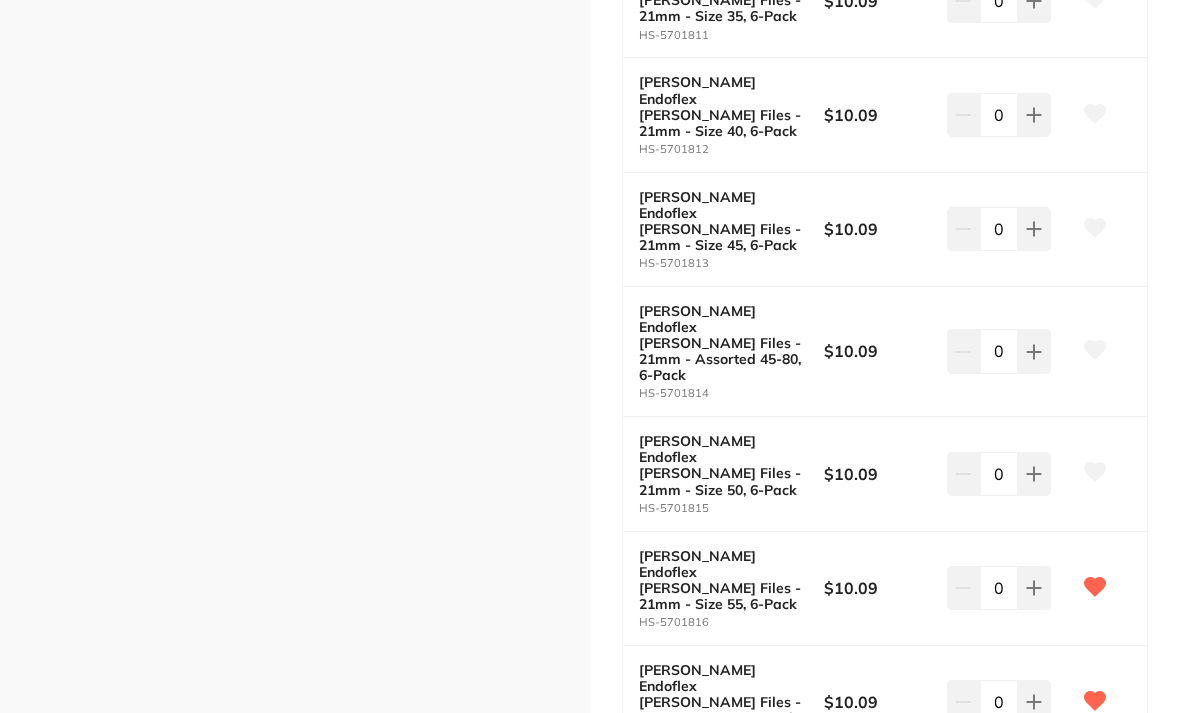 click 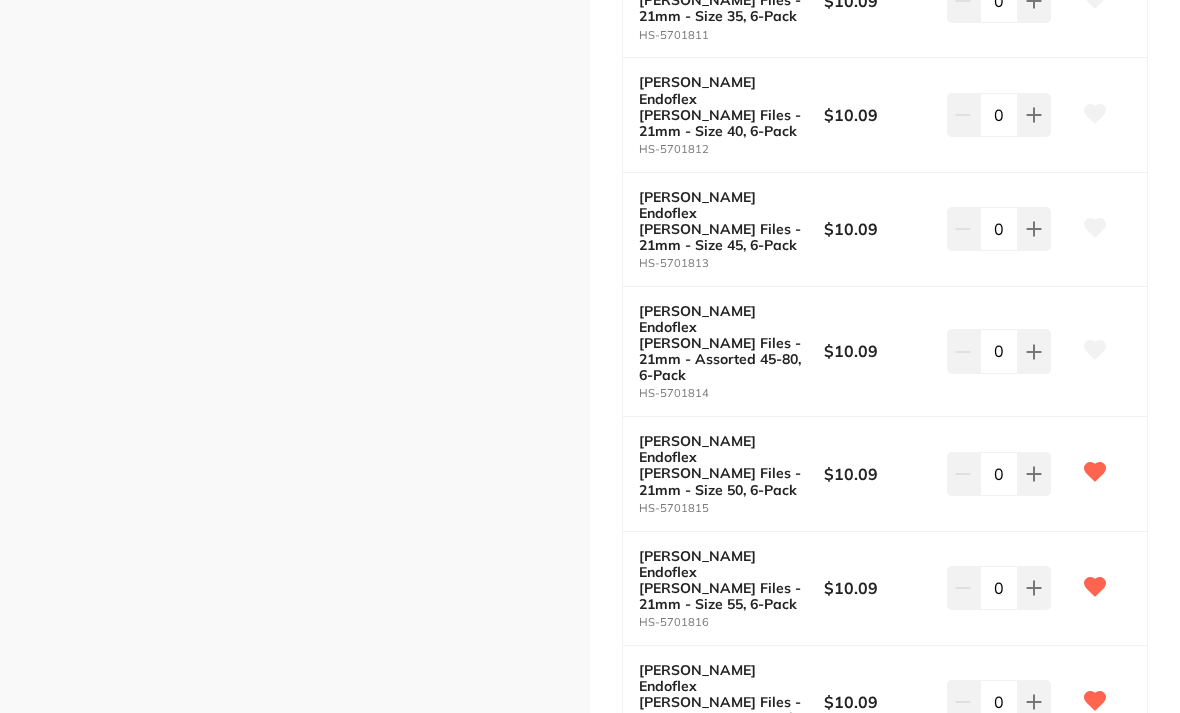 click at bounding box center [1095, 352] 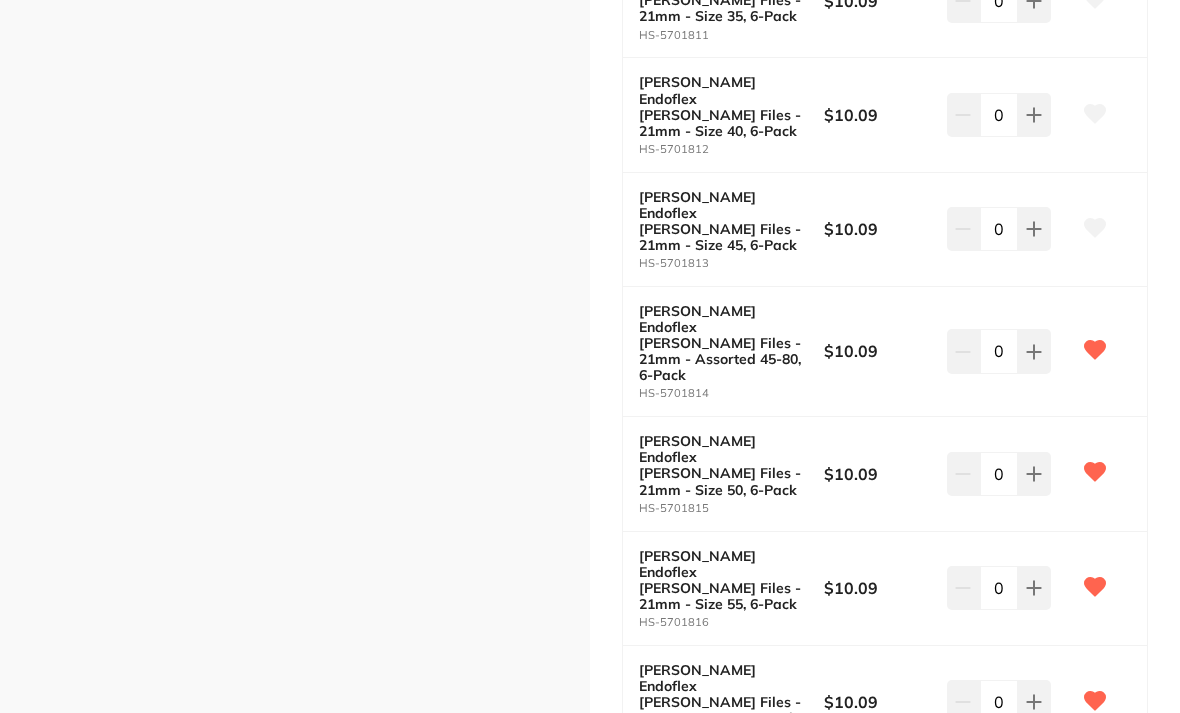 click at bounding box center (1095, 229) 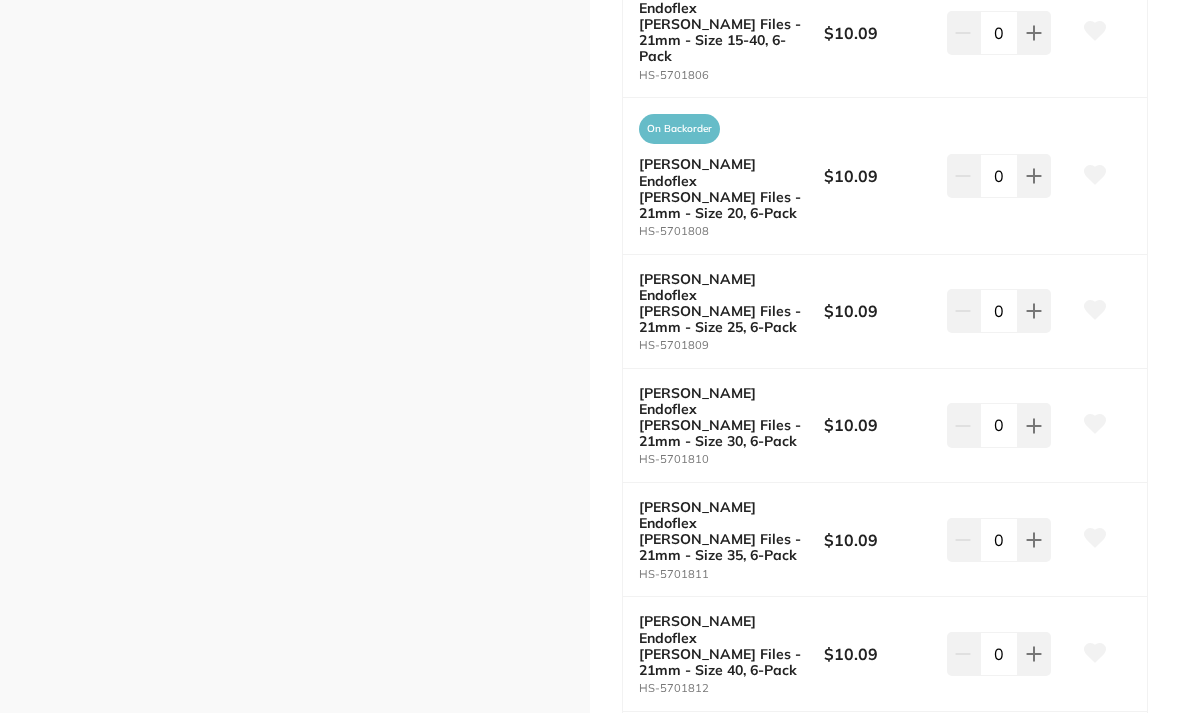 scroll, scrollTop: 842, scrollLeft: 0, axis: vertical 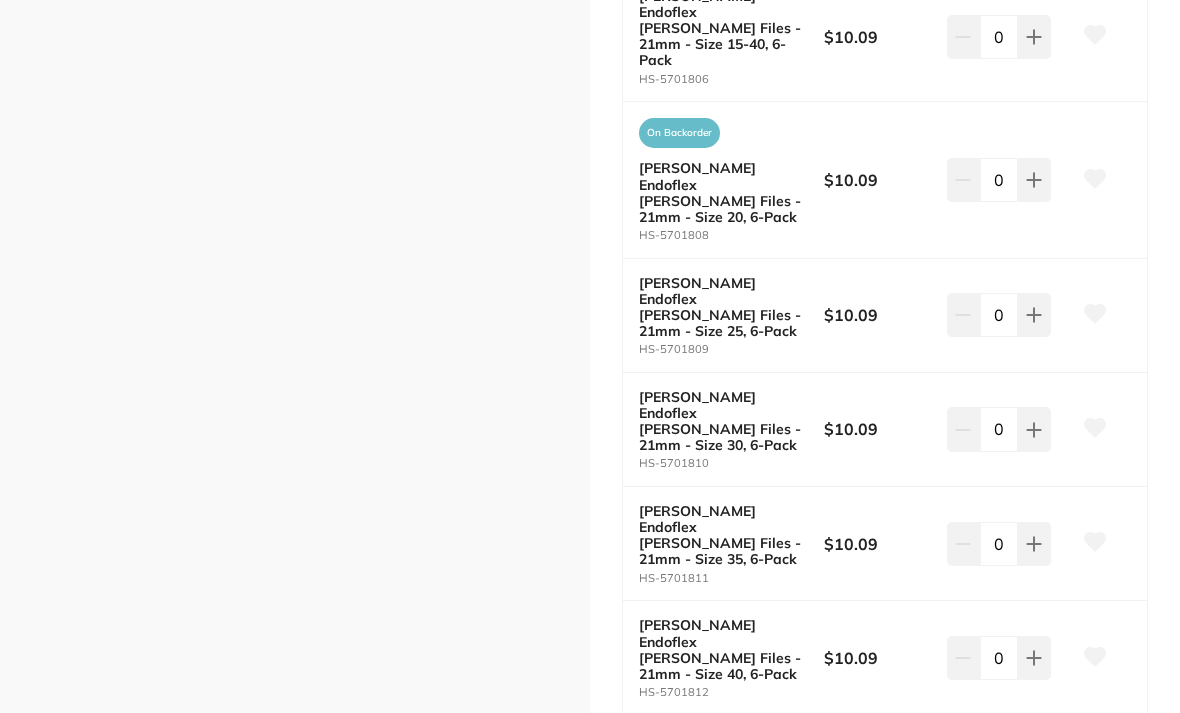 click 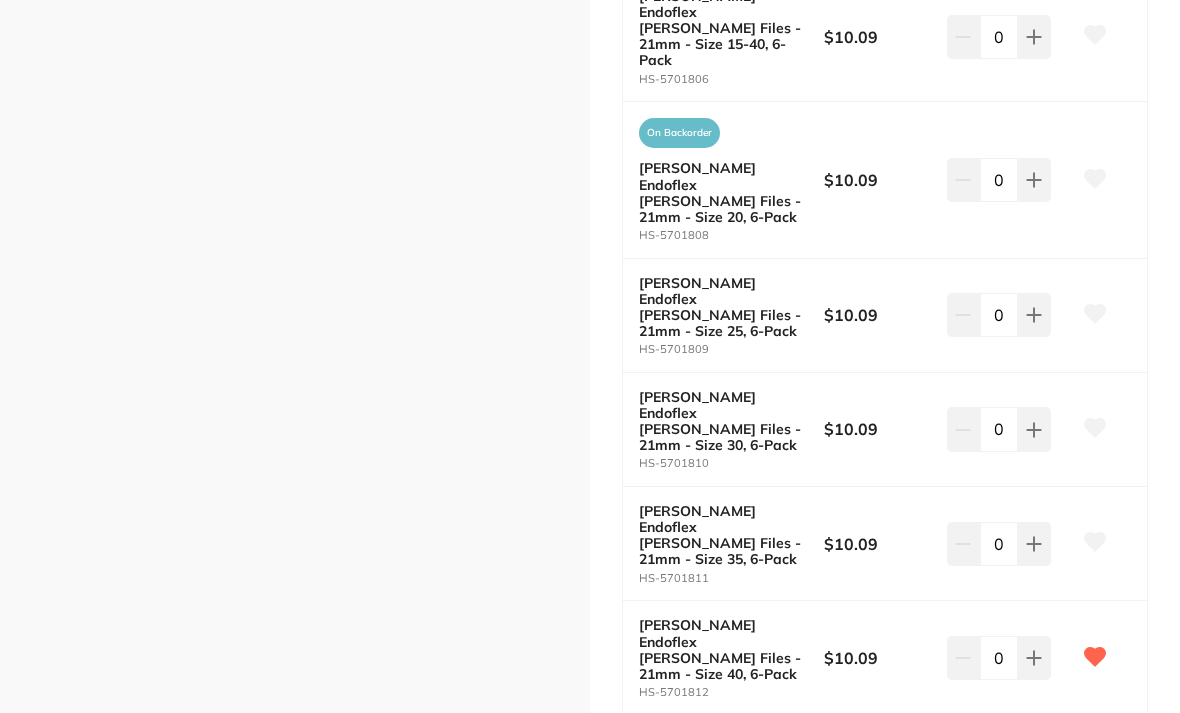 click 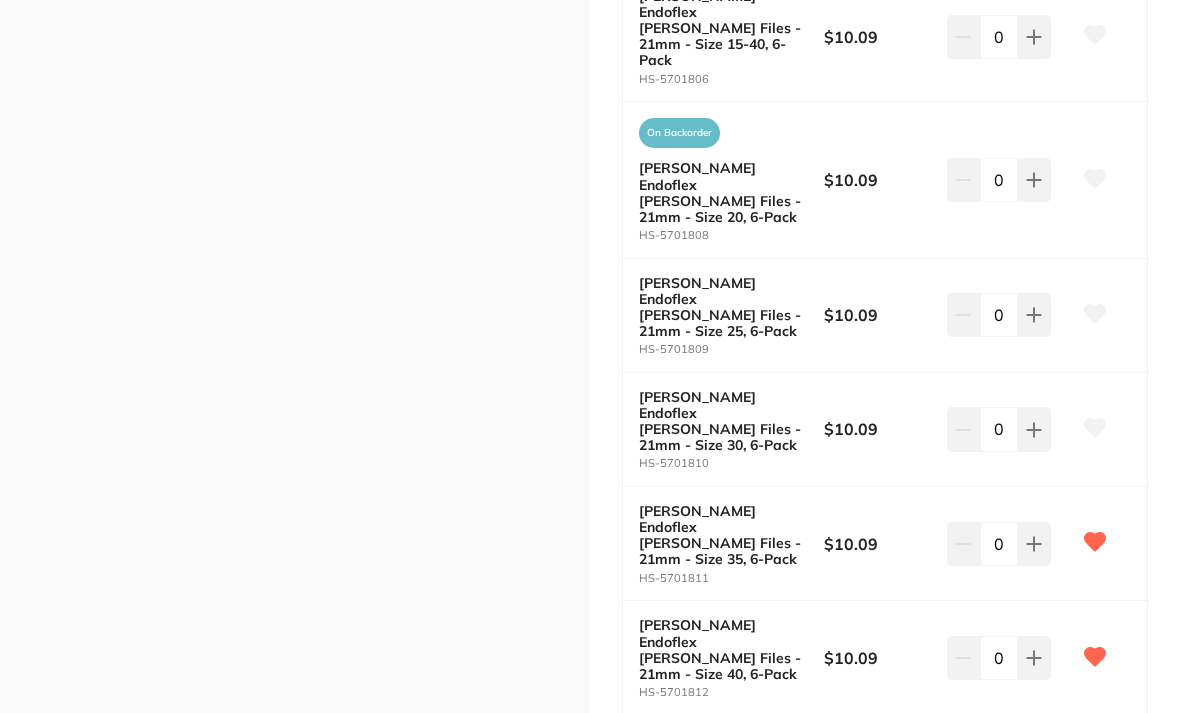 click 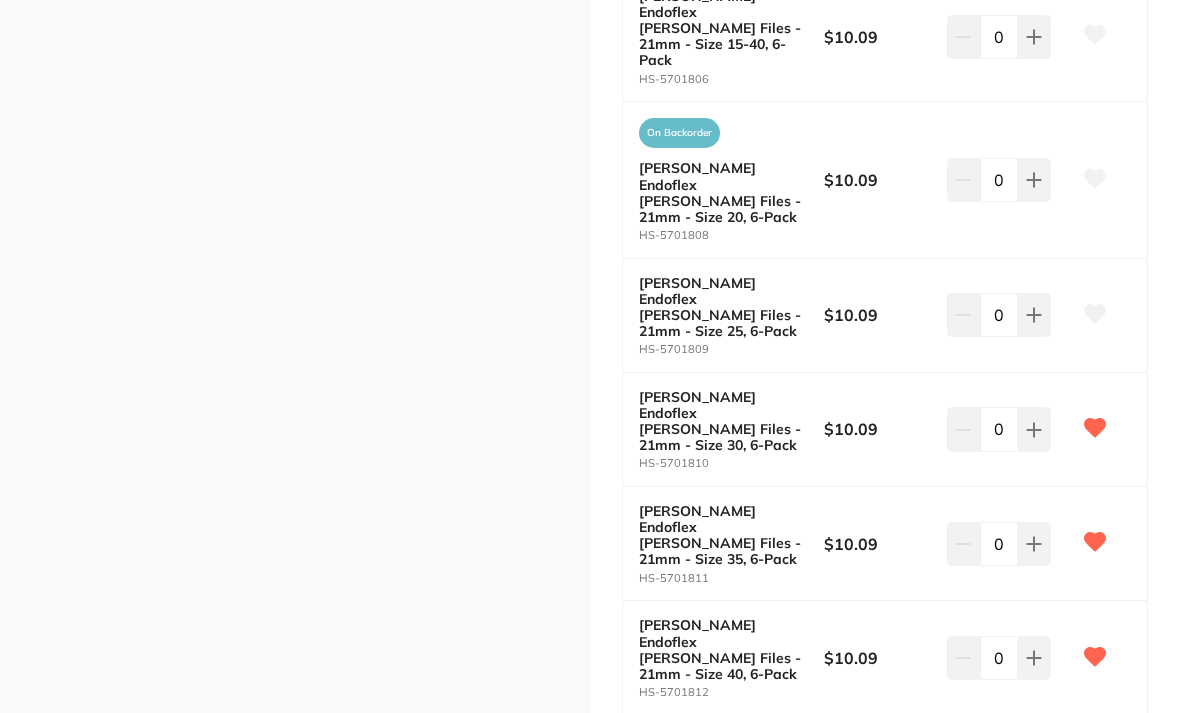 click at bounding box center [1095, 315] 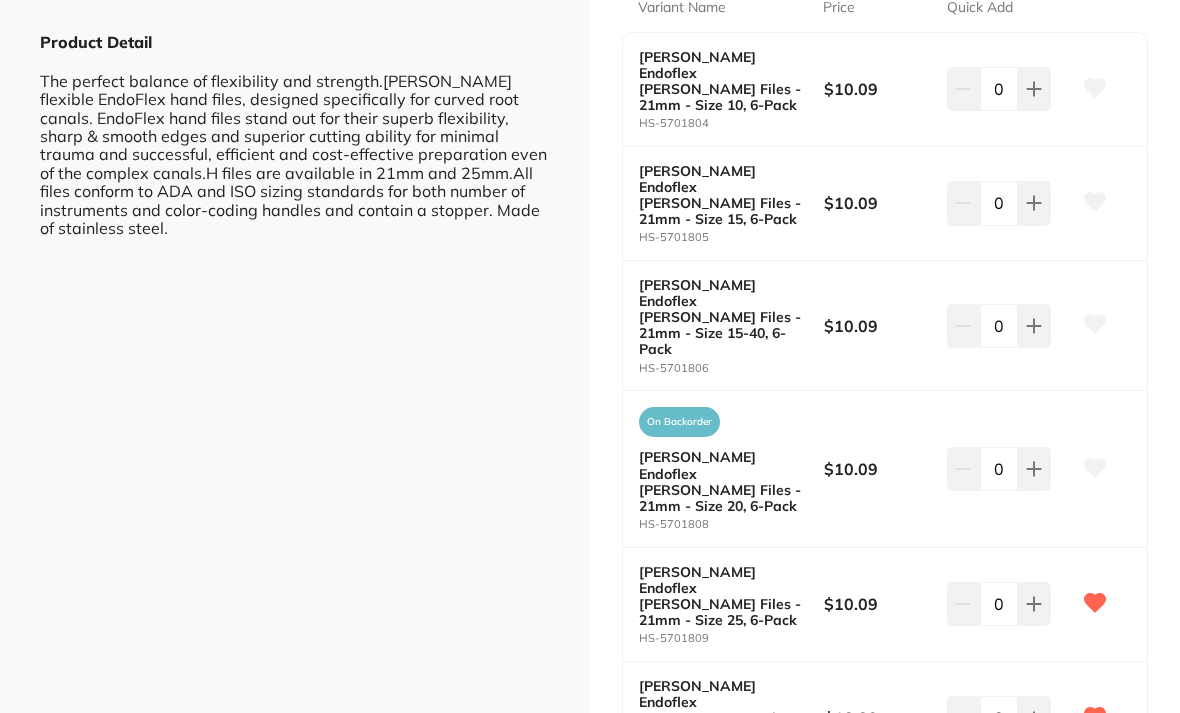 scroll, scrollTop: 537, scrollLeft: 0, axis: vertical 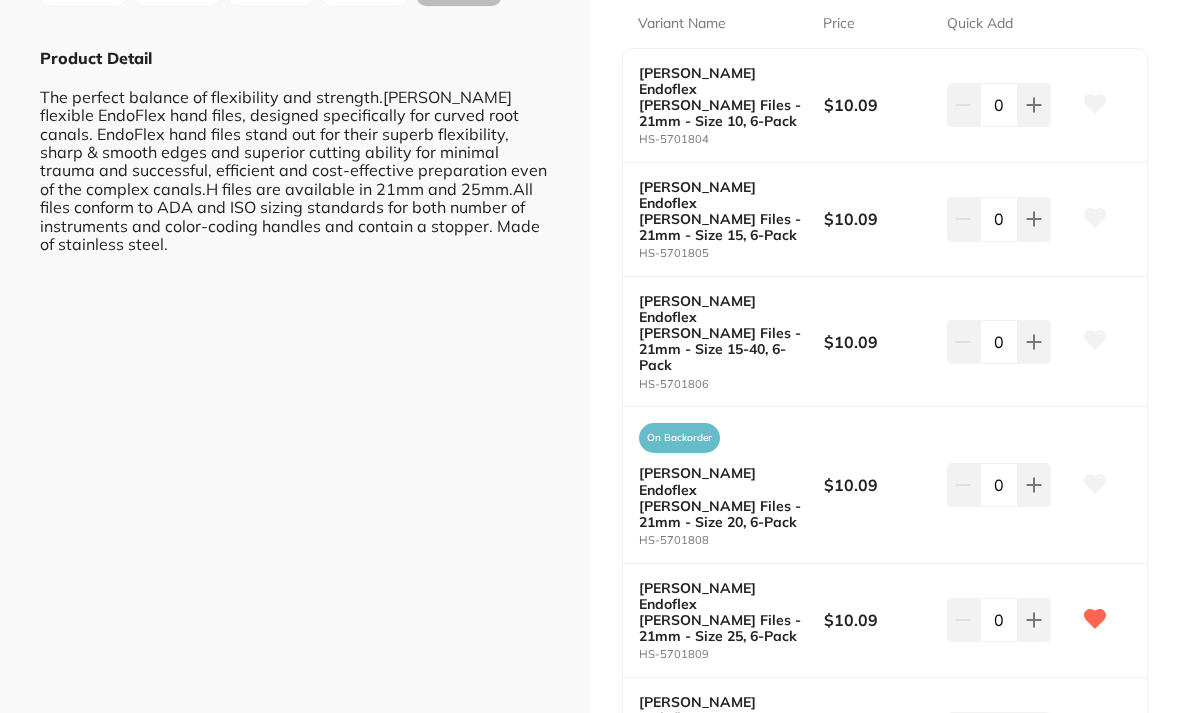 click 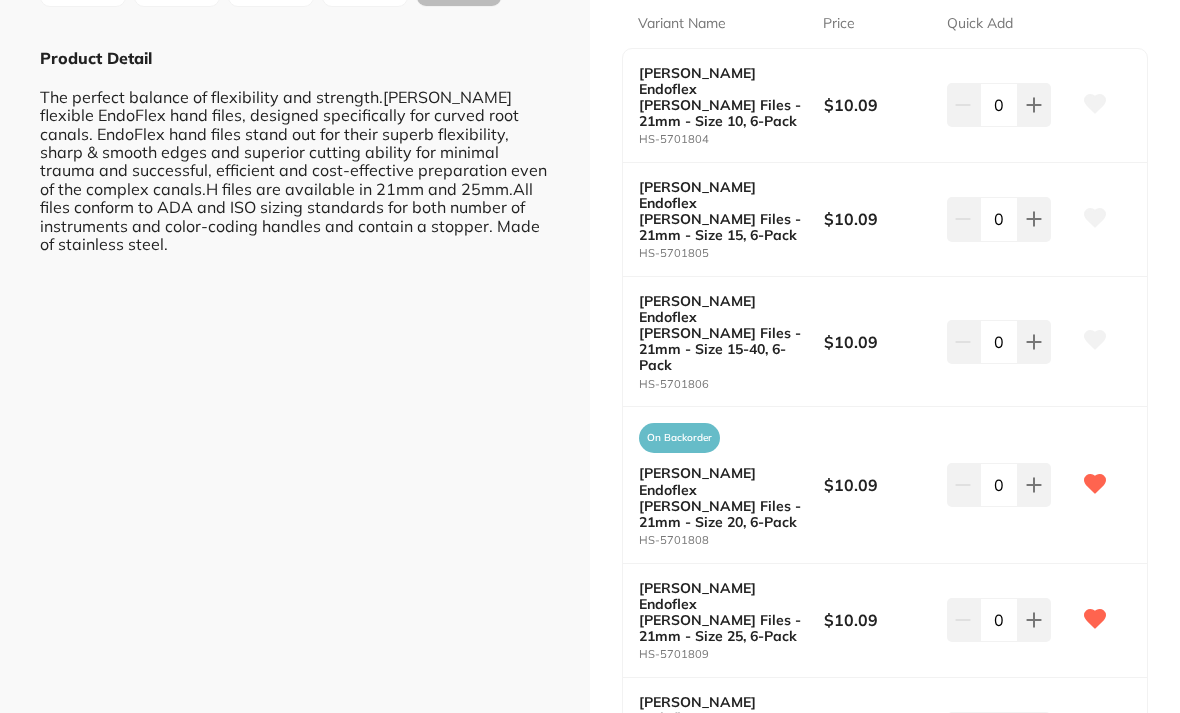 click 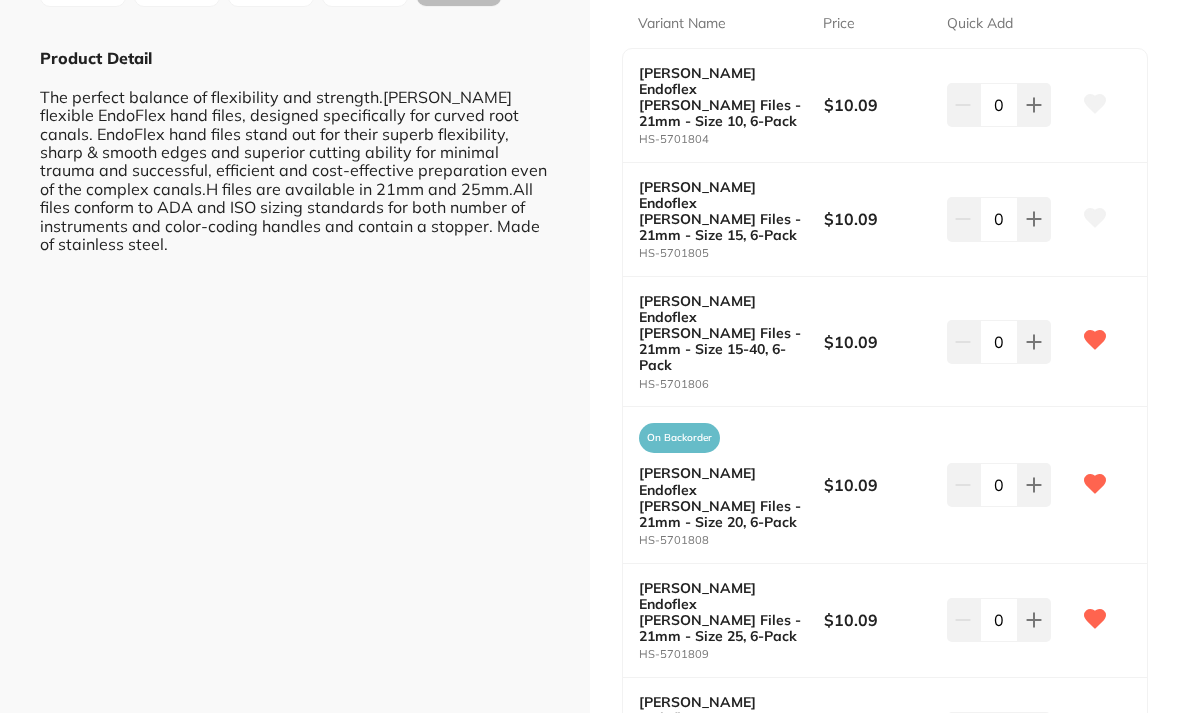 click at bounding box center (1095, 219) 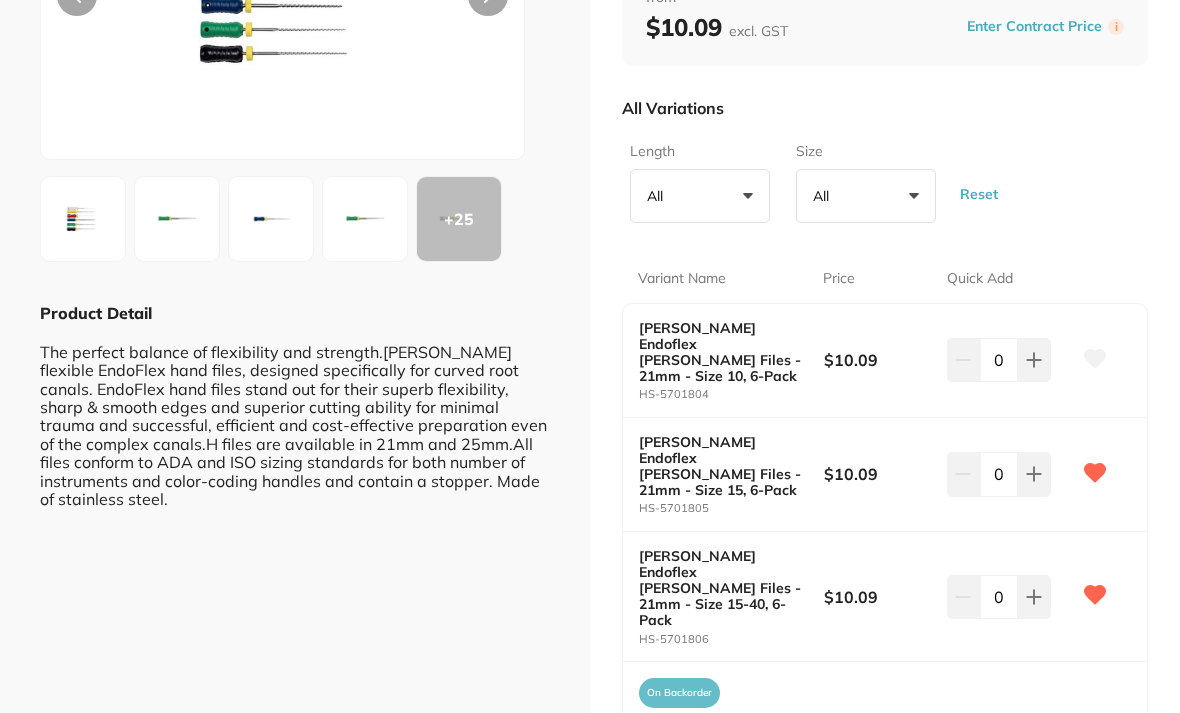 scroll, scrollTop: 260, scrollLeft: 0, axis: vertical 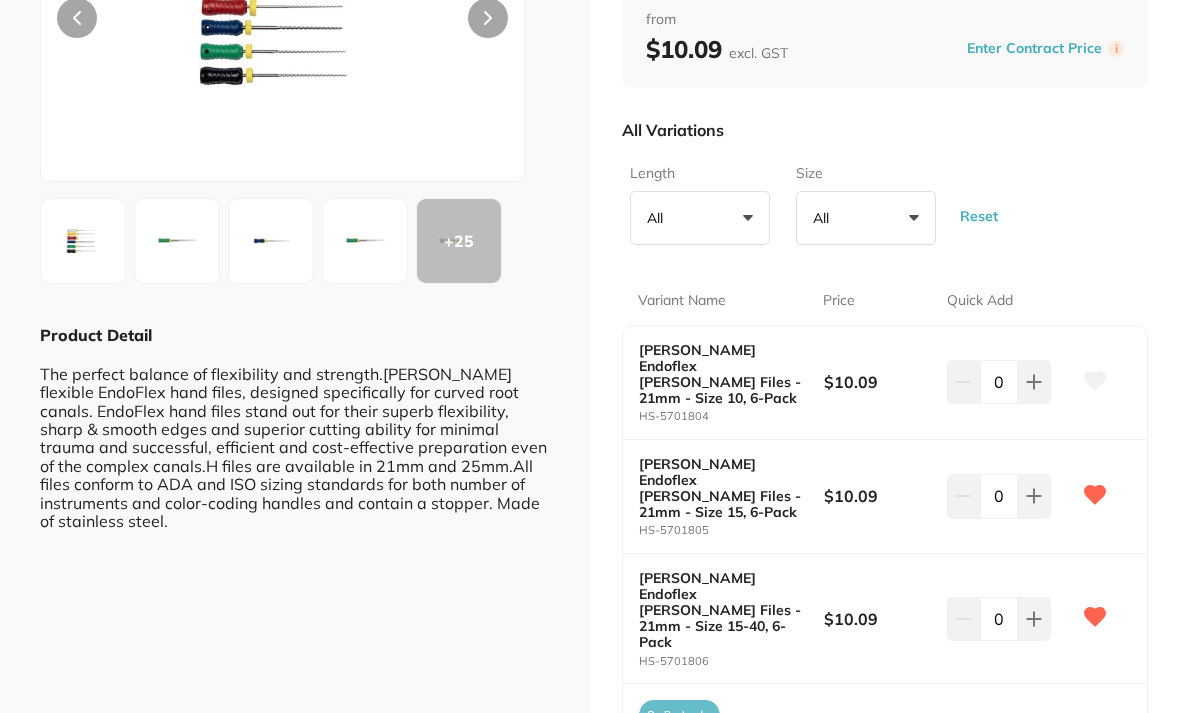 click at bounding box center [1095, 382] 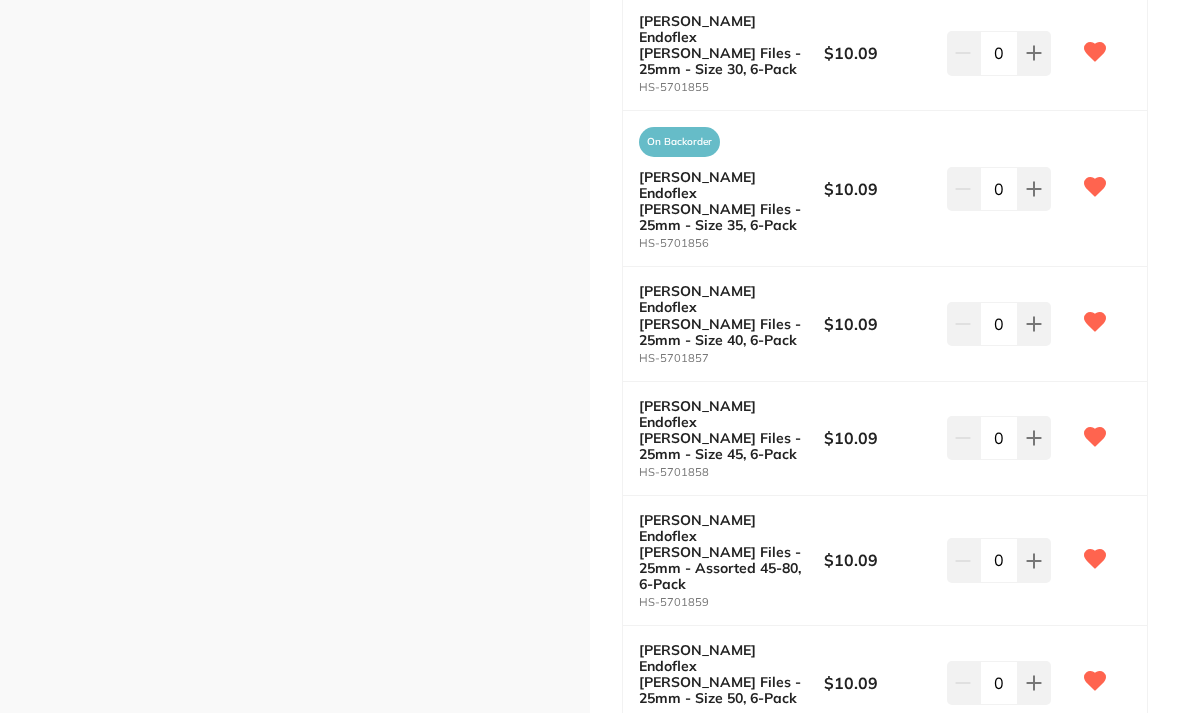 scroll, scrollTop: 2962, scrollLeft: 0, axis: vertical 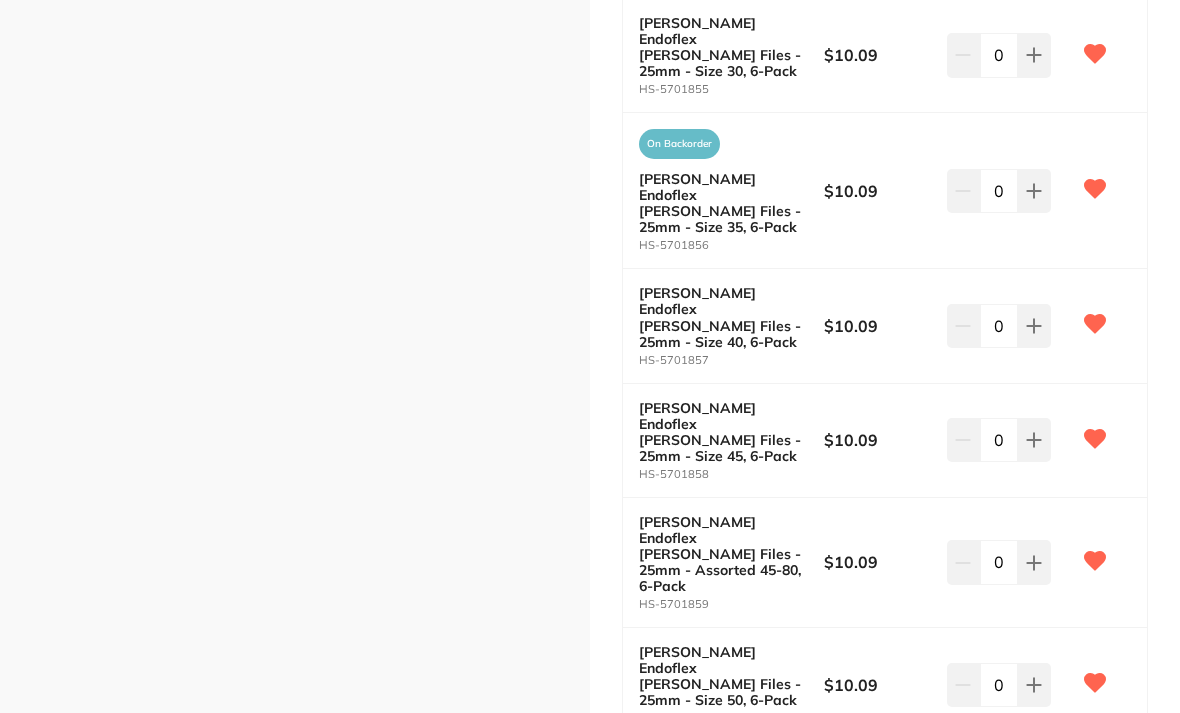 click on "Save to List" at bounding box center (1004, 1263) 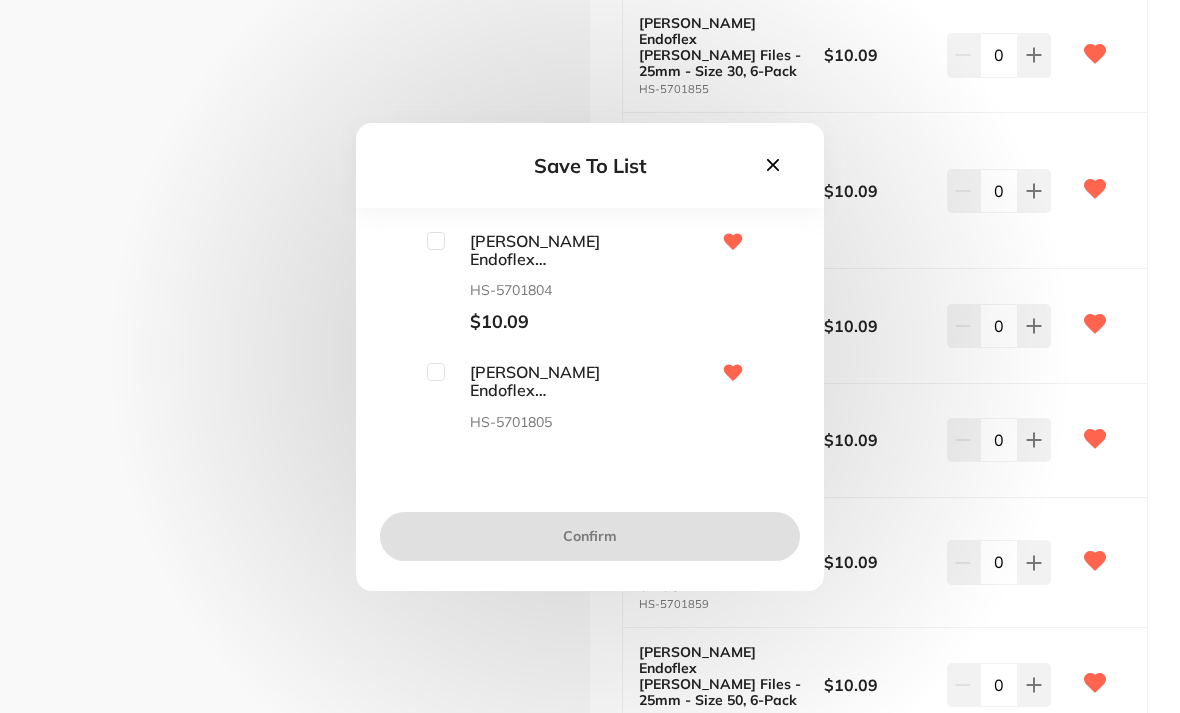 click at bounding box center (436, 241) 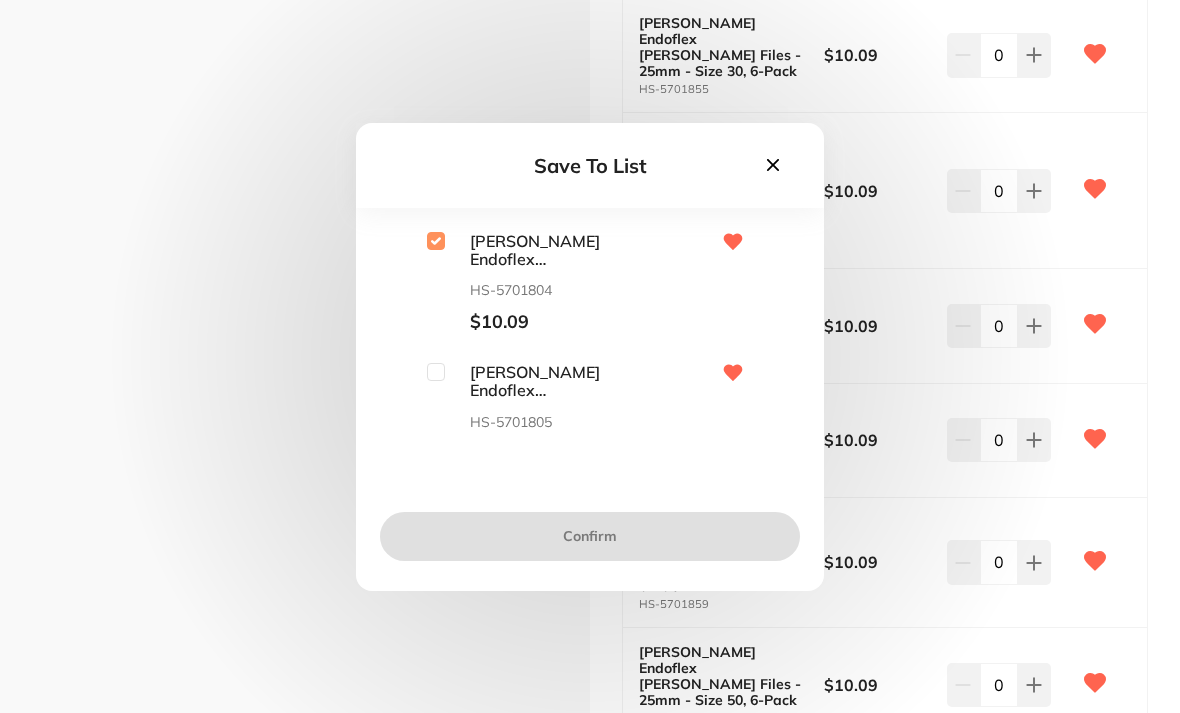 checkbox on "true" 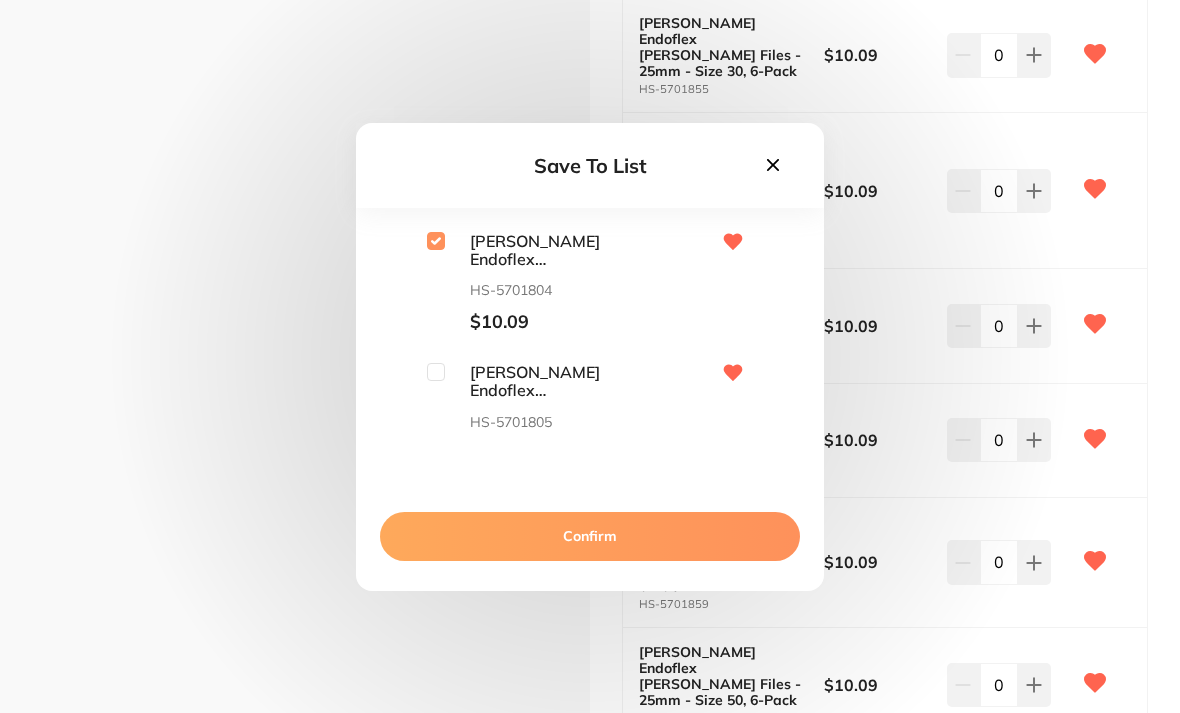 click at bounding box center (436, 372) 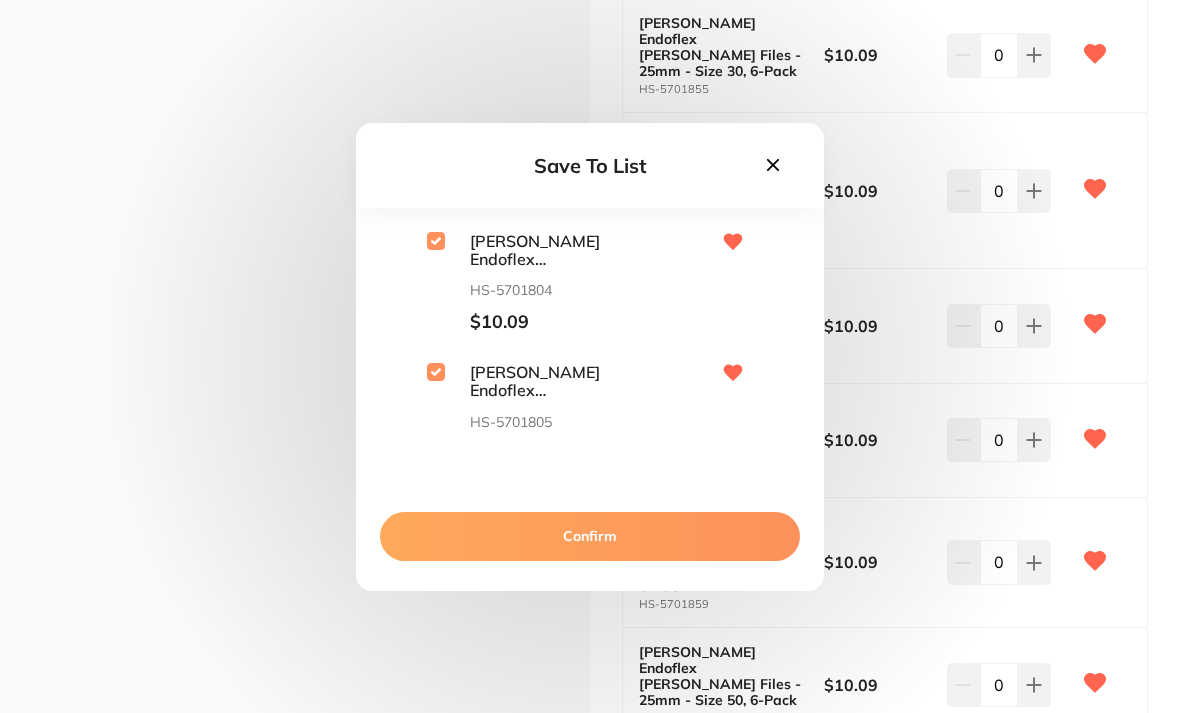 checkbox on "true" 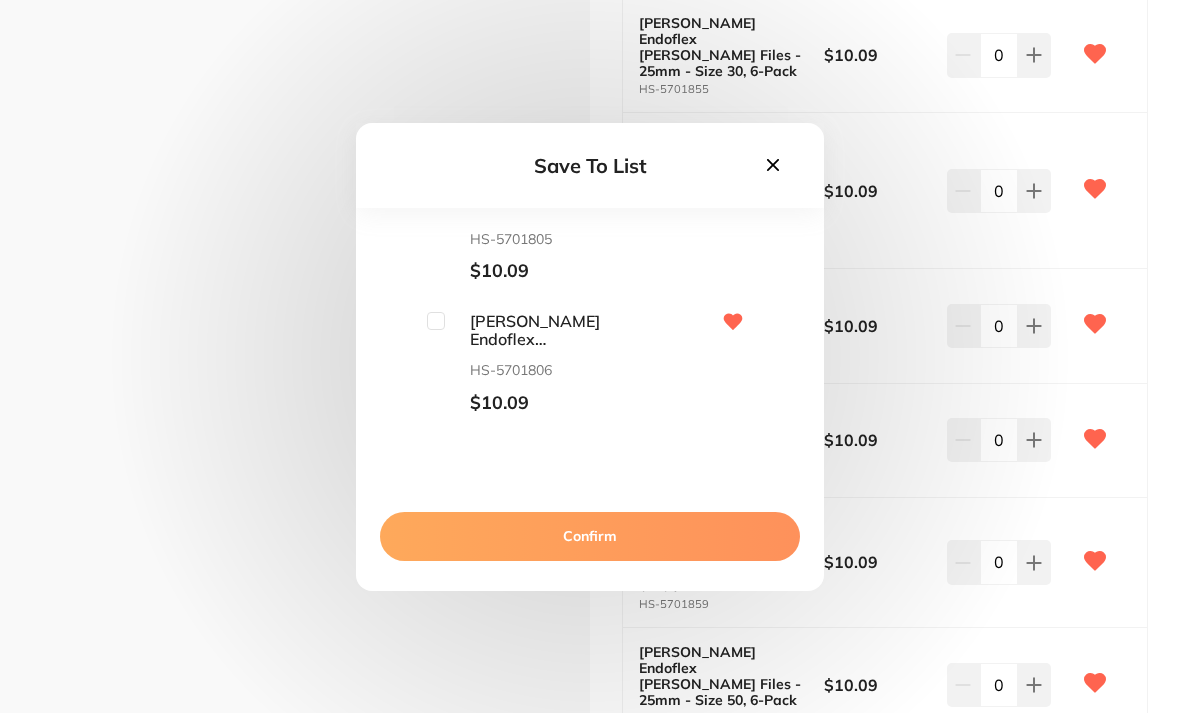 scroll, scrollTop: 189, scrollLeft: 0, axis: vertical 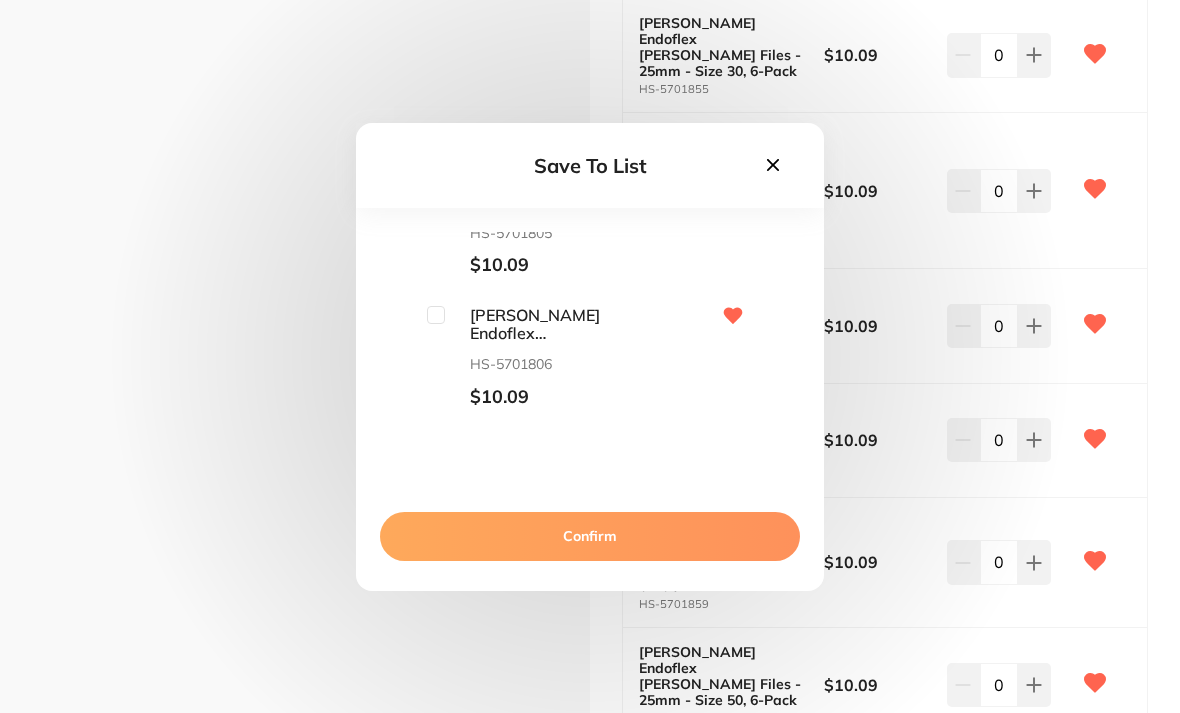 click at bounding box center [436, 315] 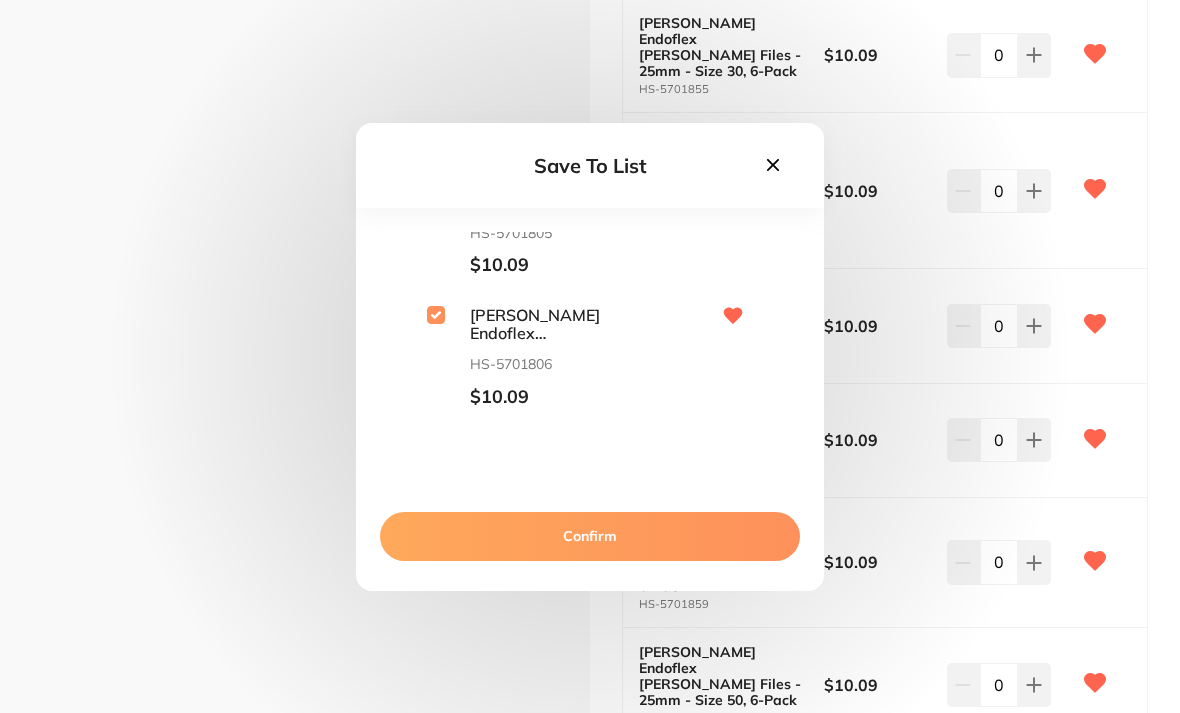 checkbox on "true" 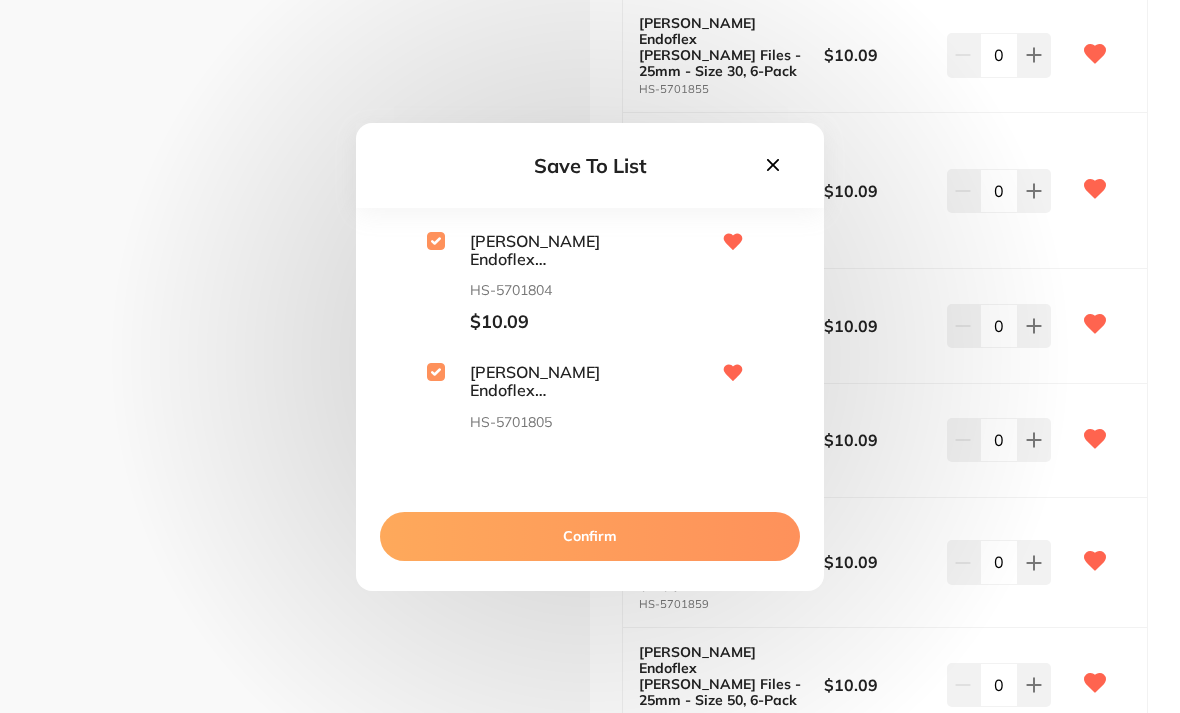 scroll, scrollTop: 0, scrollLeft: 0, axis: both 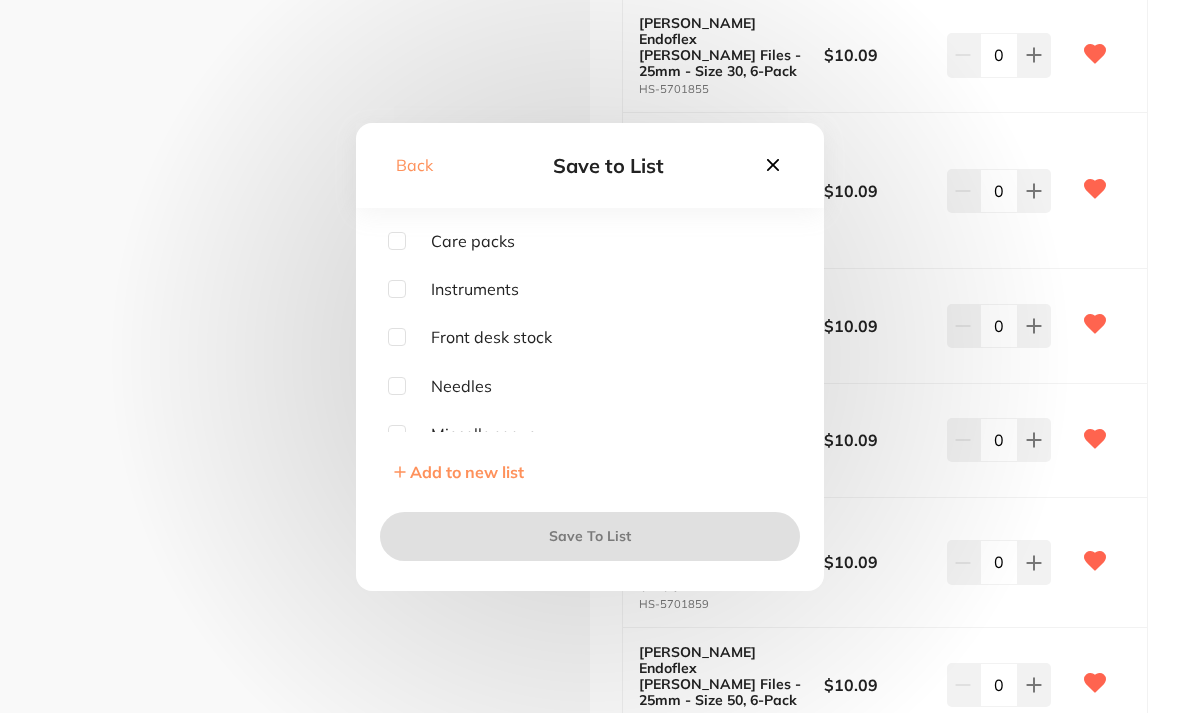 click on "Add to new list" at bounding box center [467, 472] 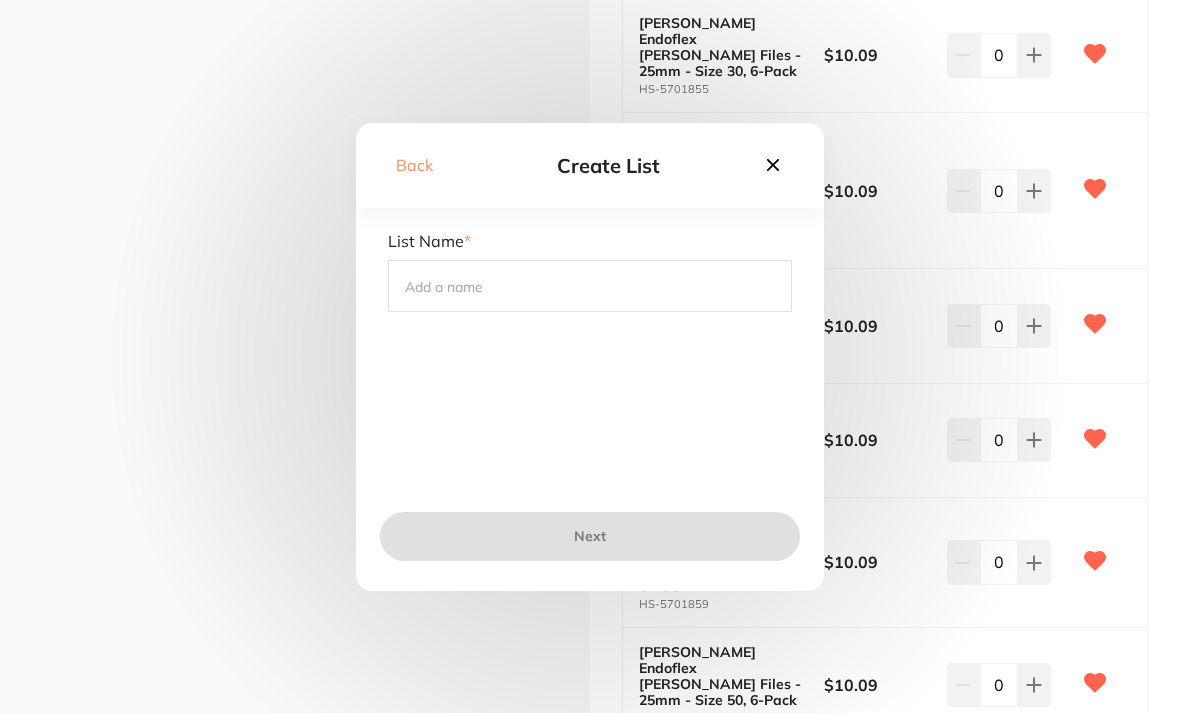 click at bounding box center (590, 286) 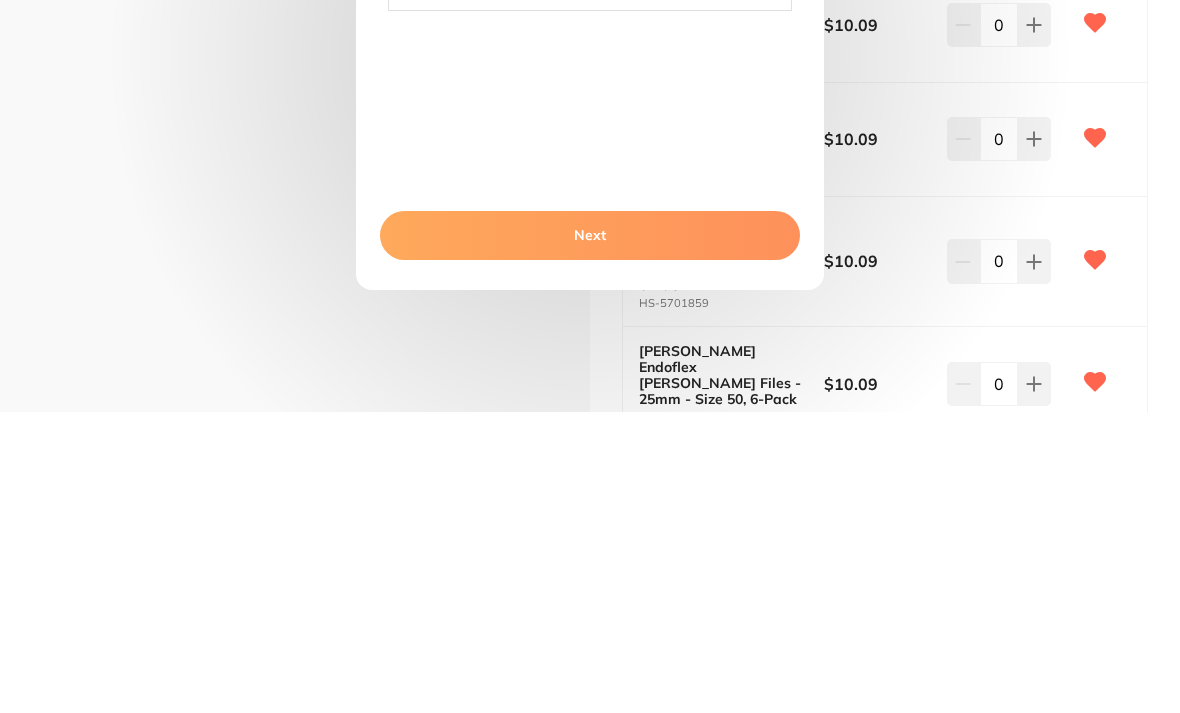 type on "Endodontic" 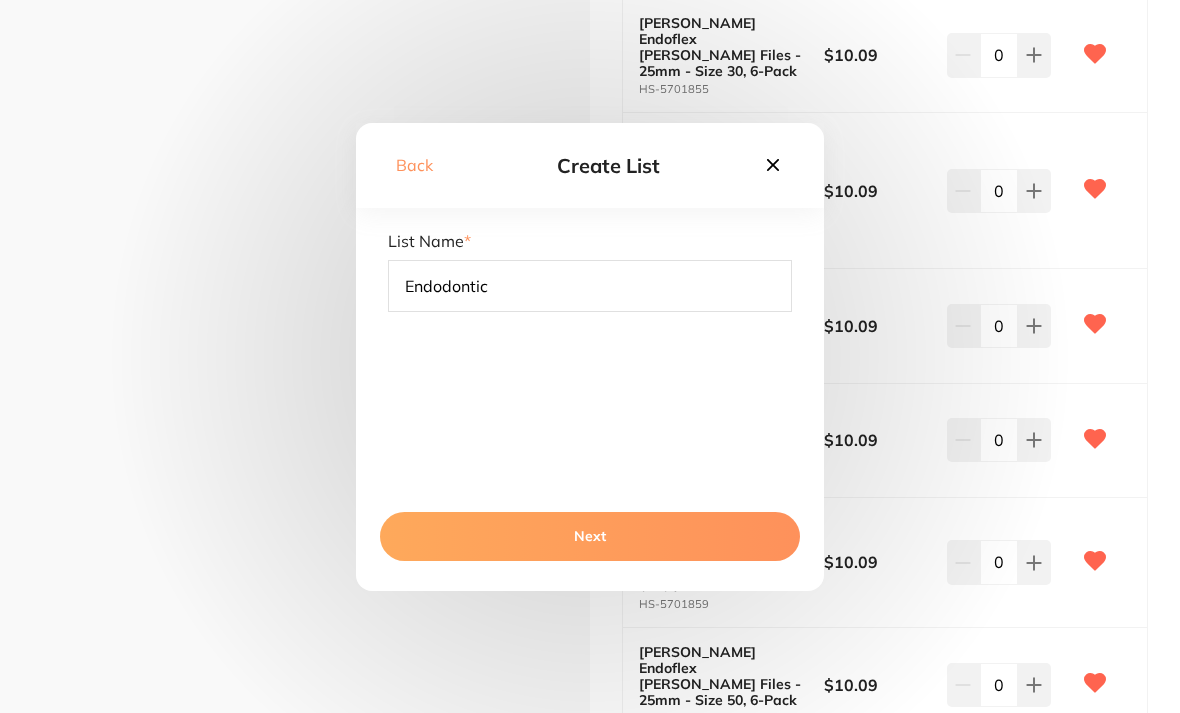 click on "Next" at bounding box center (590, 536) 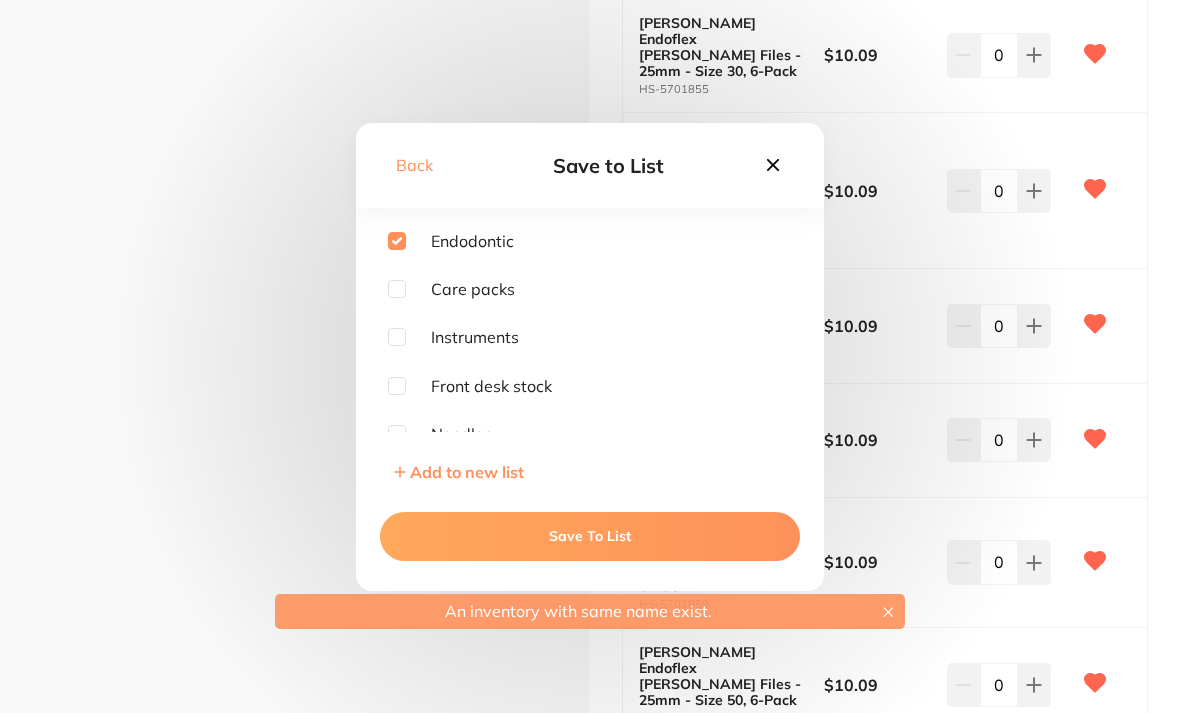 click on "Save To List" at bounding box center (590, 536) 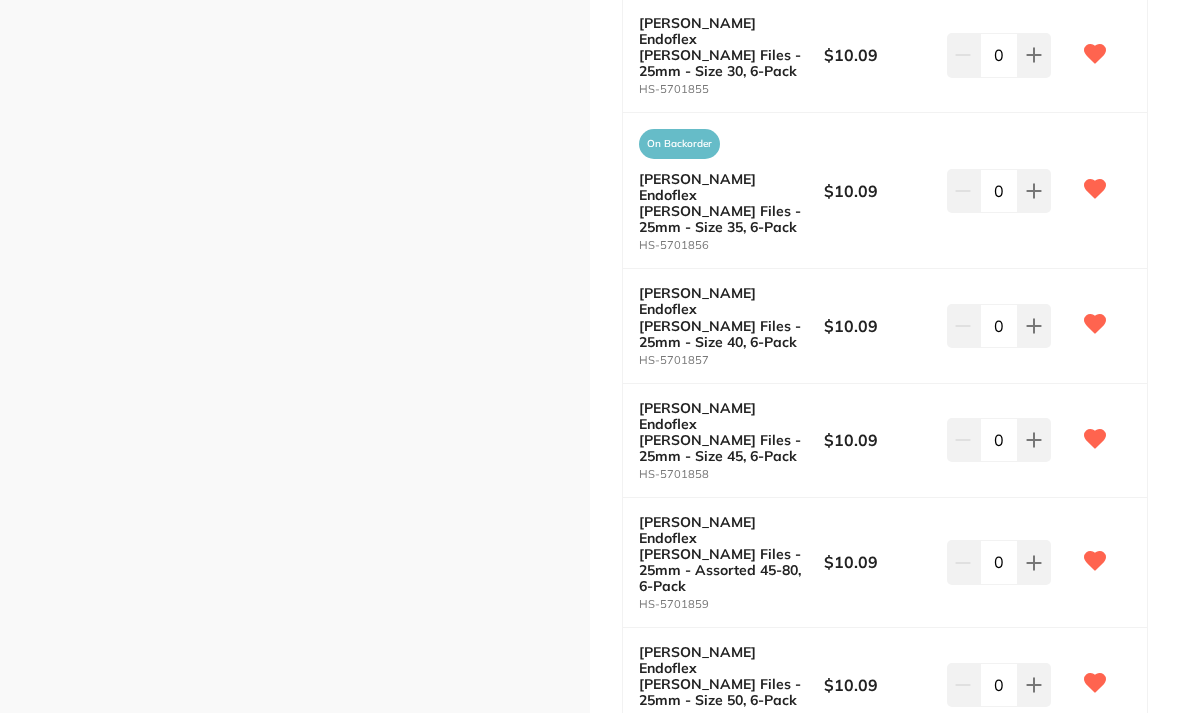 click at bounding box center (1095, 799) 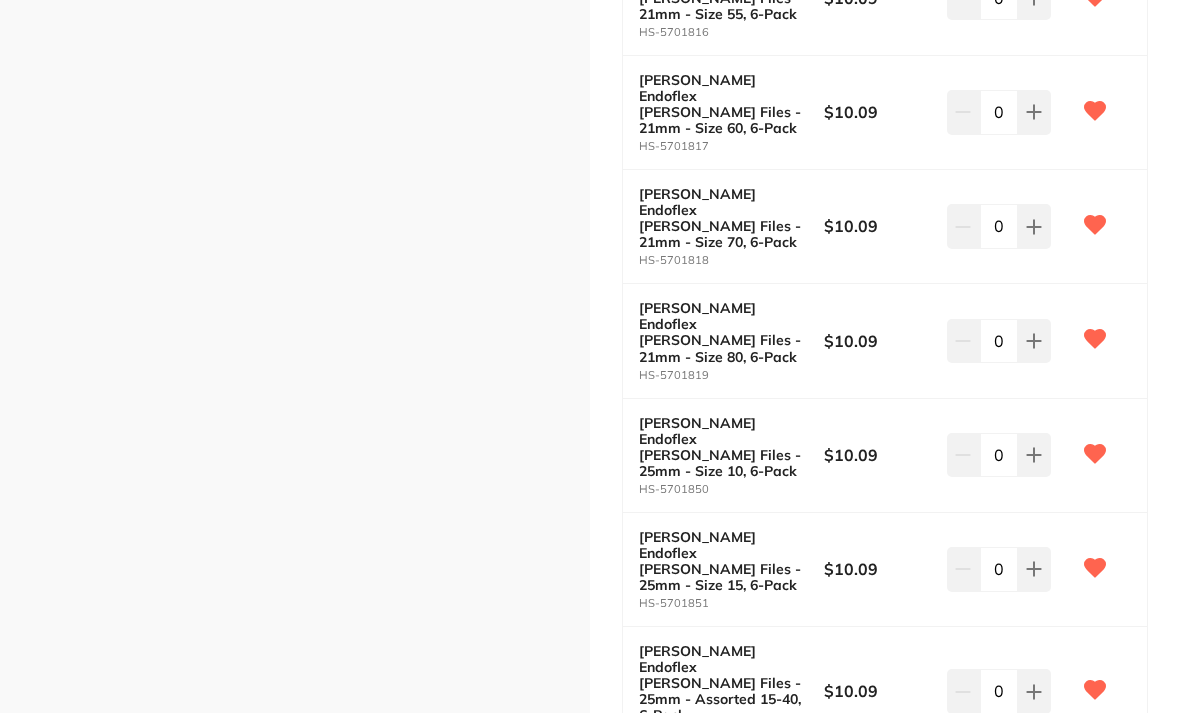 scroll, scrollTop: 1974, scrollLeft: 0, axis: vertical 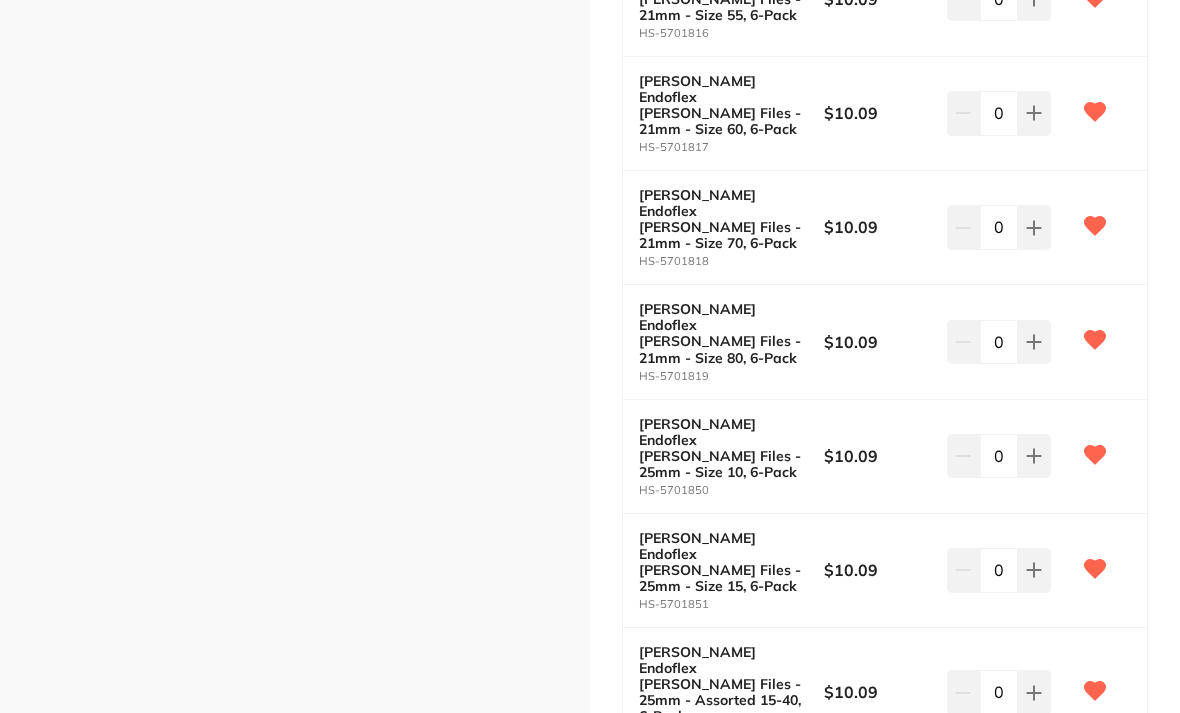 click 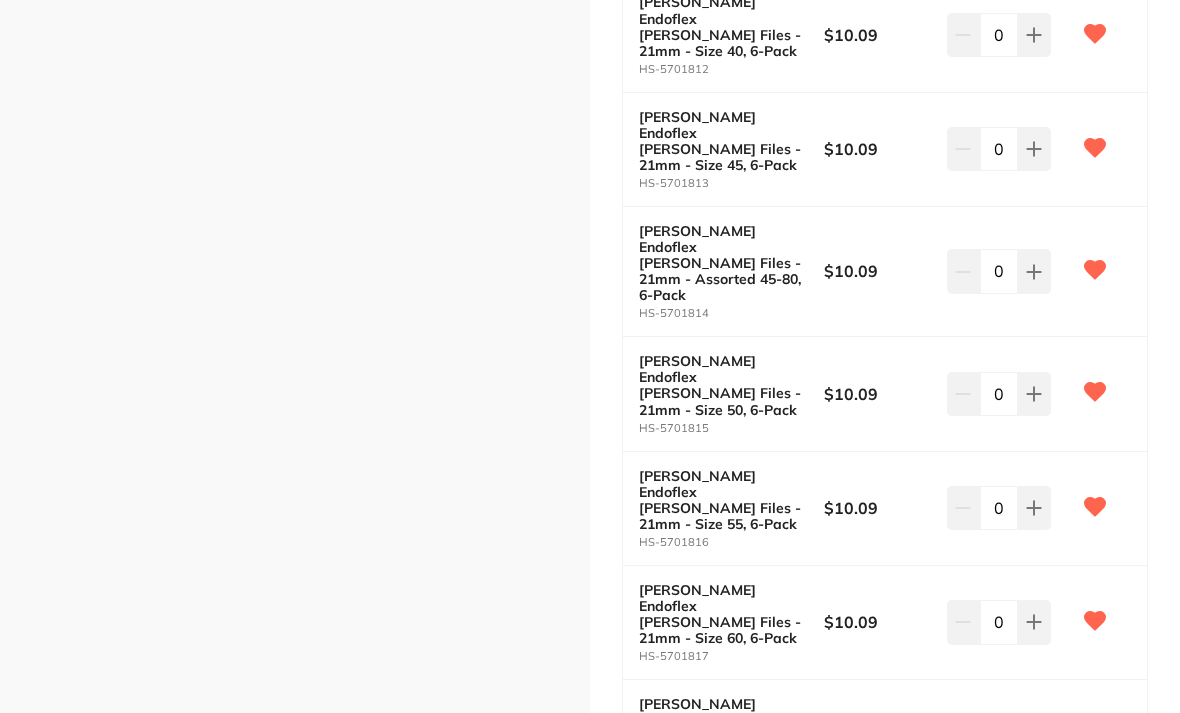 scroll, scrollTop: 1453, scrollLeft: 0, axis: vertical 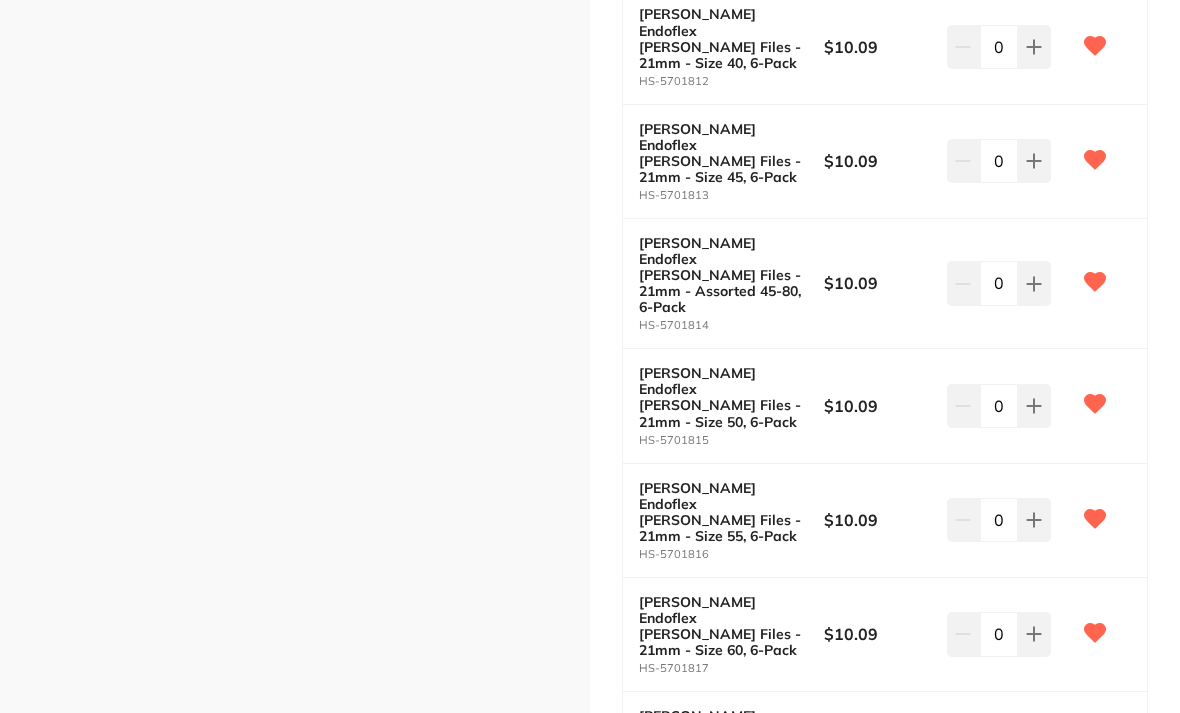 click 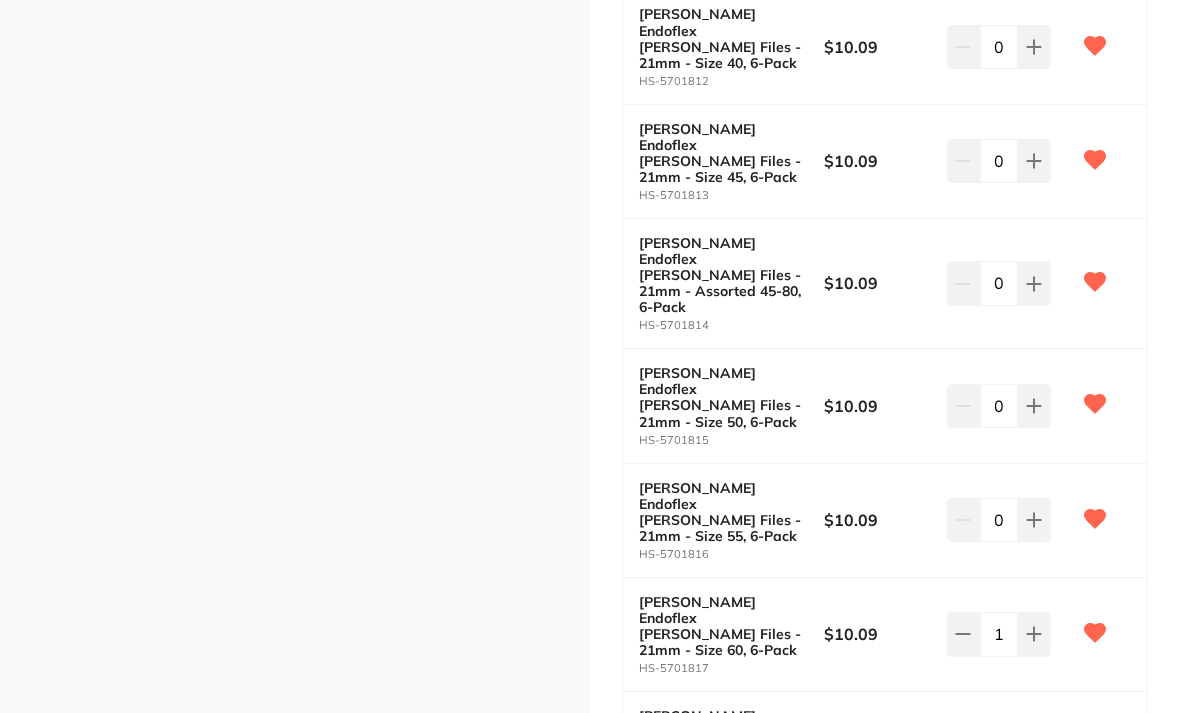 click 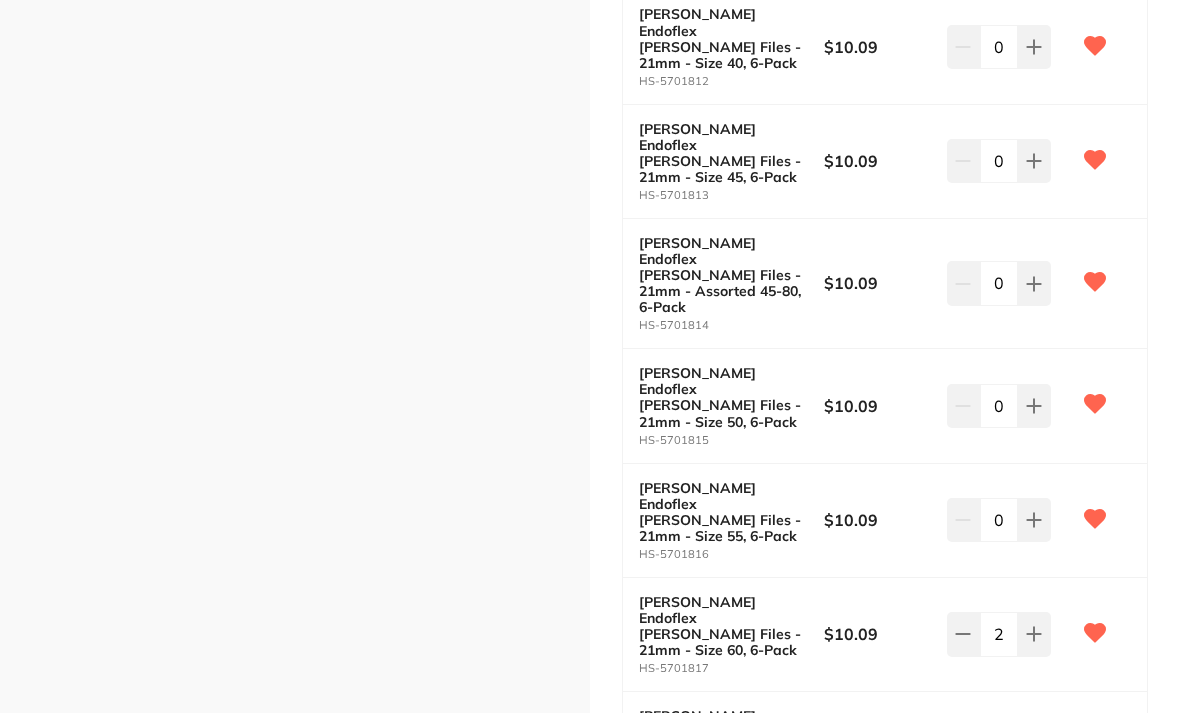 click 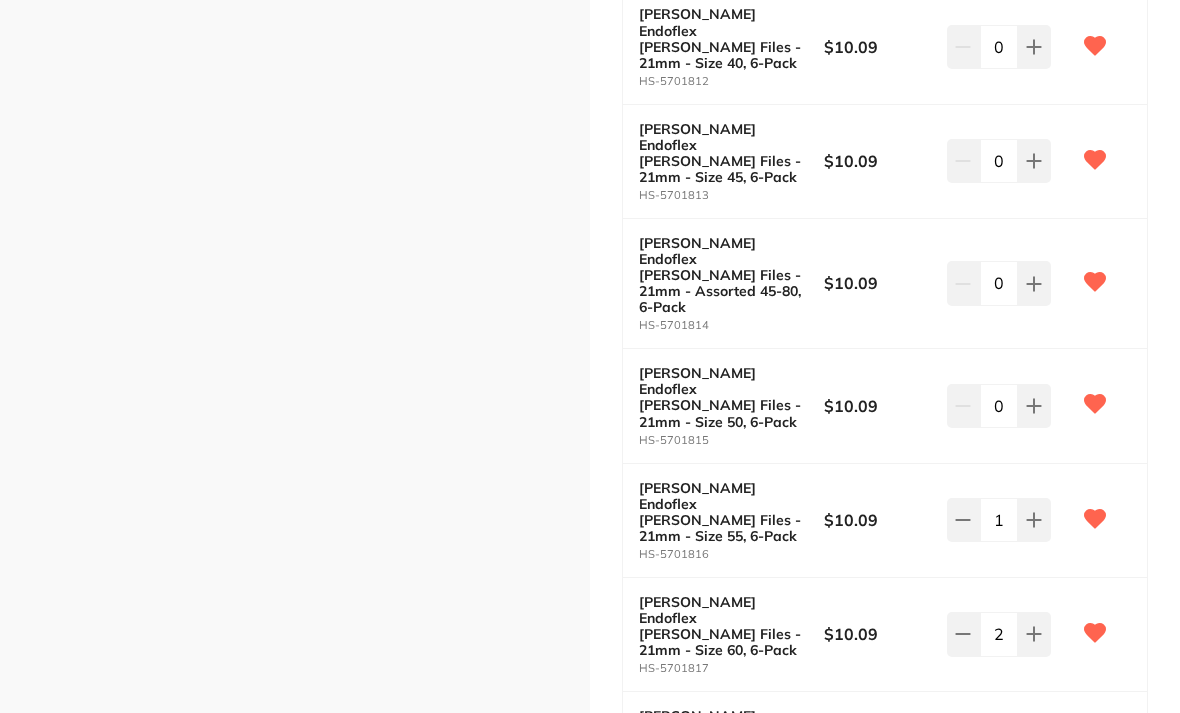 click at bounding box center (1034, -811) 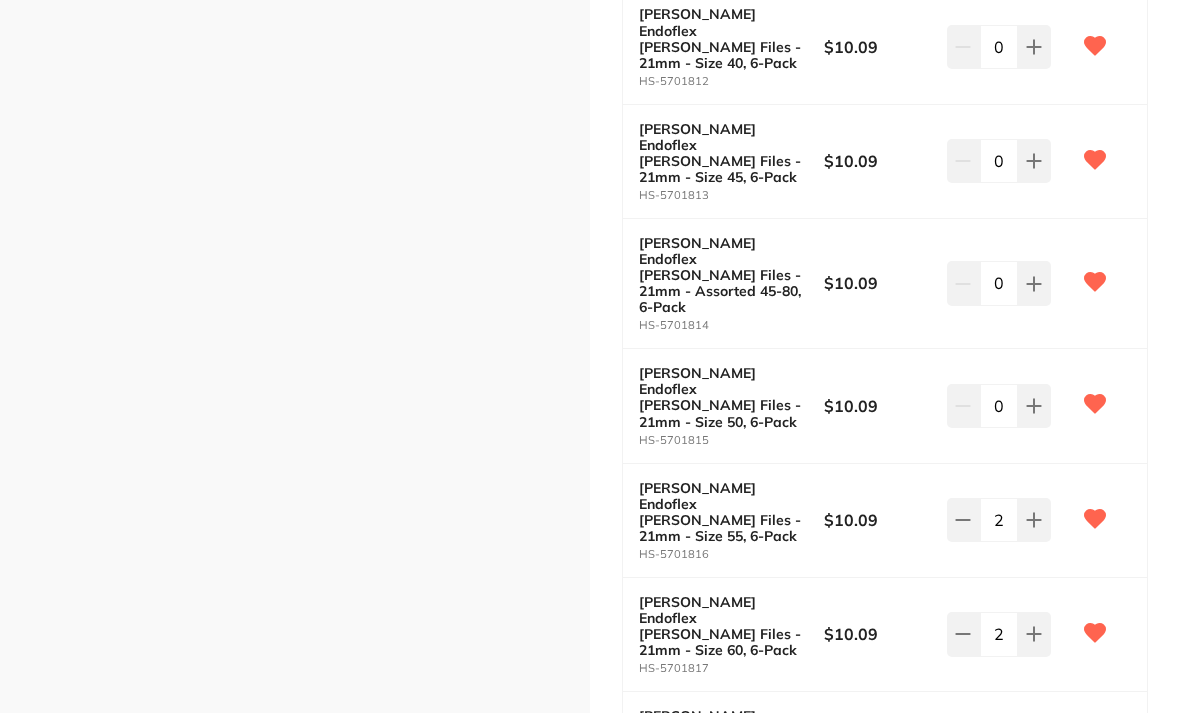 click 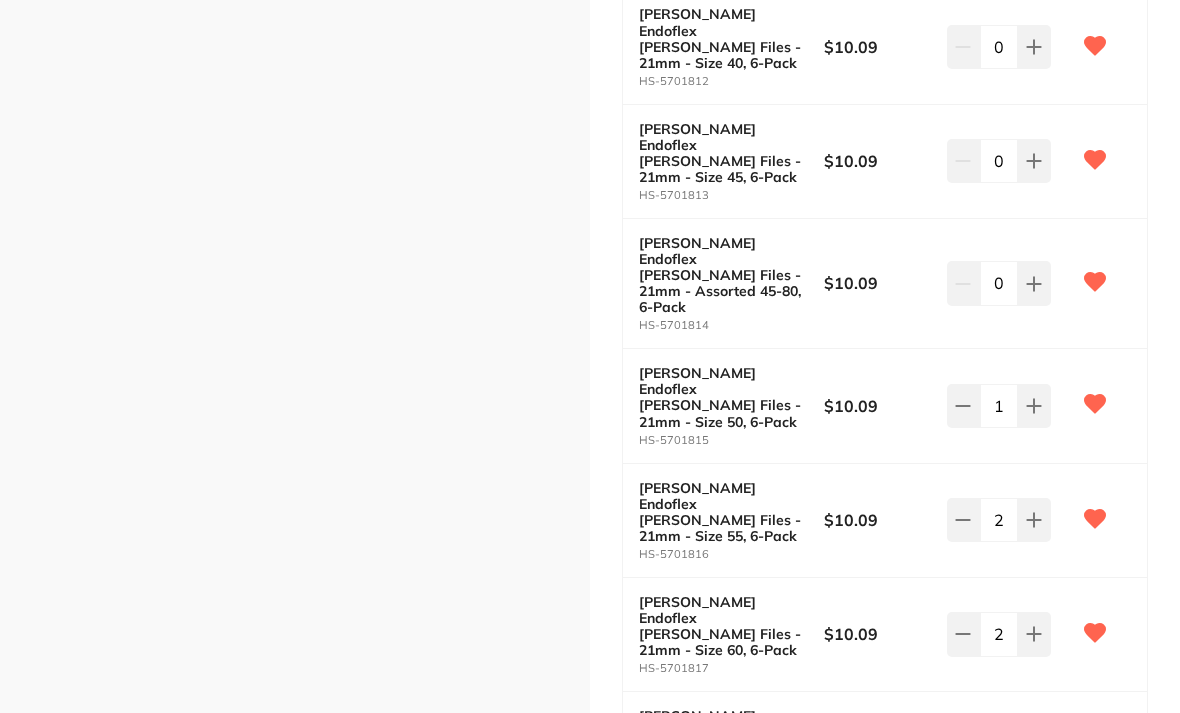 click at bounding box center (1034, -811) 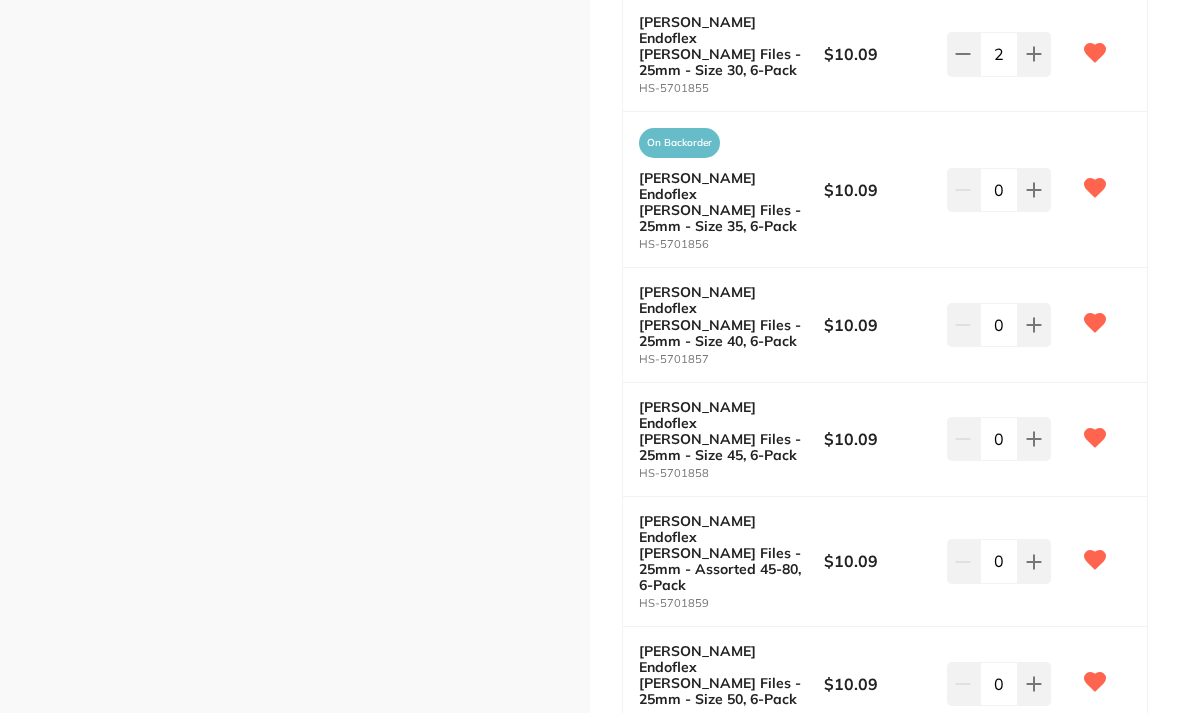scroll, scrollTop: 2962, scrollLeft: 0, axis: vertical 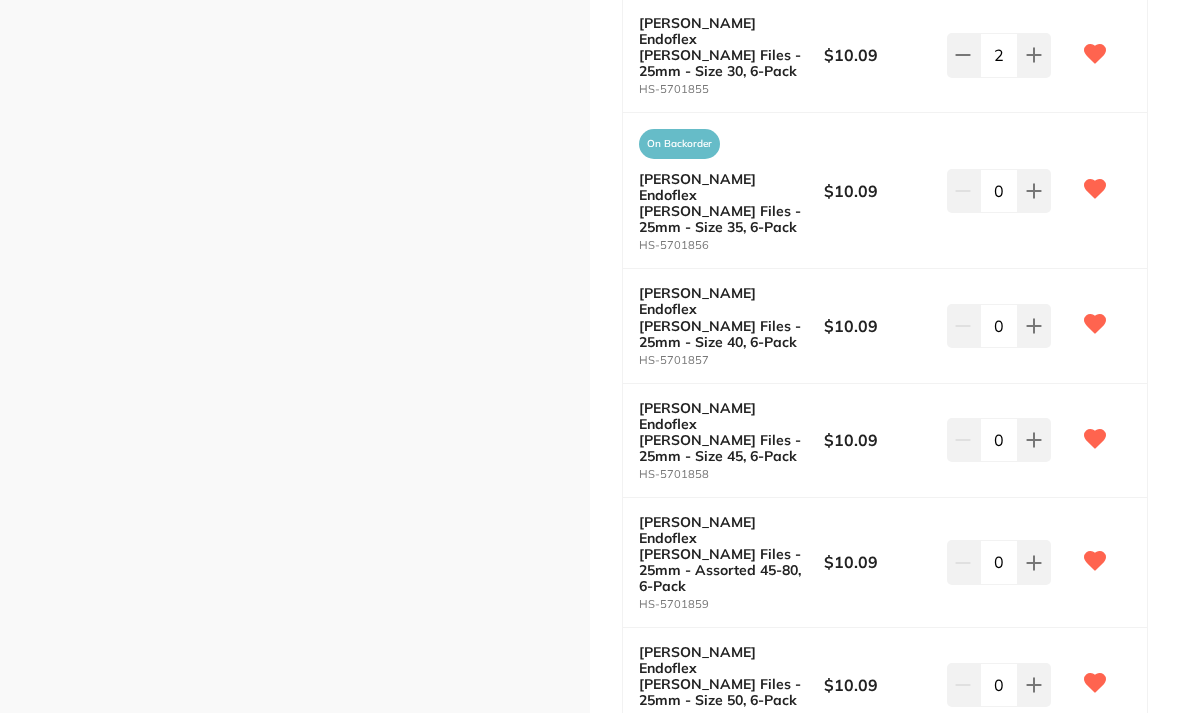 click on "Update Cart" at bounding box center (744, 1263) 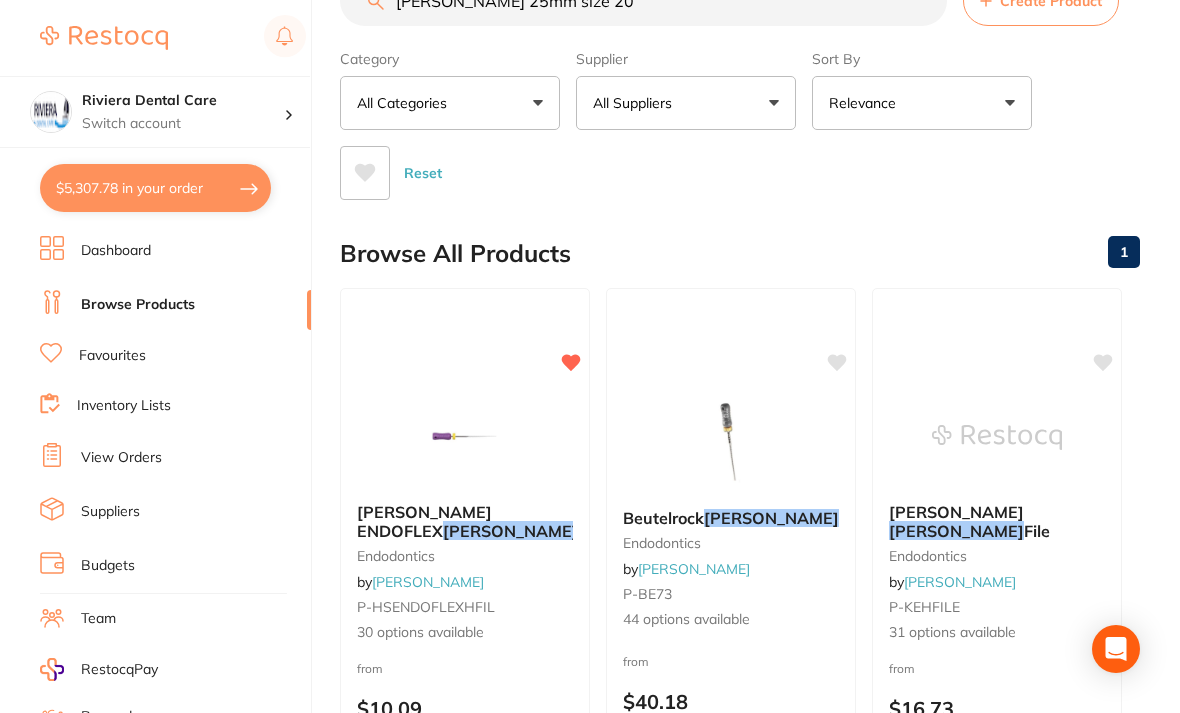 click on "$5,307.78   in your order" at bounding box center (155, 188) 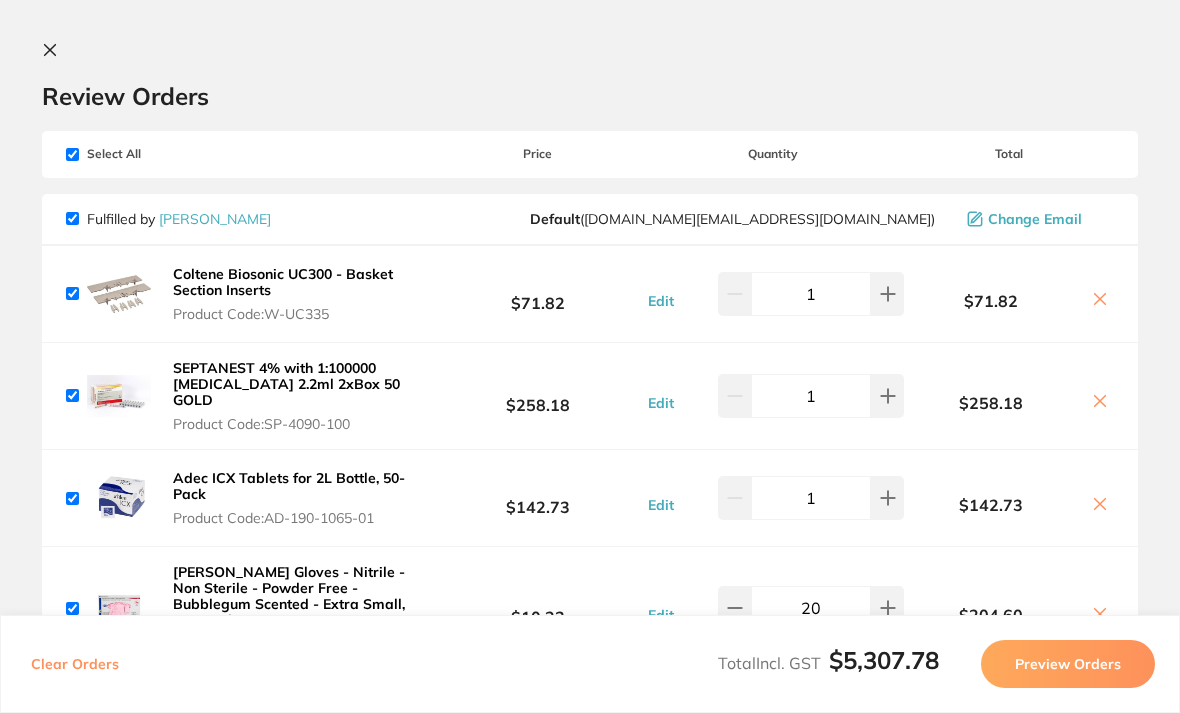scroll, scrollTop: 0, scrollLeft: 0, axis: both 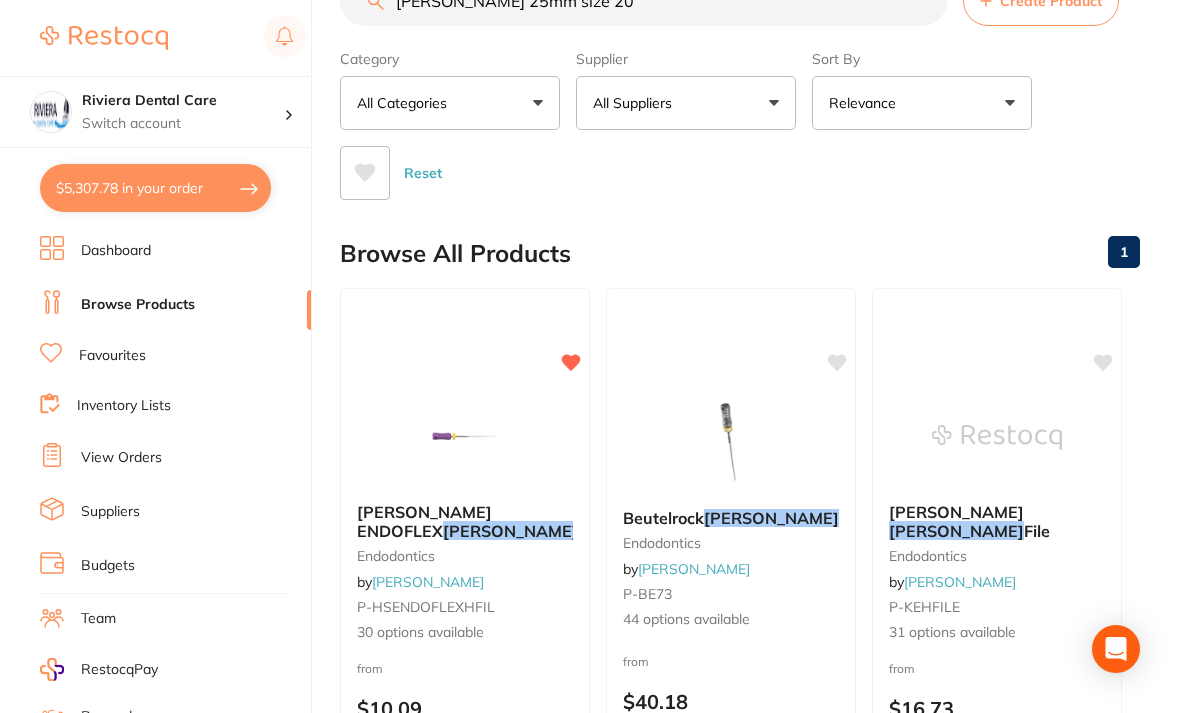 click on "Browse Products" at bounding box center [138, 305] 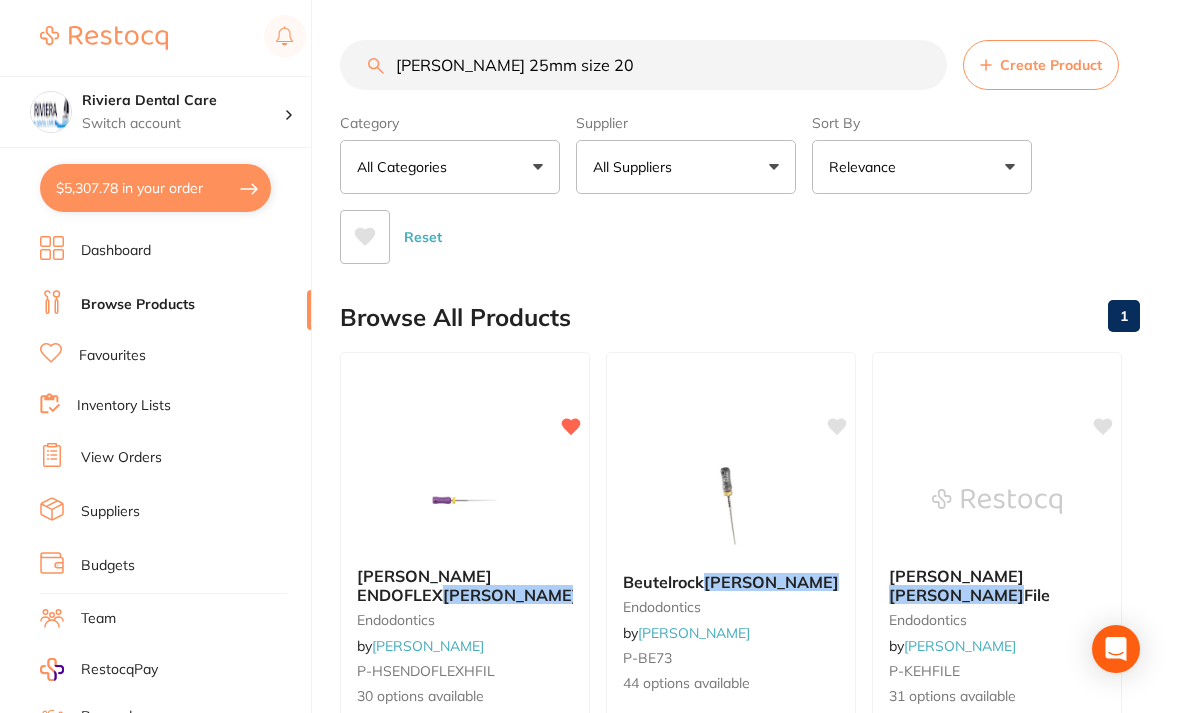 click on "Hedstrom 25mm size 20" at bounding box center [643, 65] 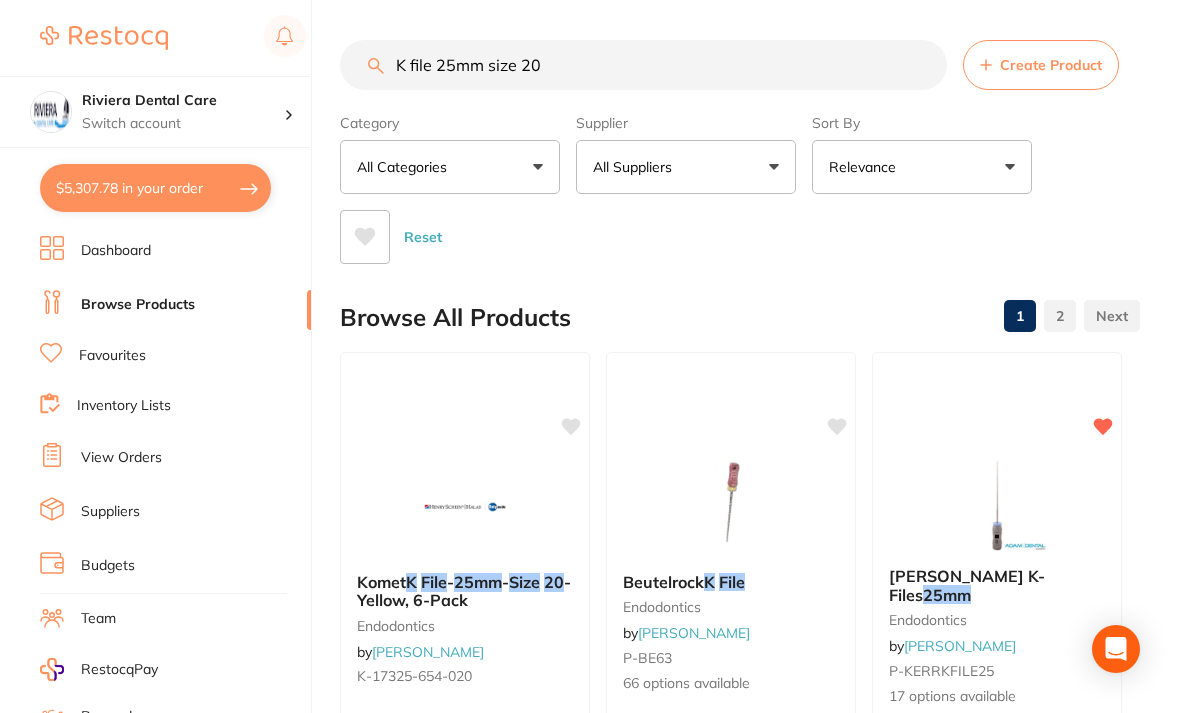 click on "K file 25mm size 20" at bounding box center (643, 65) 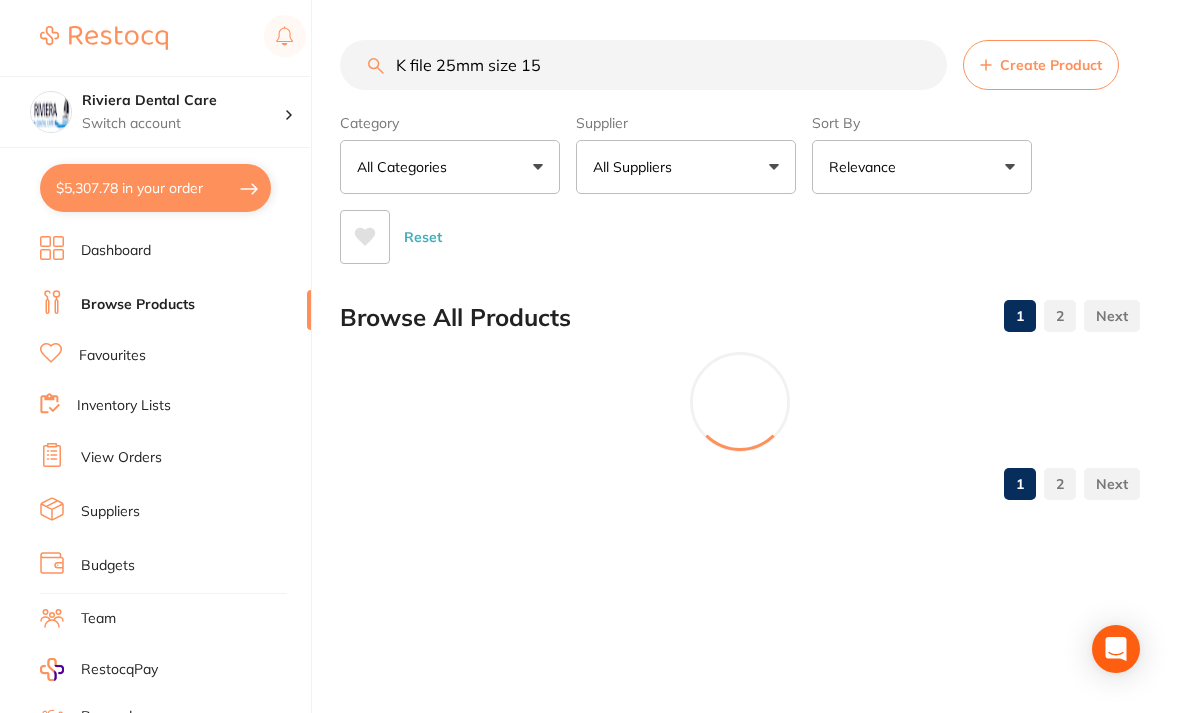 type on "K file 25mm size 15" 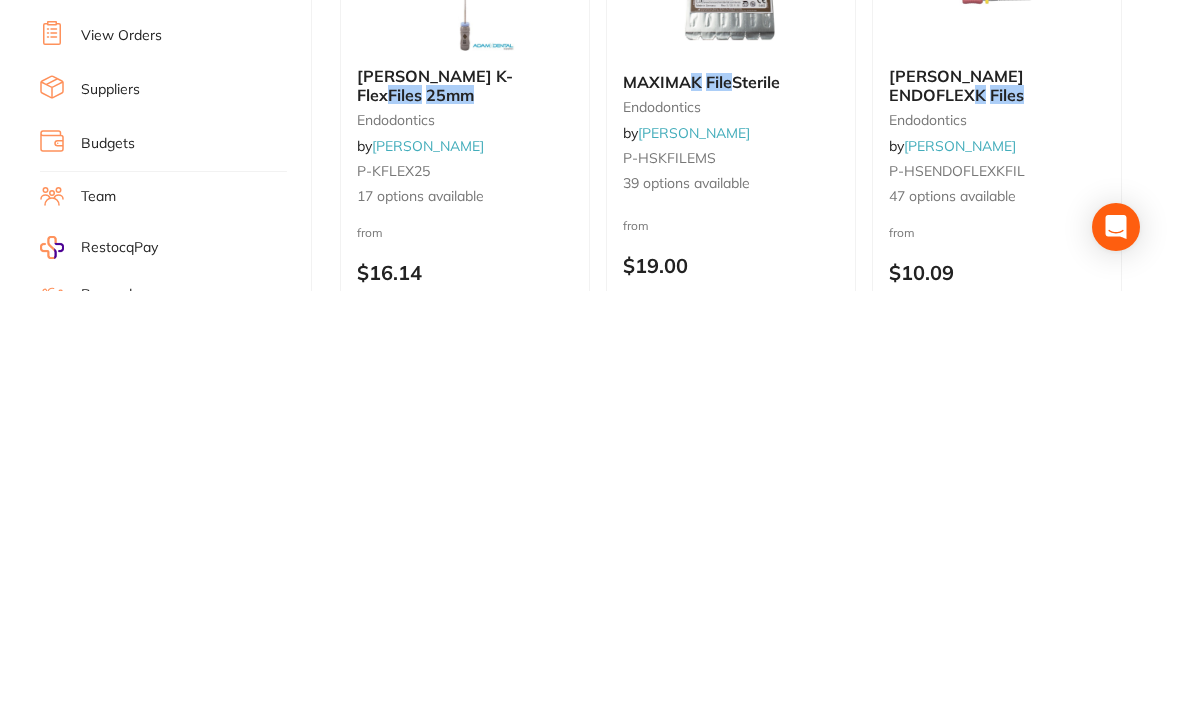 scroll, scrollTop: 670, scrollLeft: 0, axis: vertical 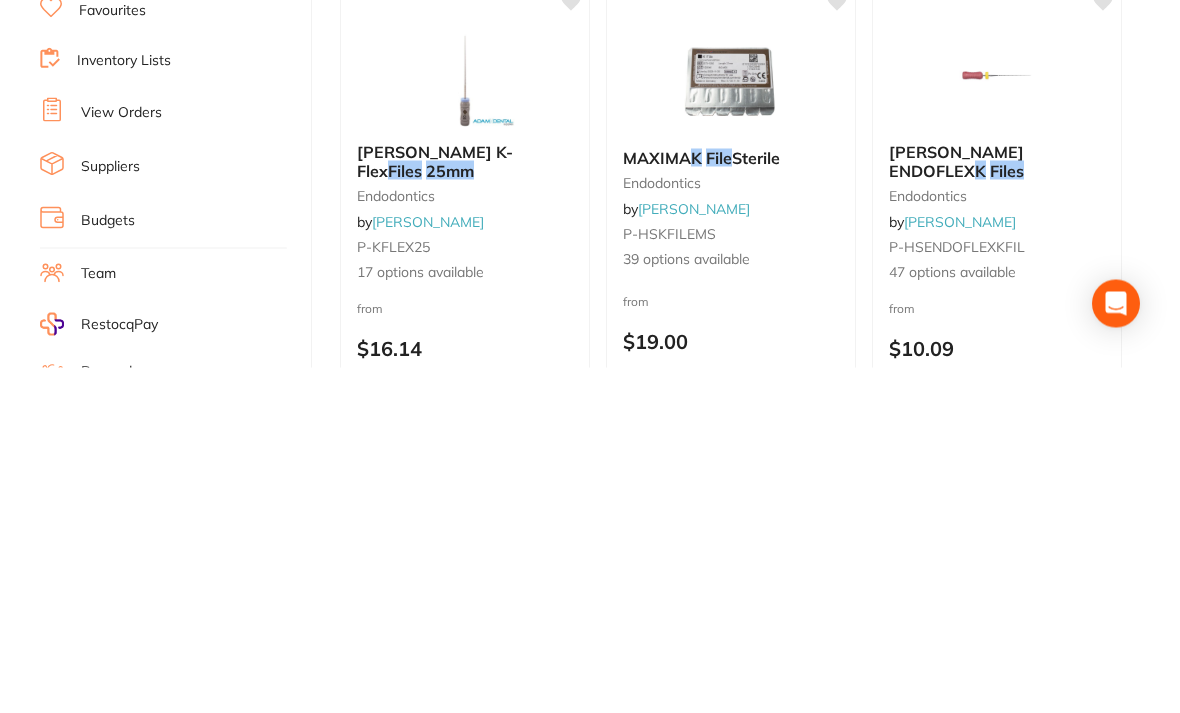 click on "HENRY SCHEIN ENDOFLEX  K   Files   endodontics by  Henry Schein Halas P-HSENDOFLEXKFIL   47 options available" at bounding box center (997, 557) 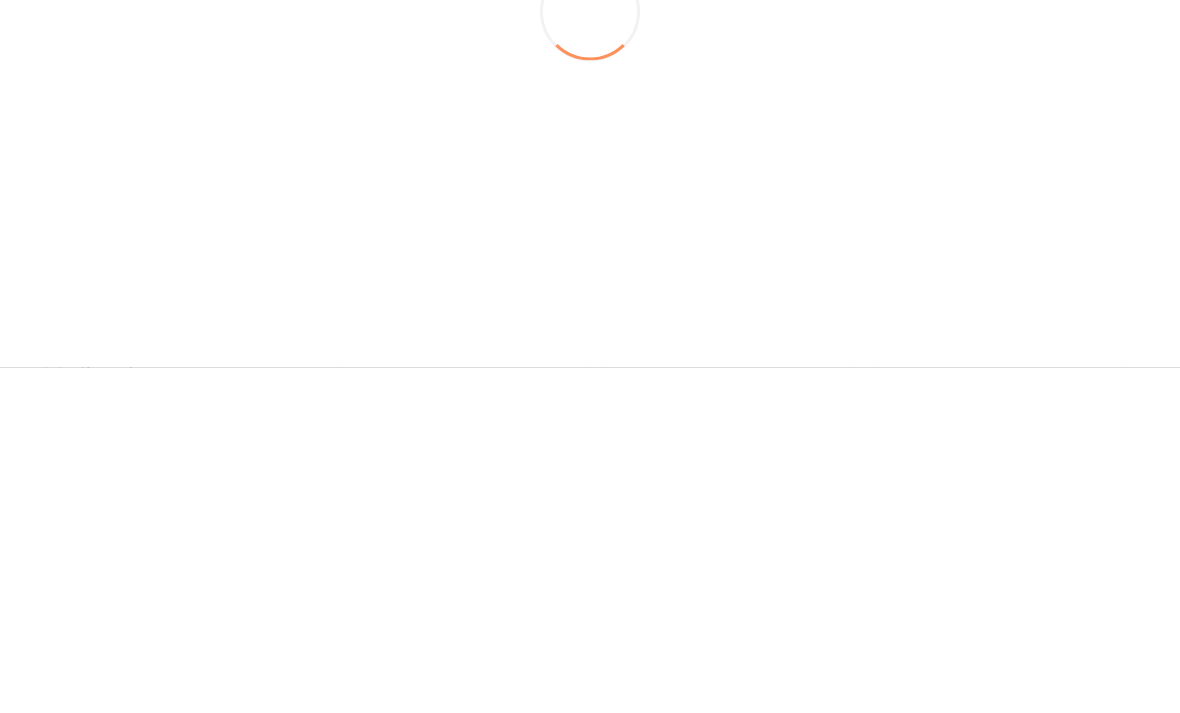 scroll, scrollTop: 0, scrollLeft: 0, axis: both 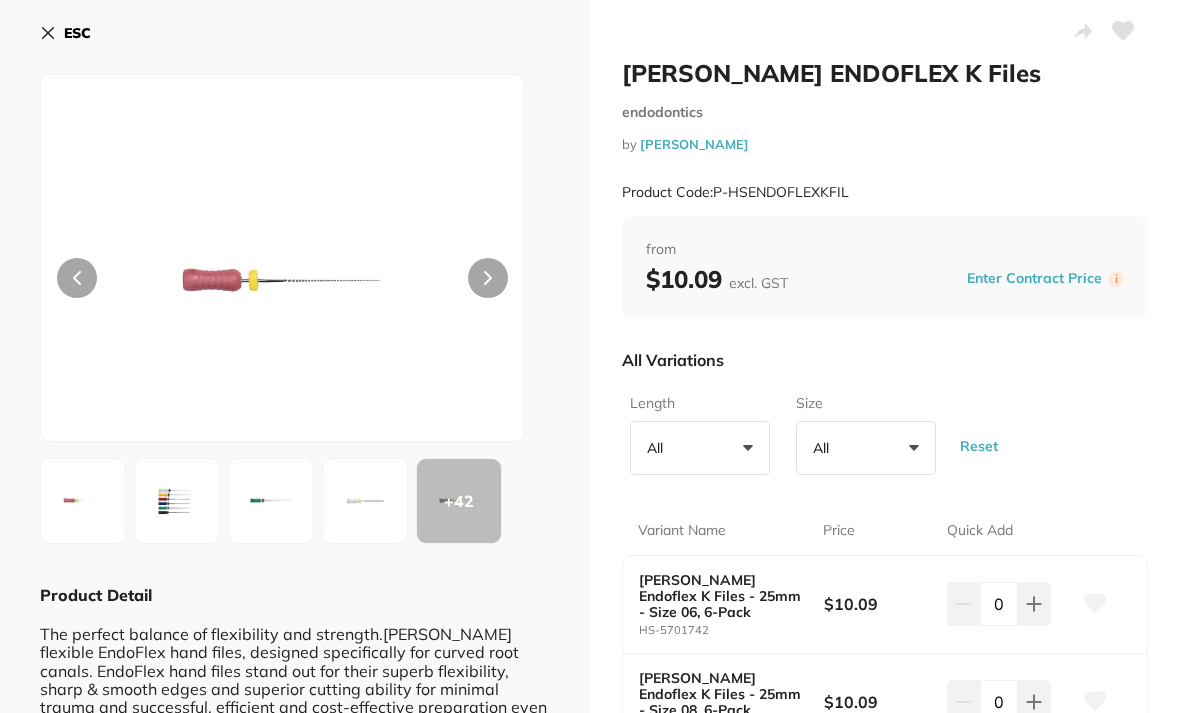 click 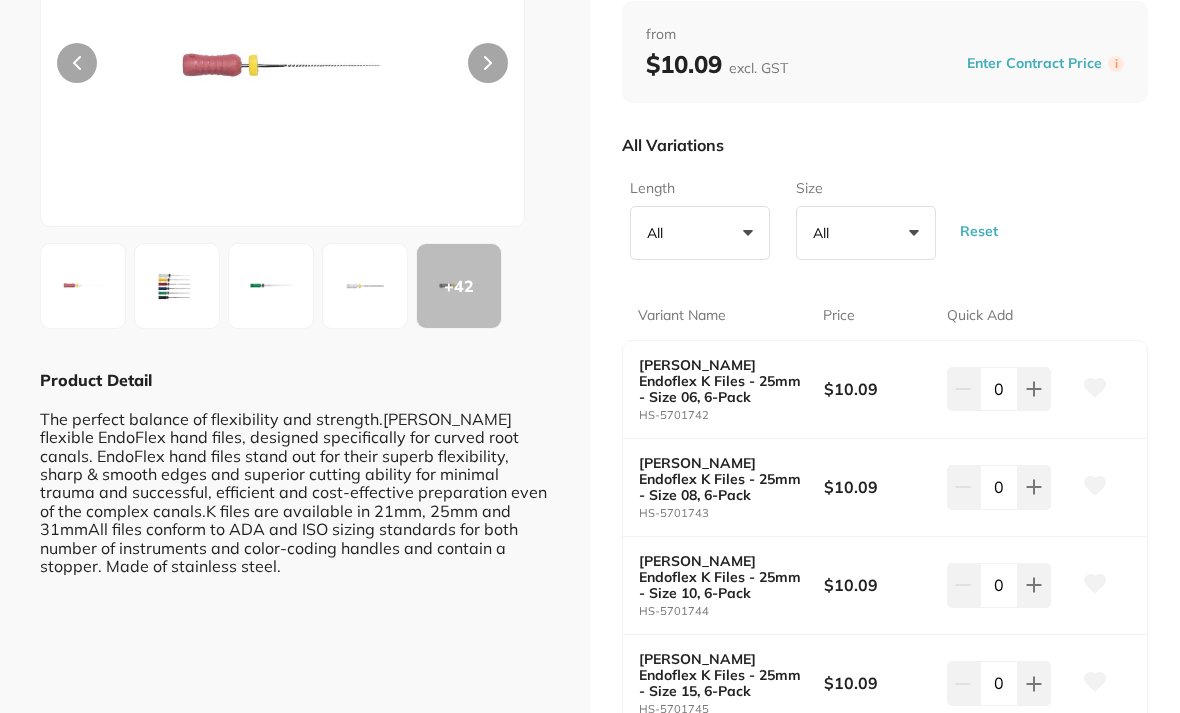 scroll, scrollTop: 222, scrollLeft: 0, axis: vertical 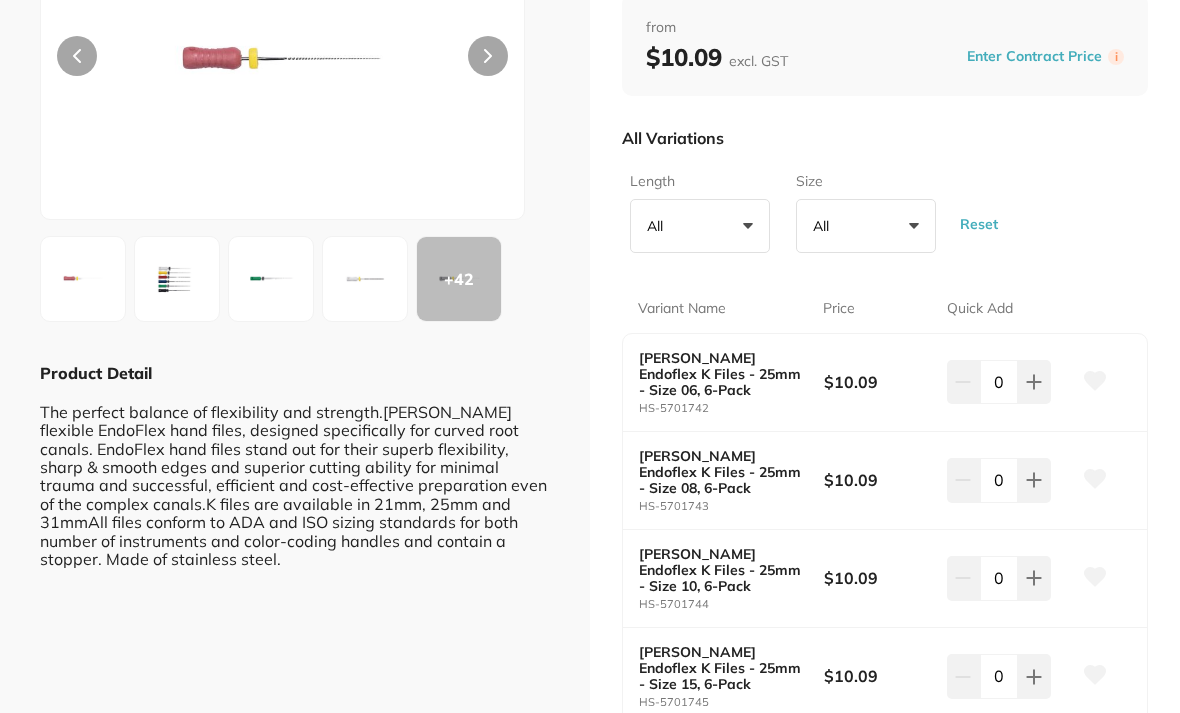 click 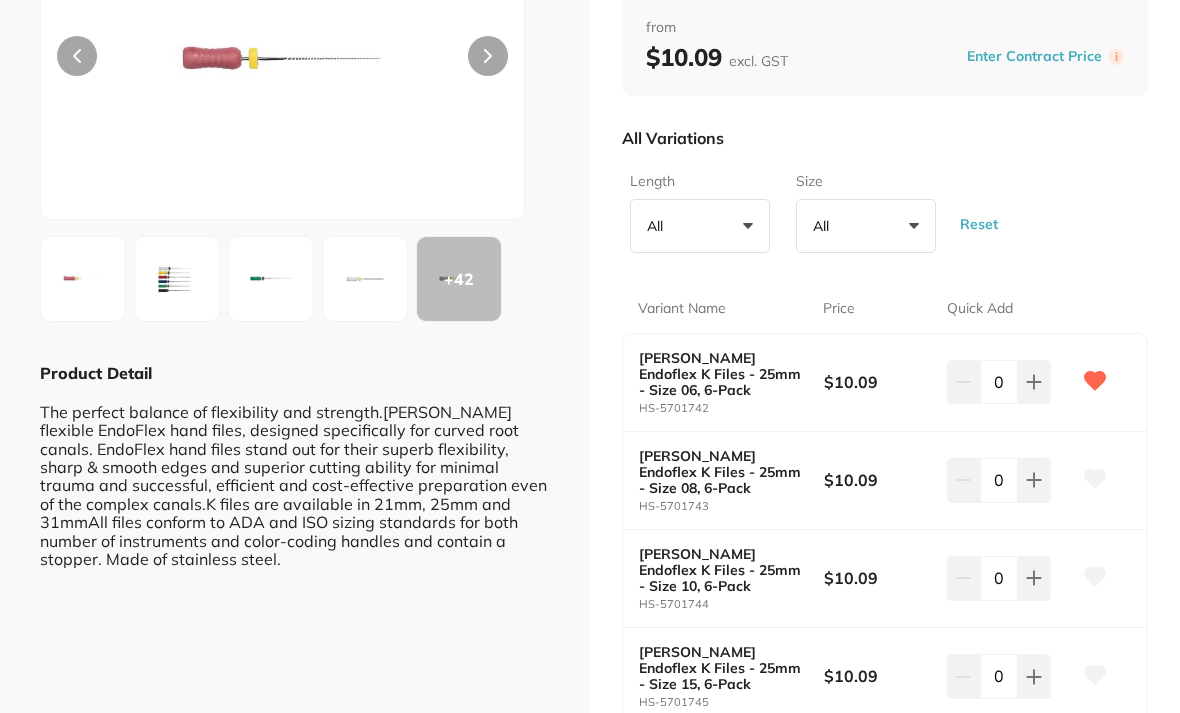 click 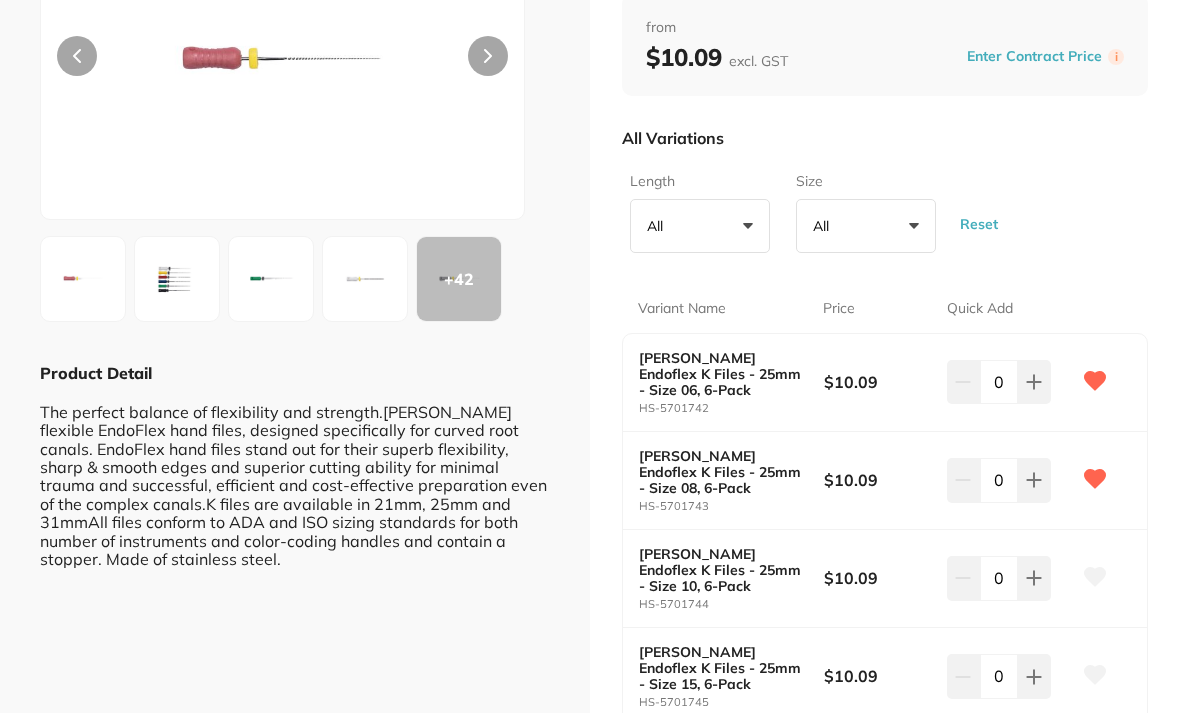 click 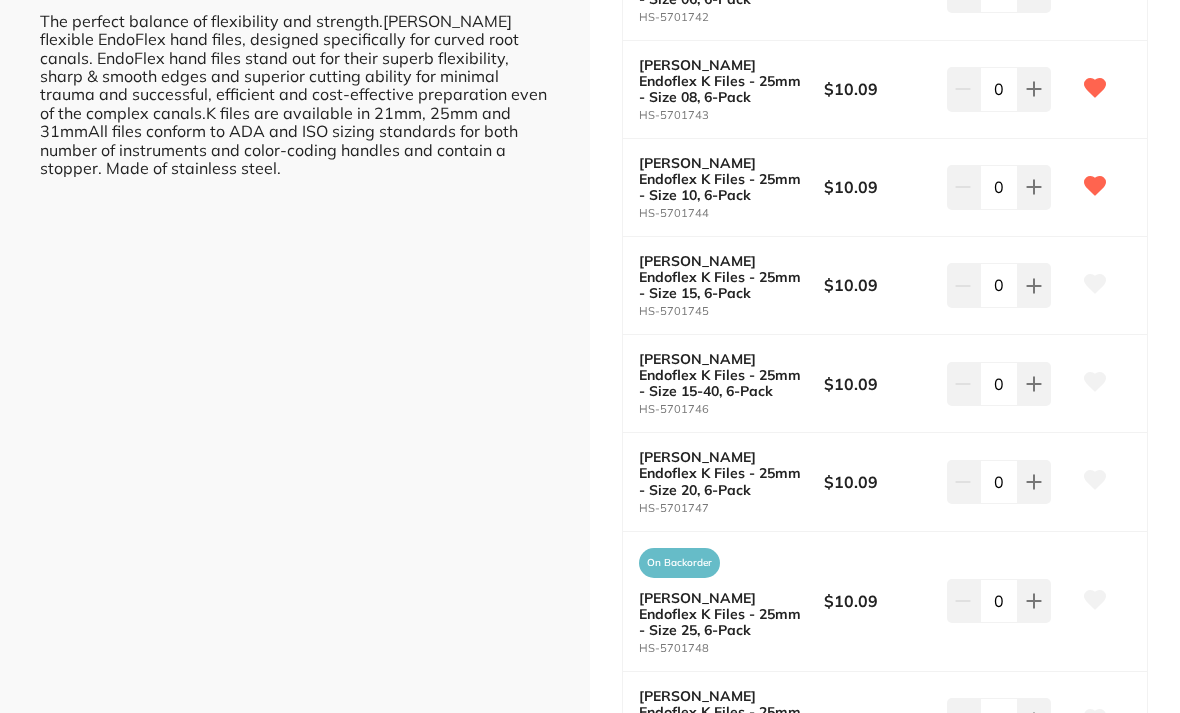 scroll, scrollTop: 614, scrollLeft: 0, axis: vertical 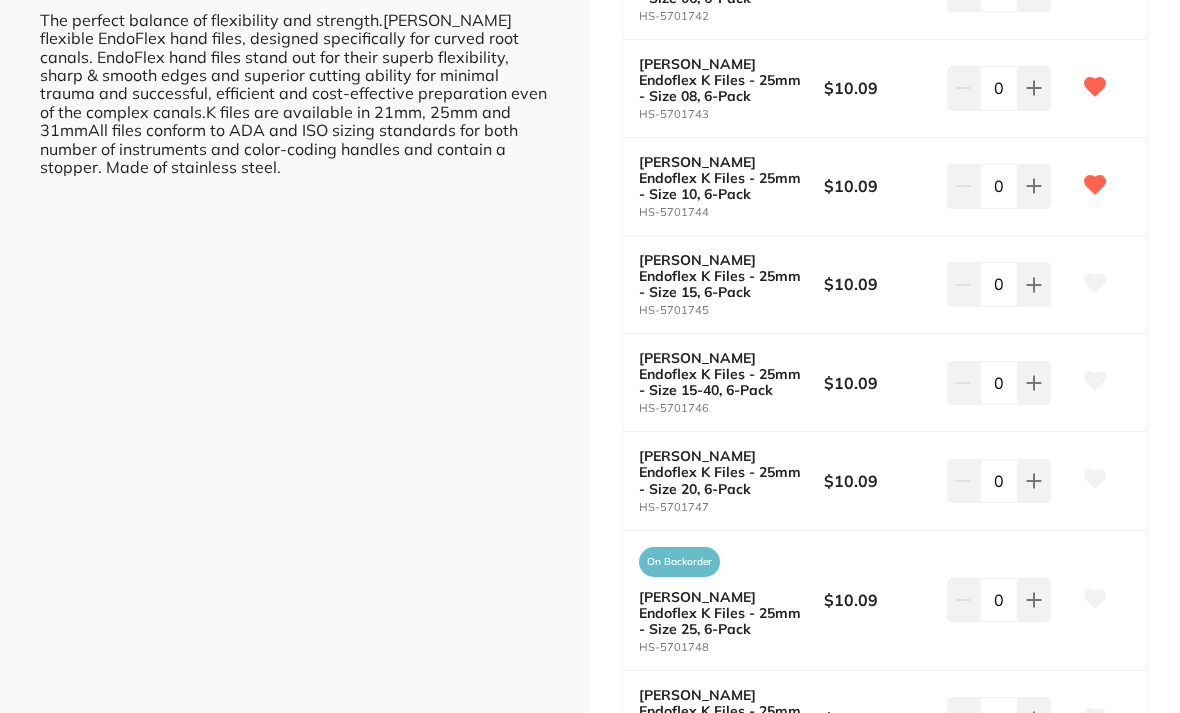 click 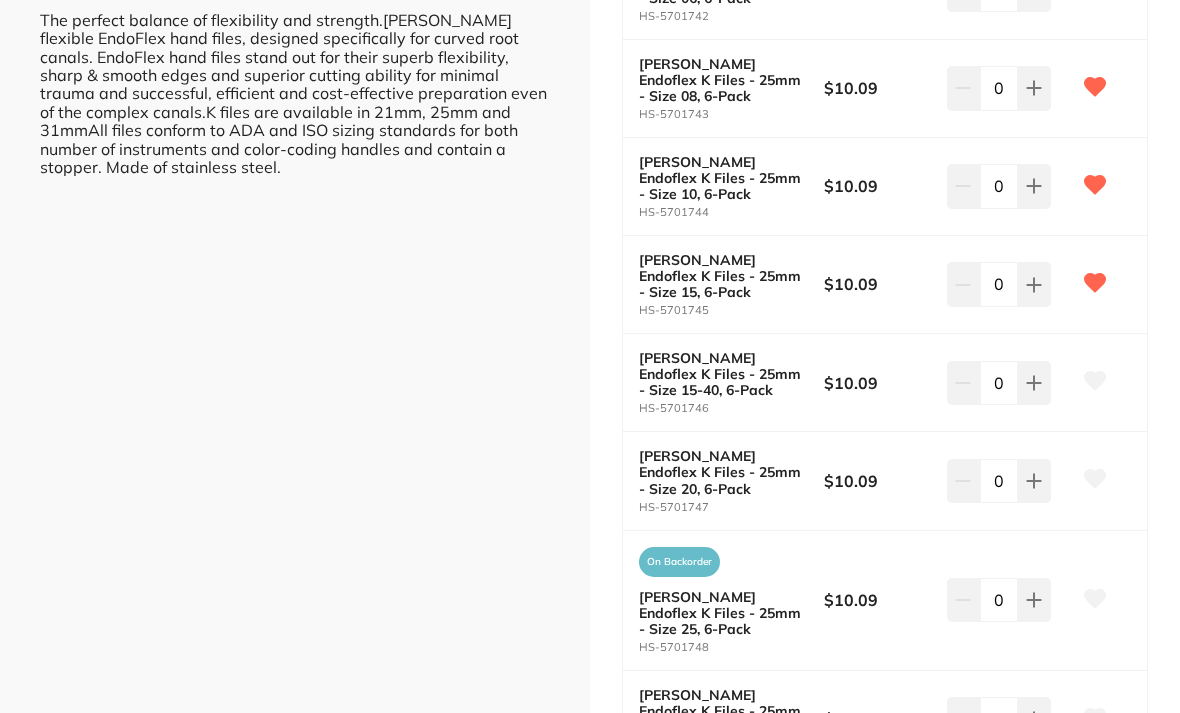 click at bounding box center [1095, 383] 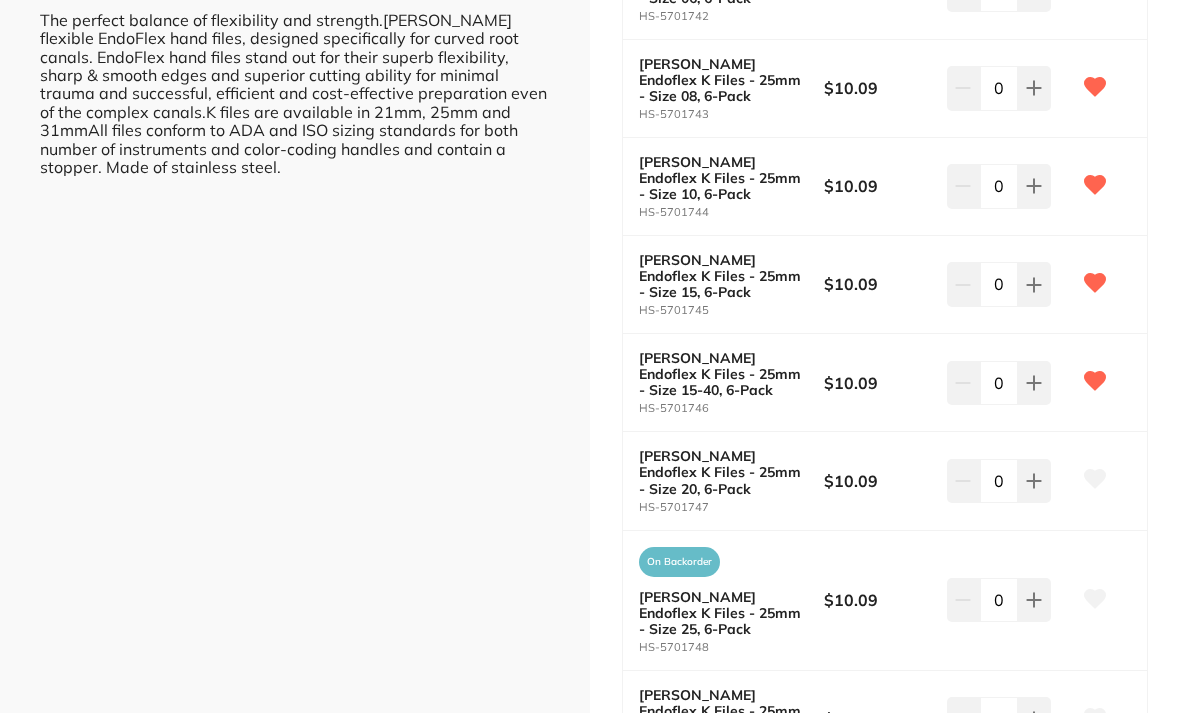 click 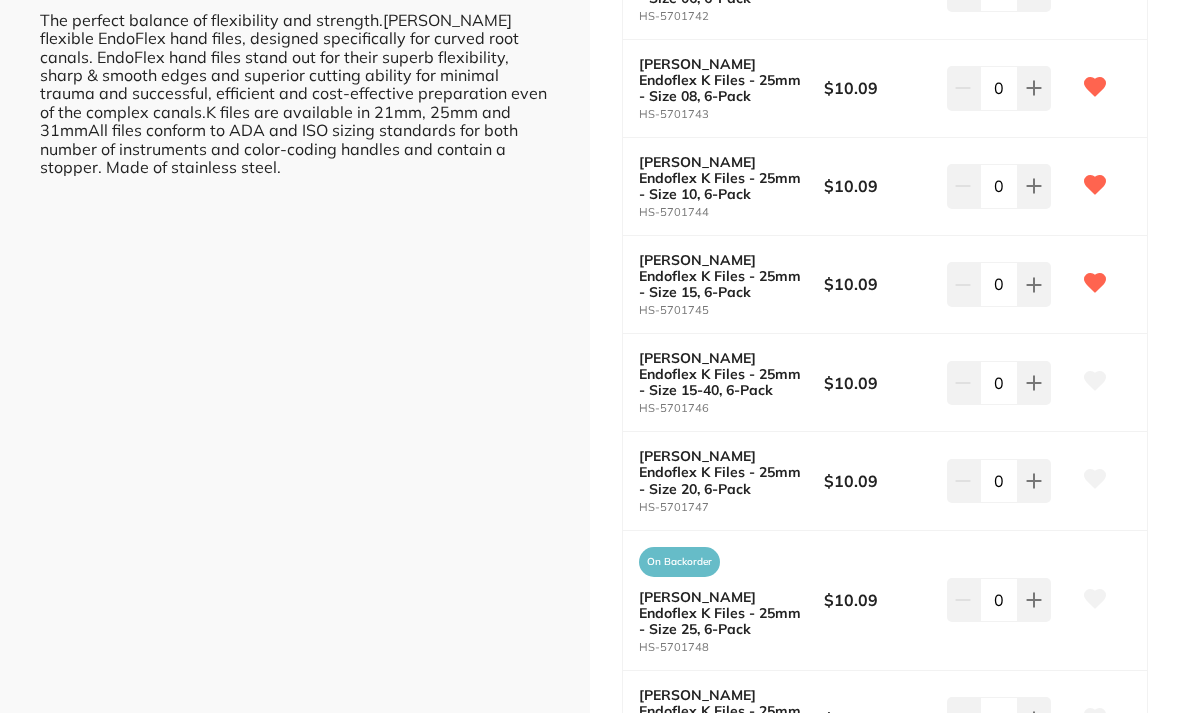 click 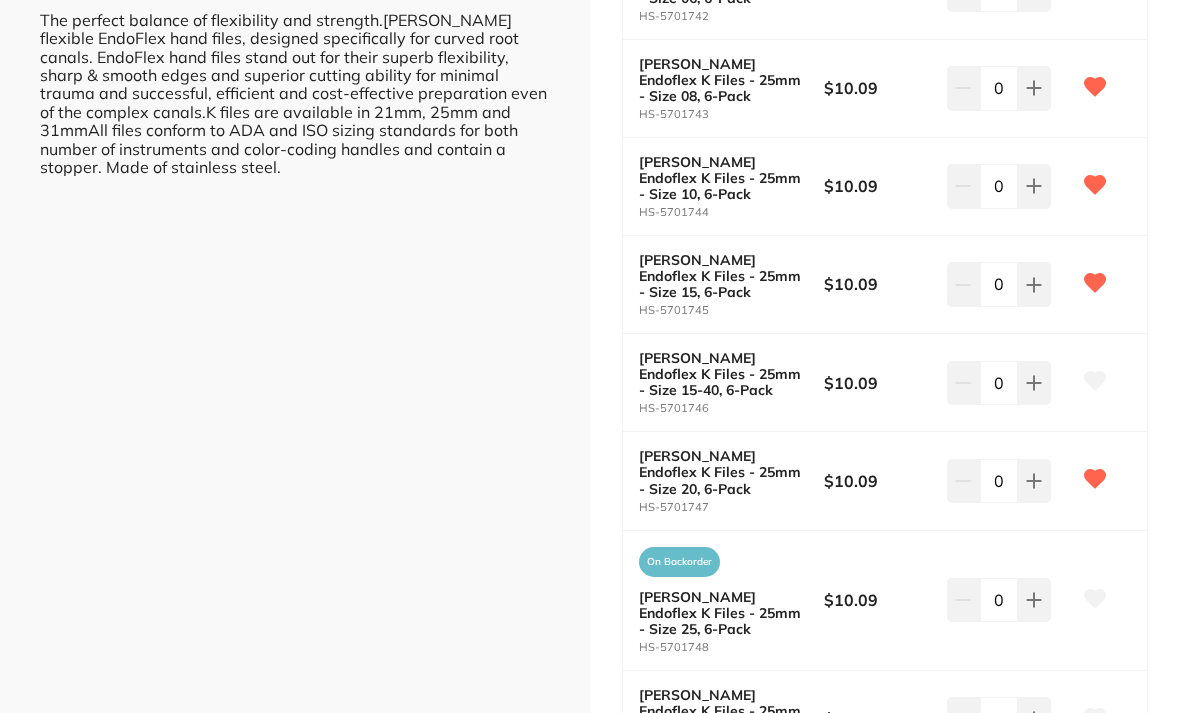 click 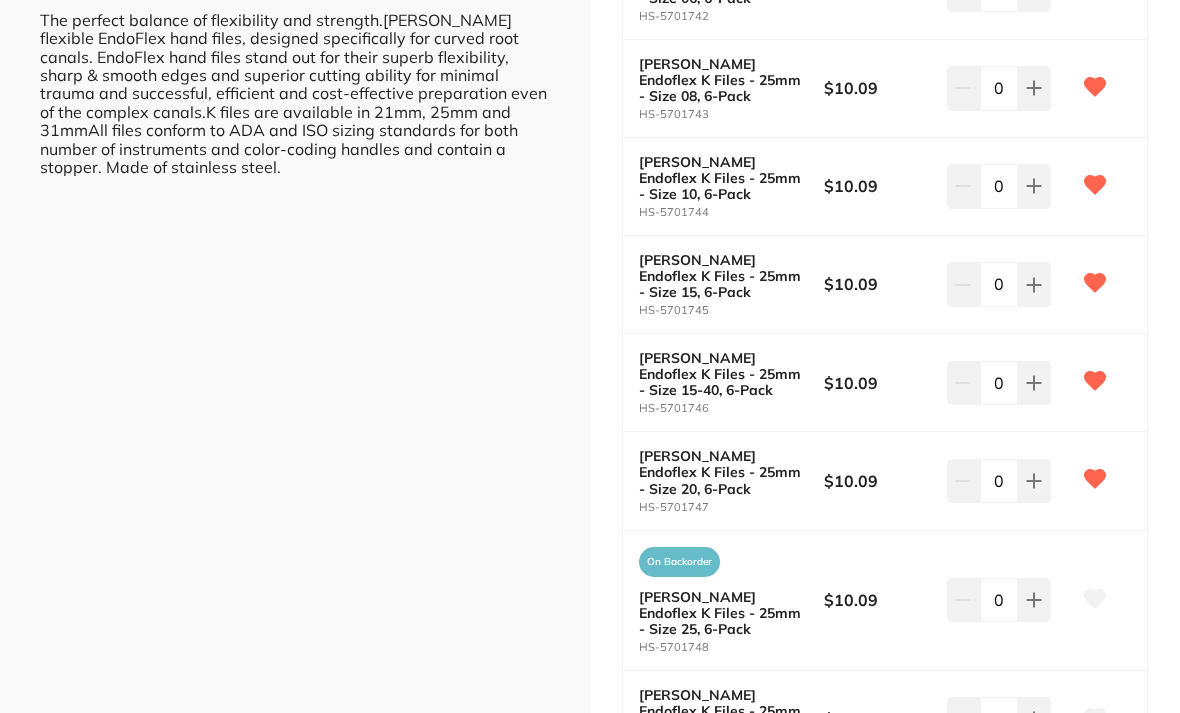 click 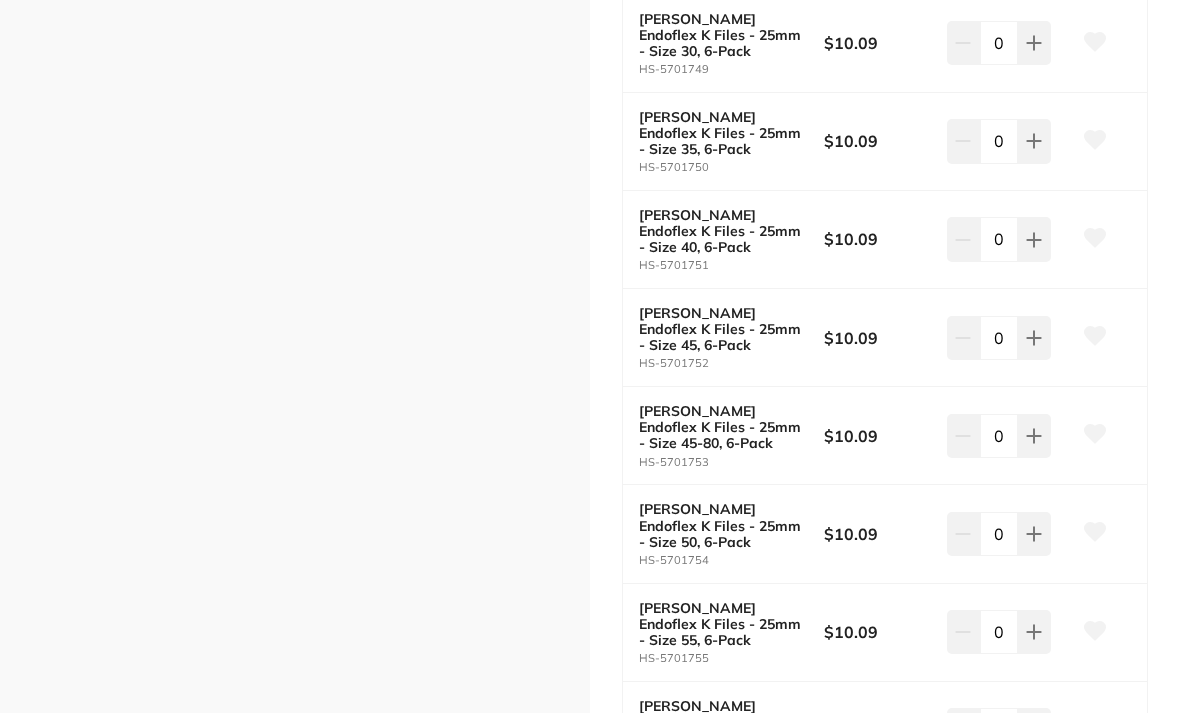 scroll, scrollTop: 1291, scrollLeft: 0, axis: vertical 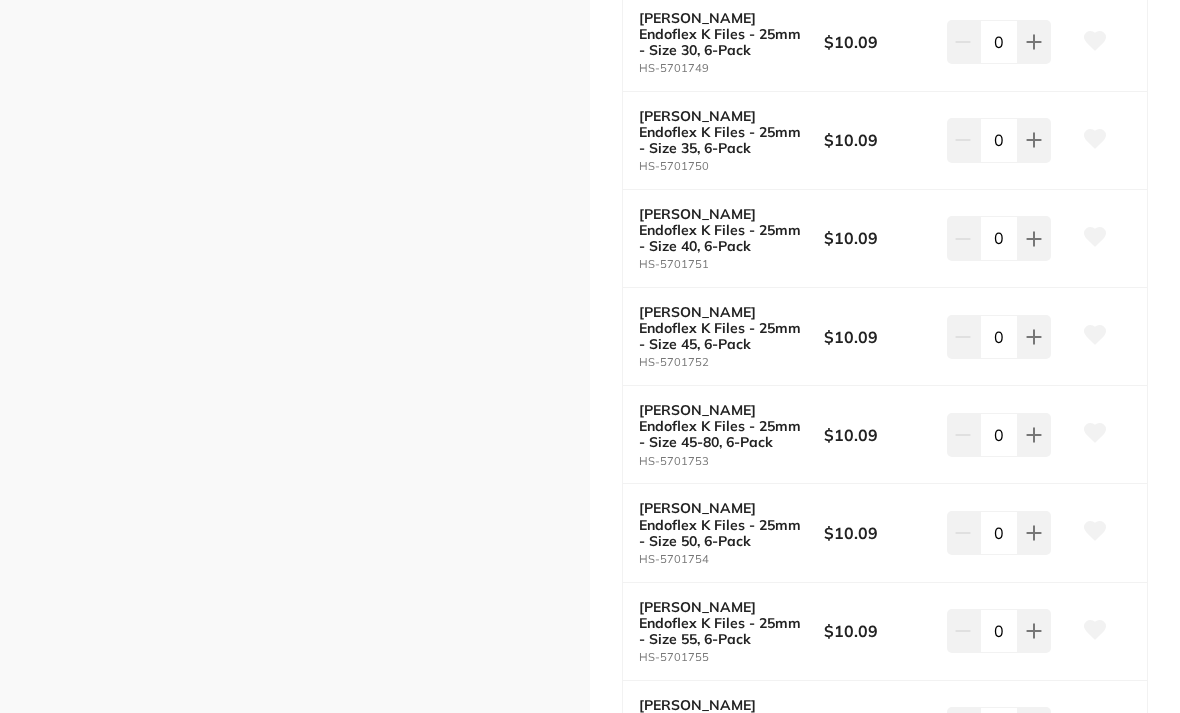 click 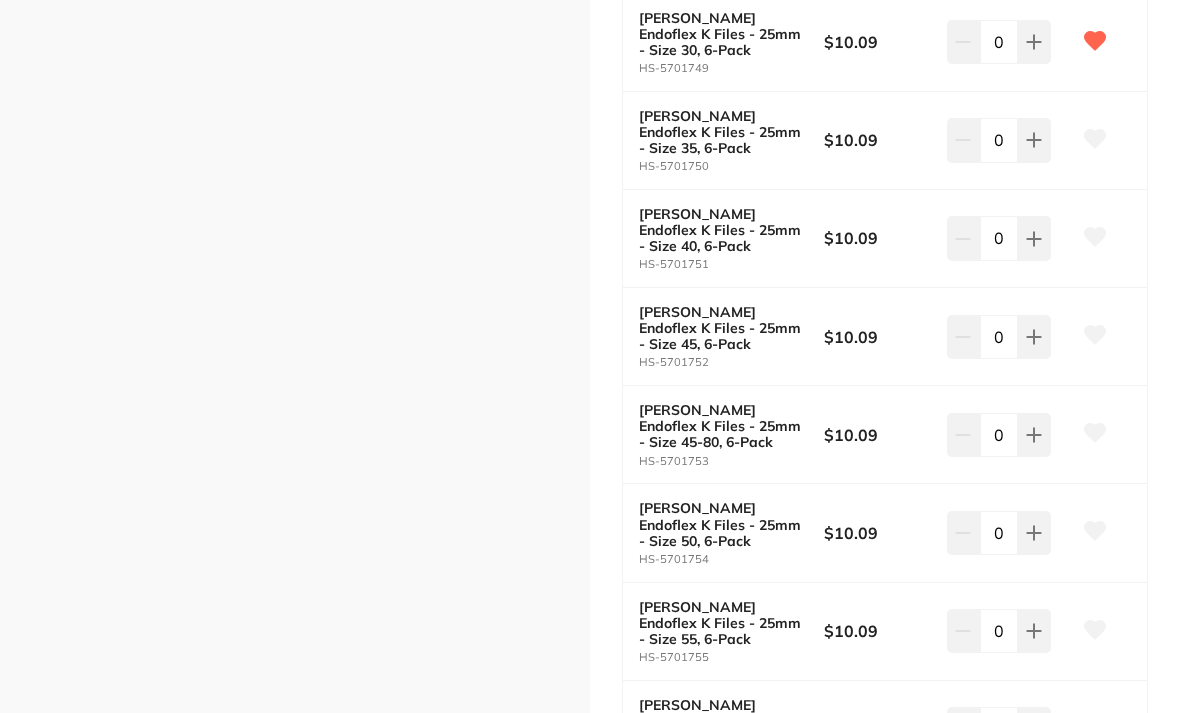 click 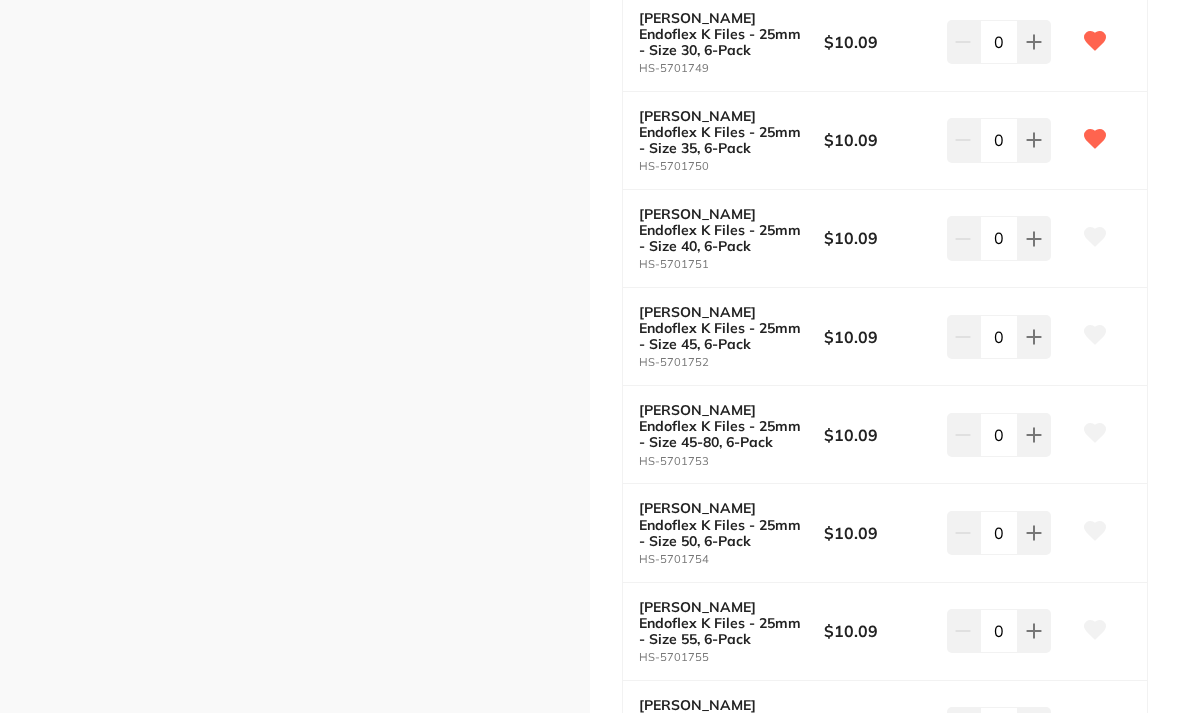 click 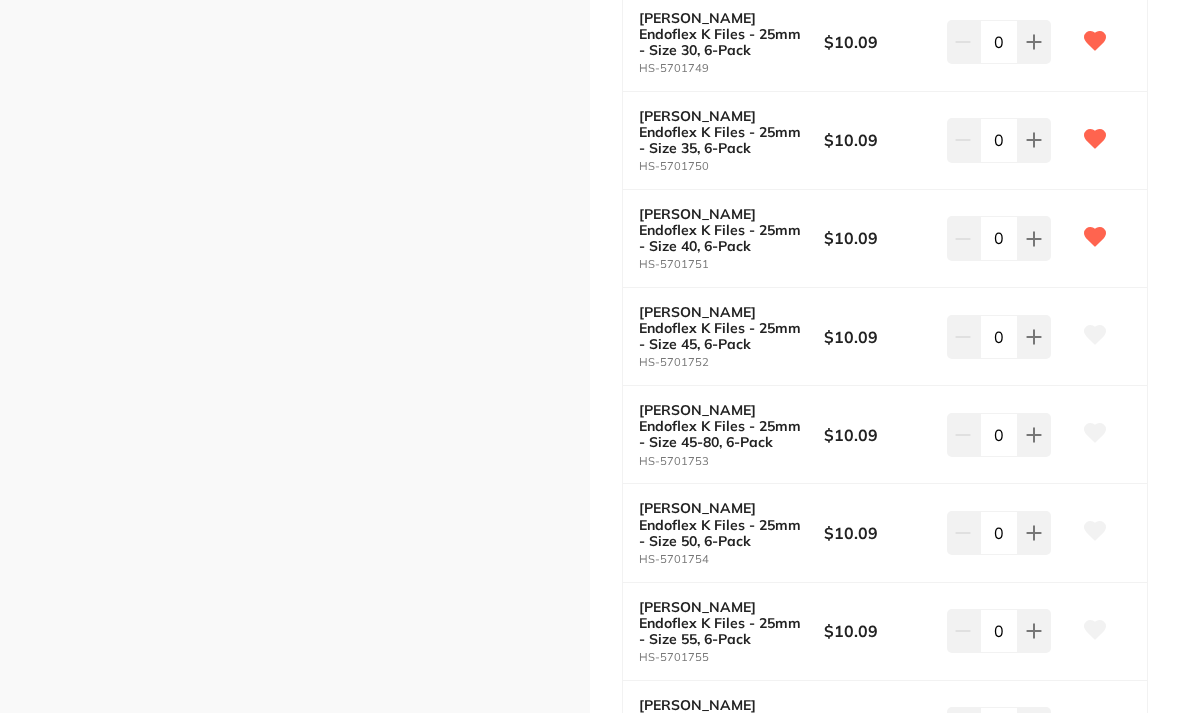 click 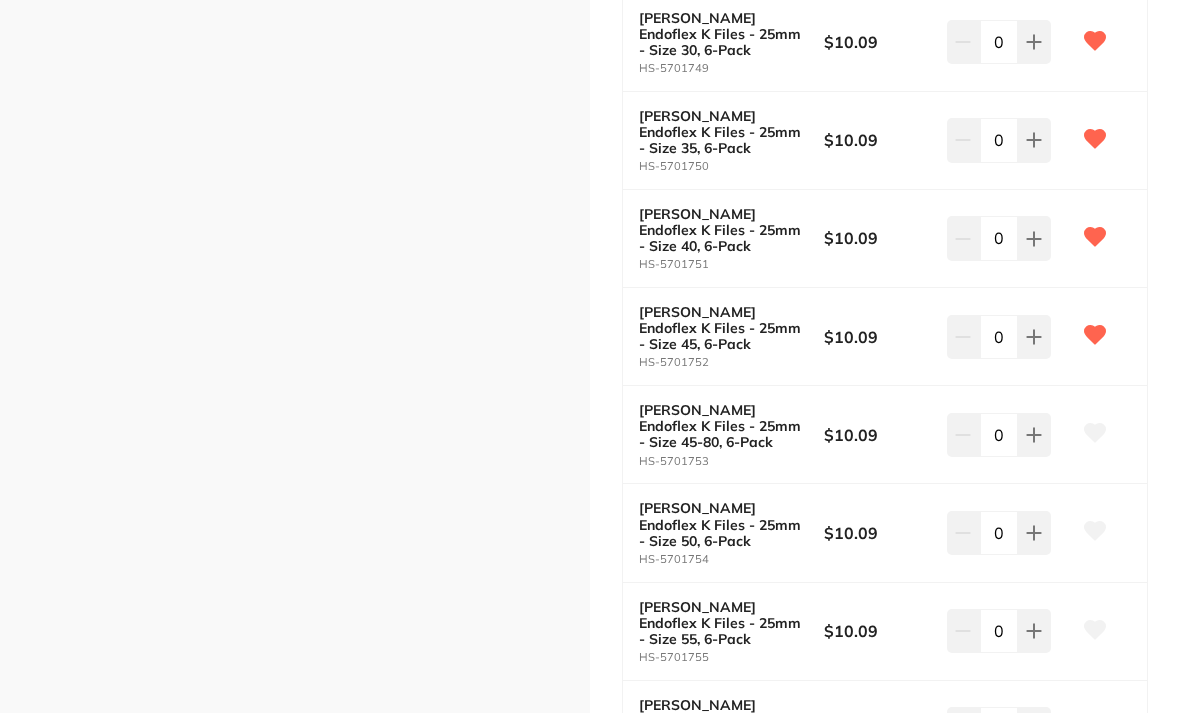 click 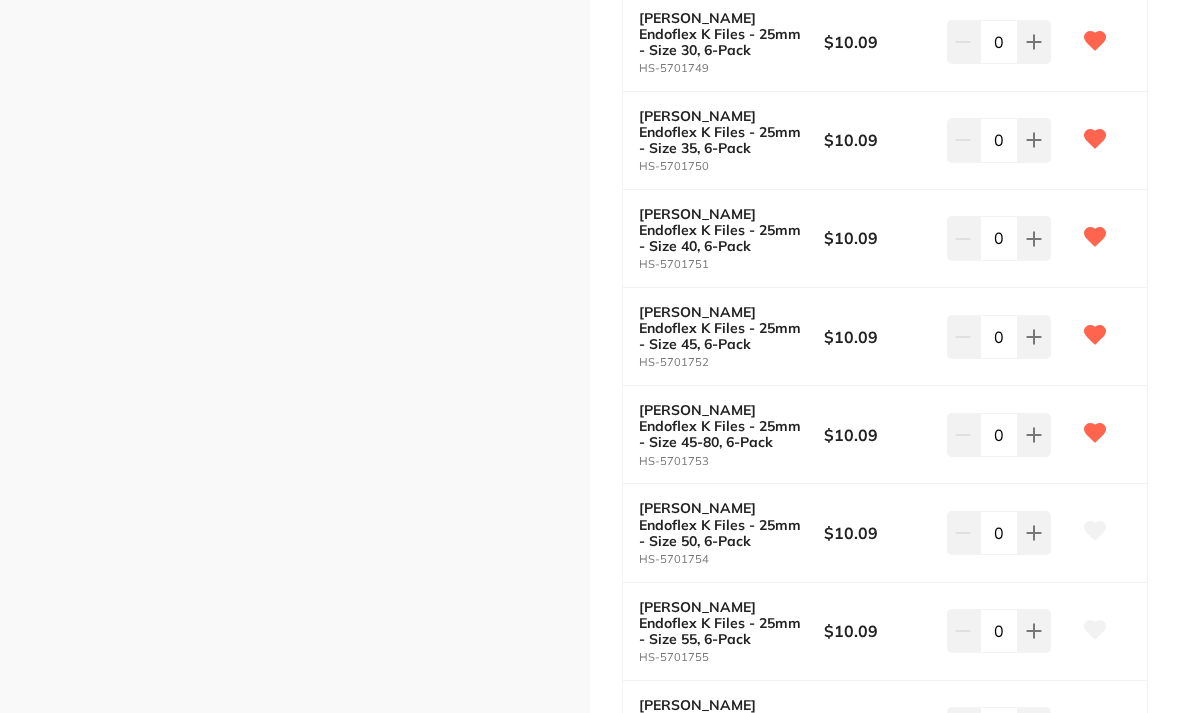 click 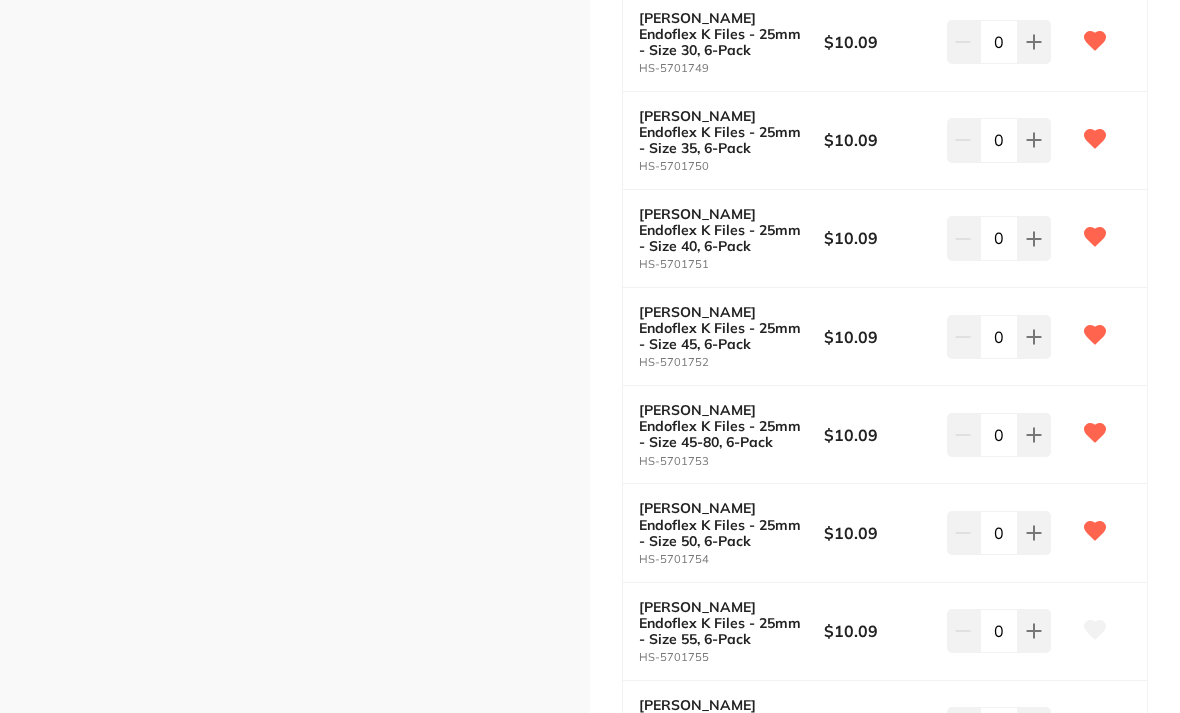 click 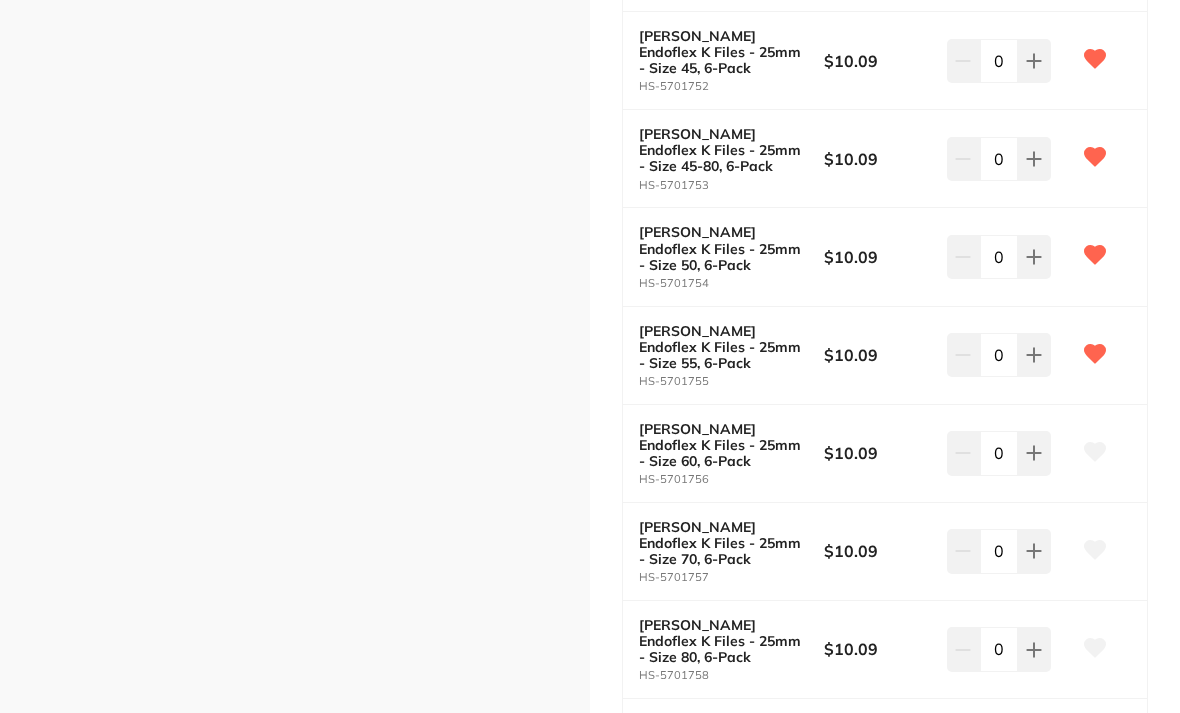 scroll, scrollTop: 1566, scrollLeft: 0, axis: vertical 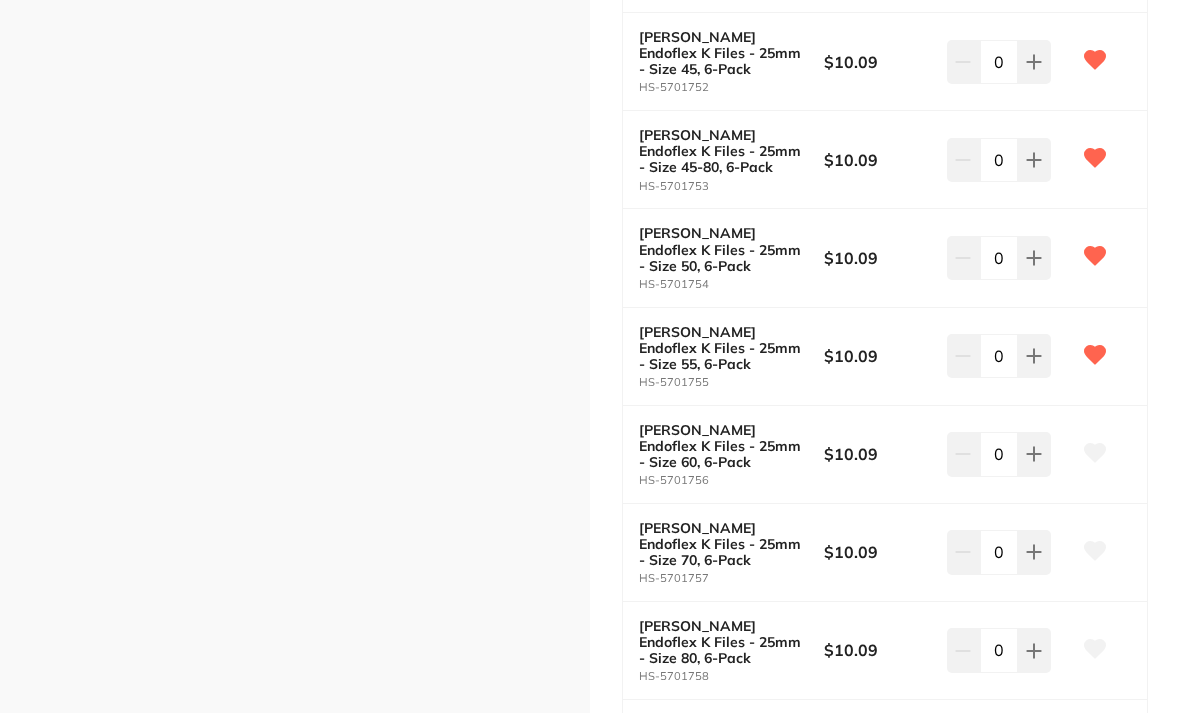 click 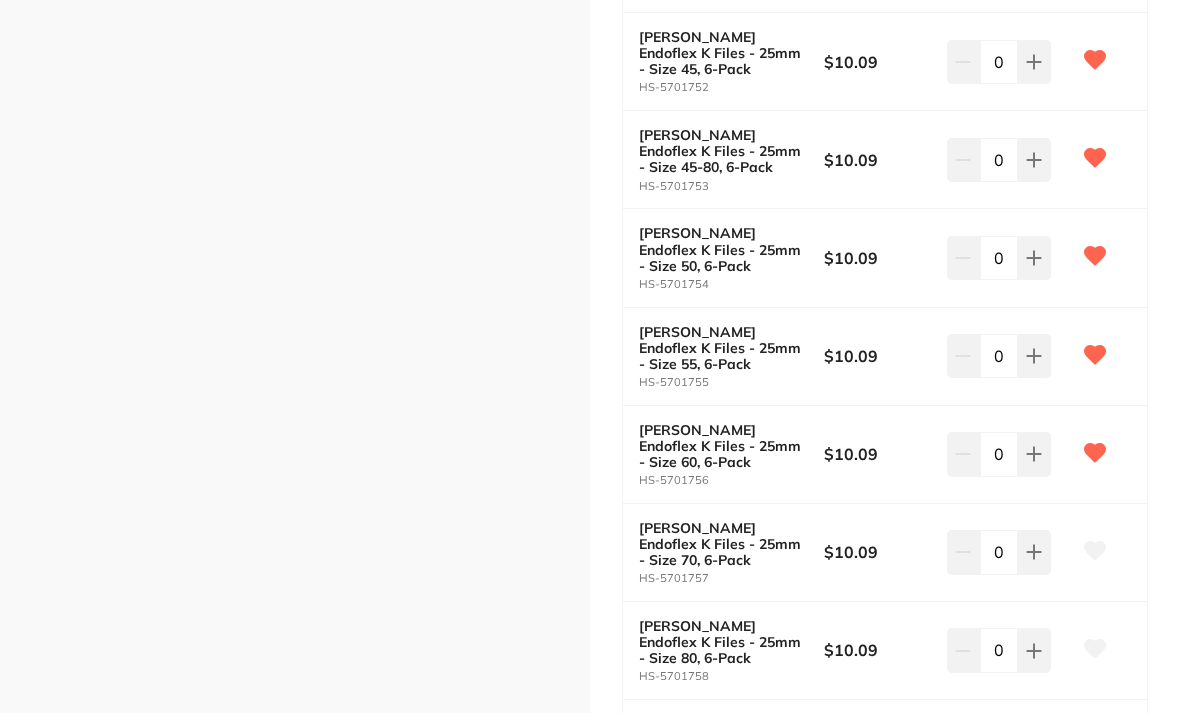 click 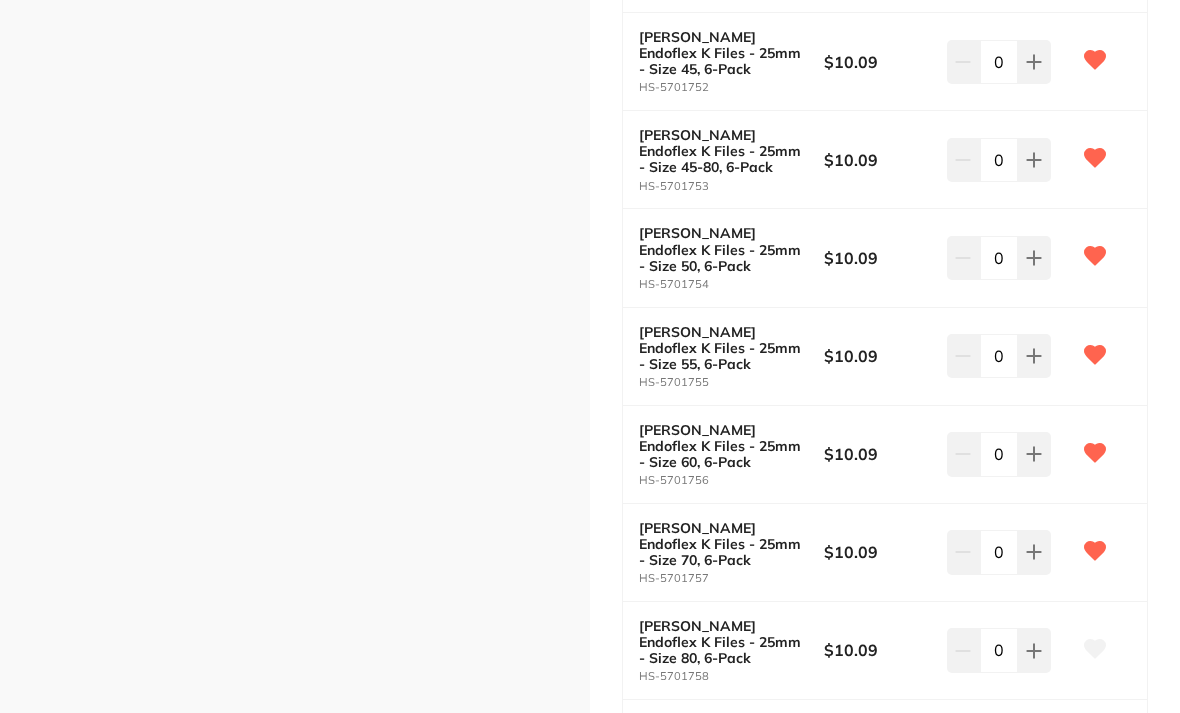 click 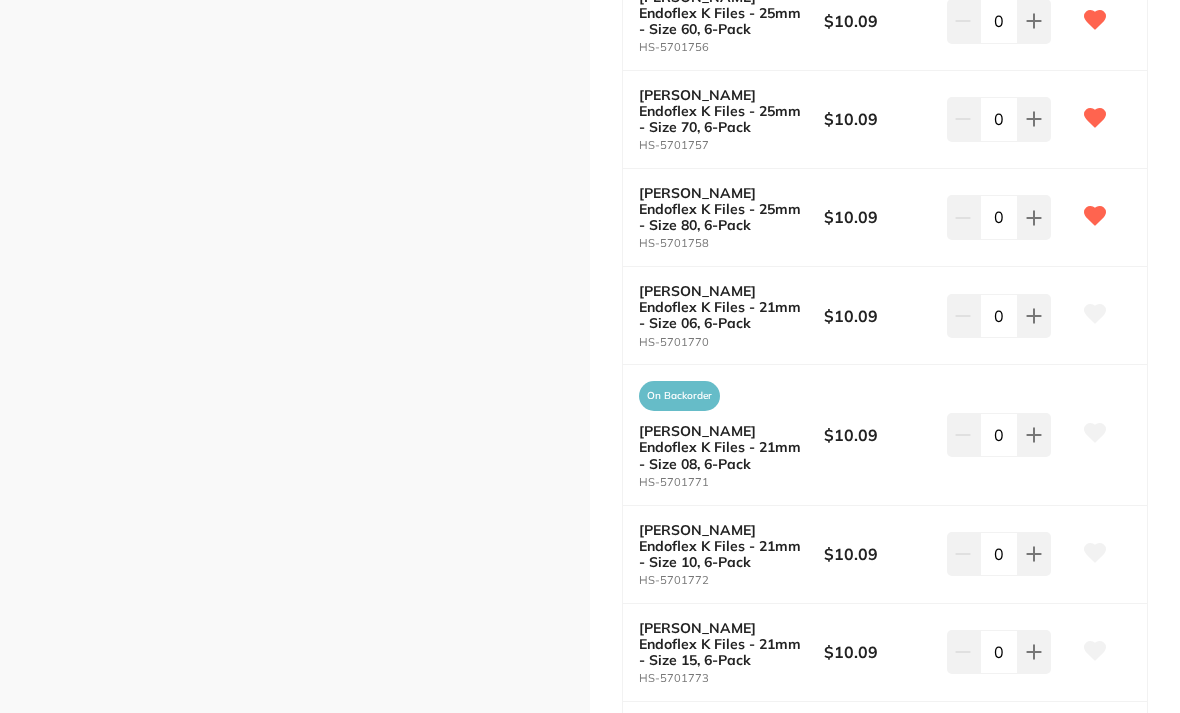 scroll, scrollTop: 1999, scrollLeft: 0, axis: vertical 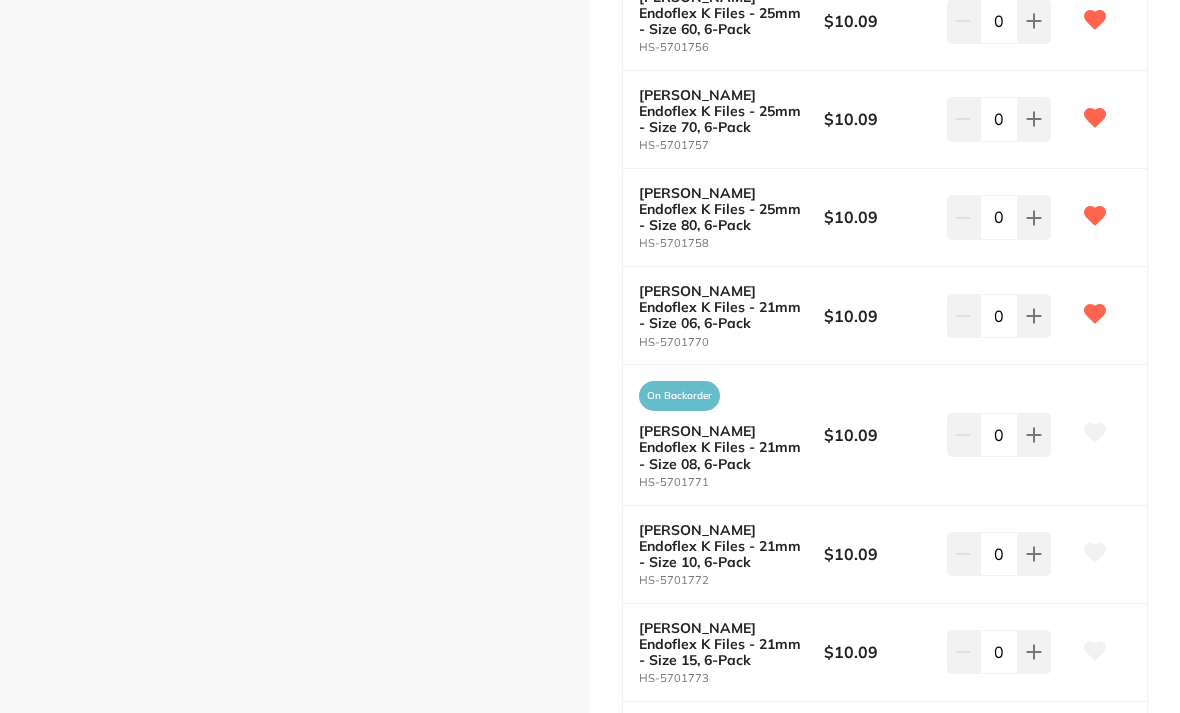 click 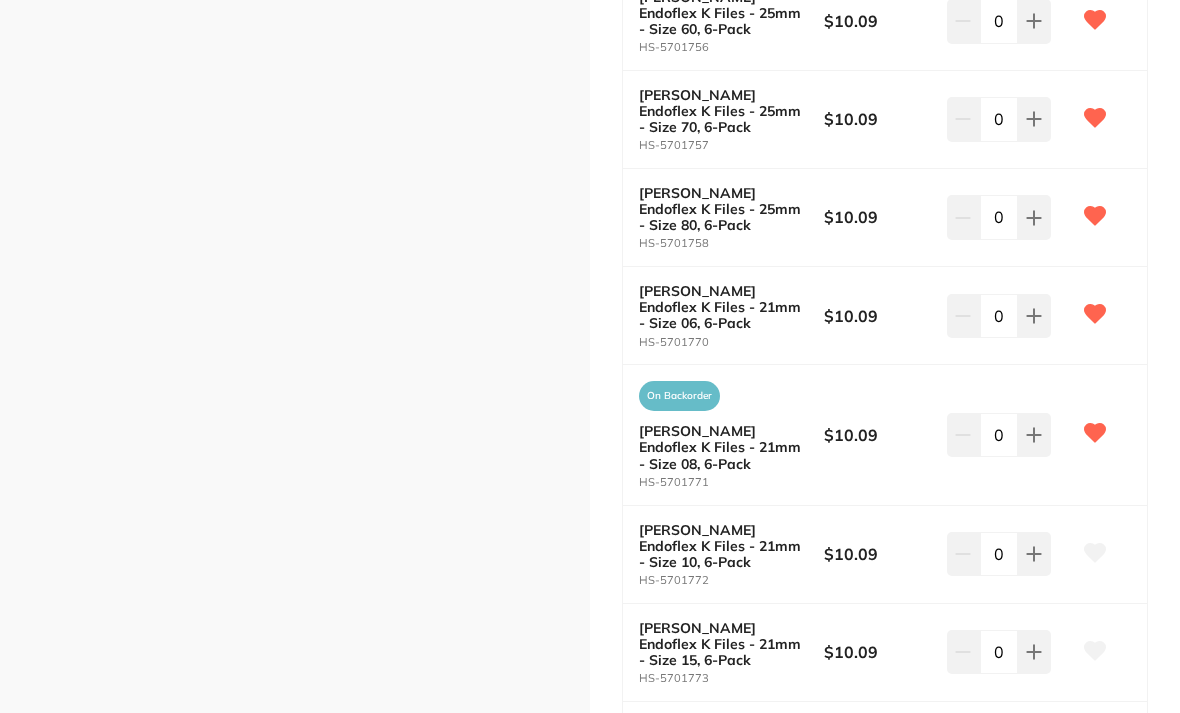 click 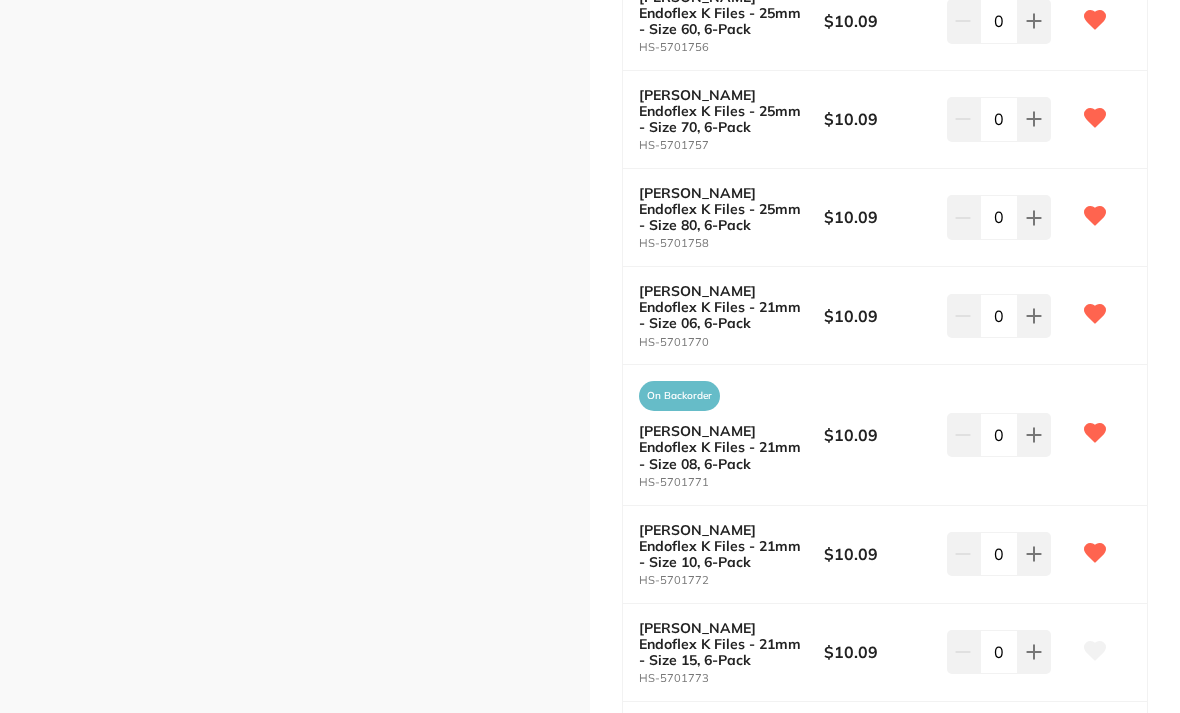 click at bounding box center [1095, 652] 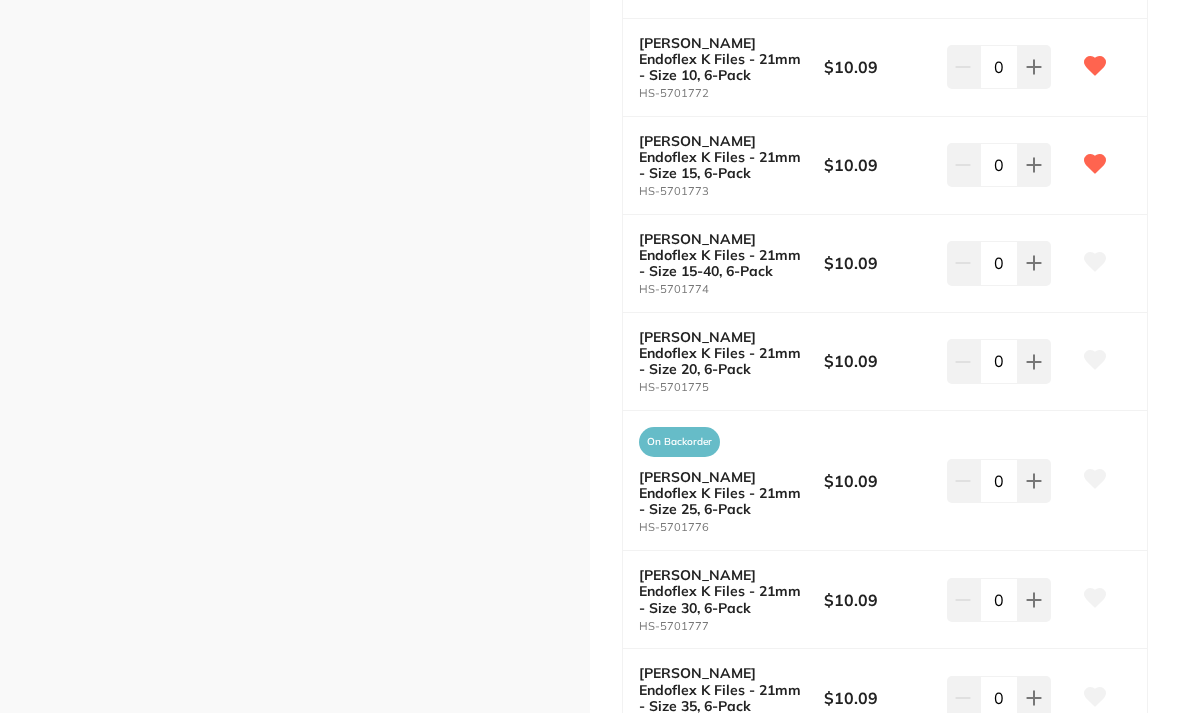 scroll, scrollTop: 2487, scrollLeft: 0, axis: vertical 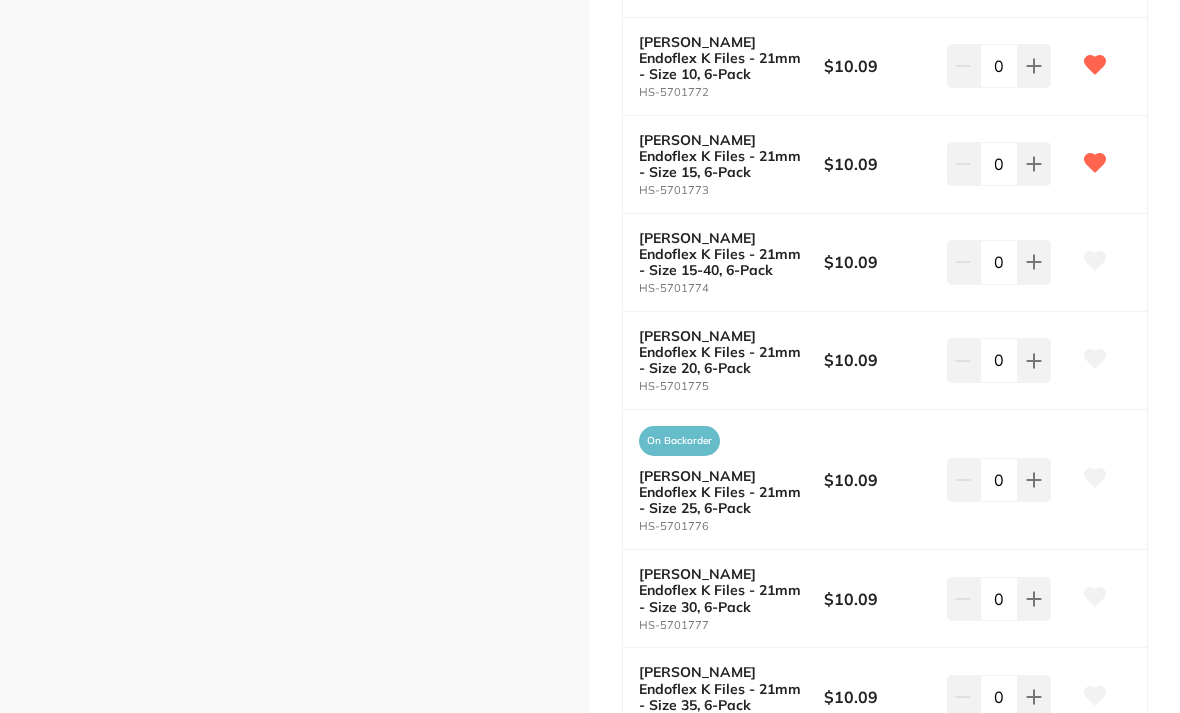 click 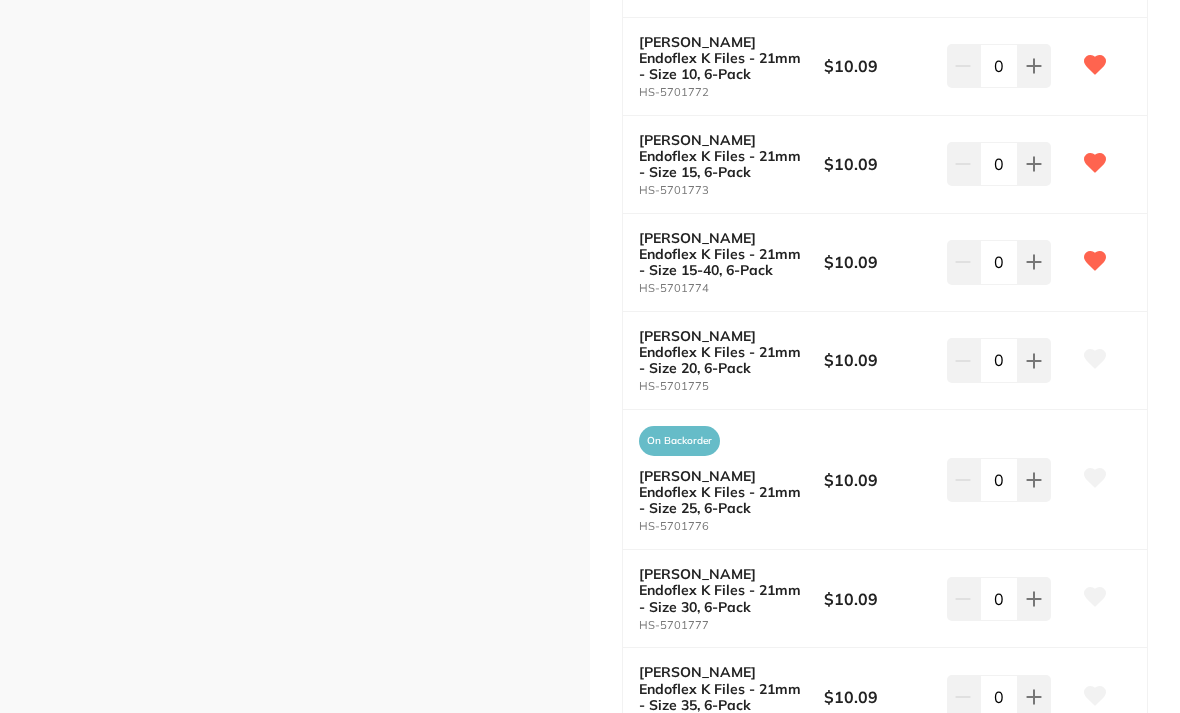 click 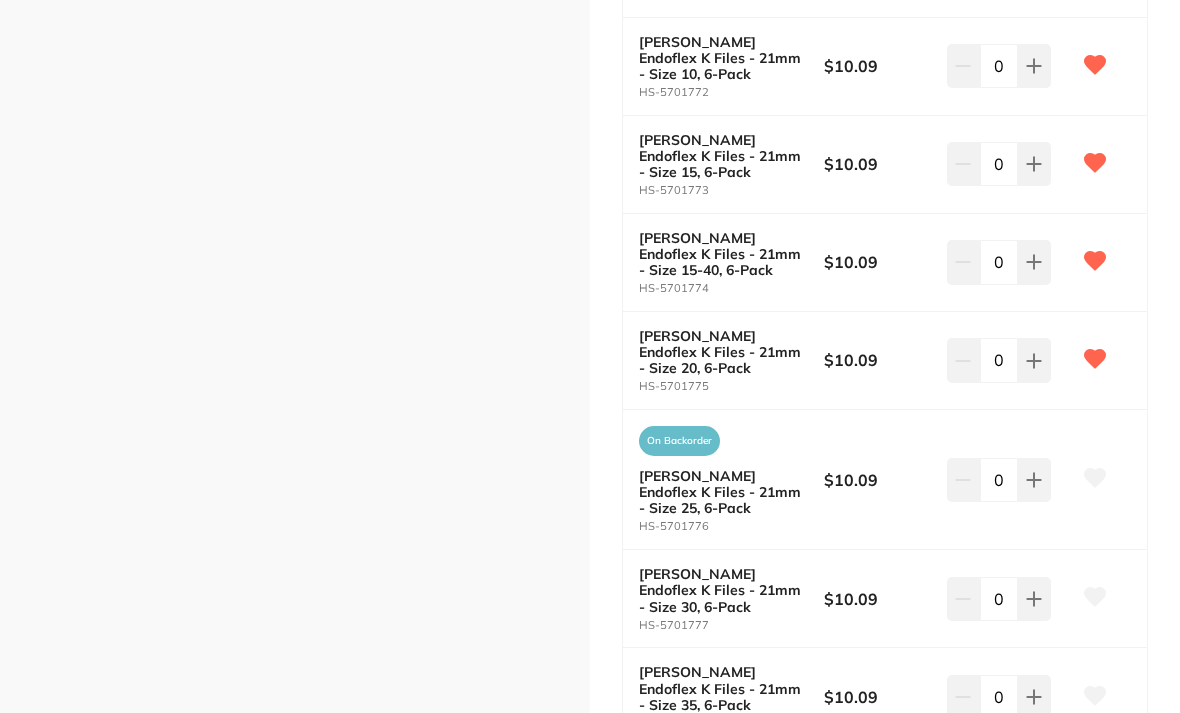 click 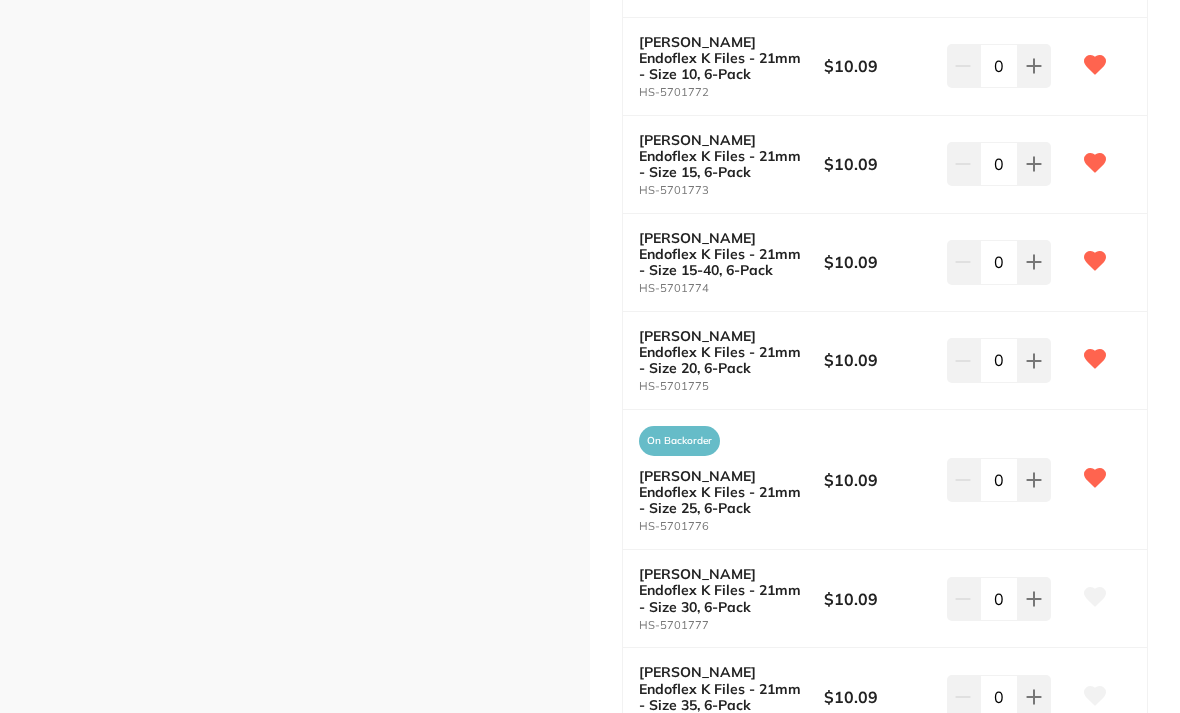 click 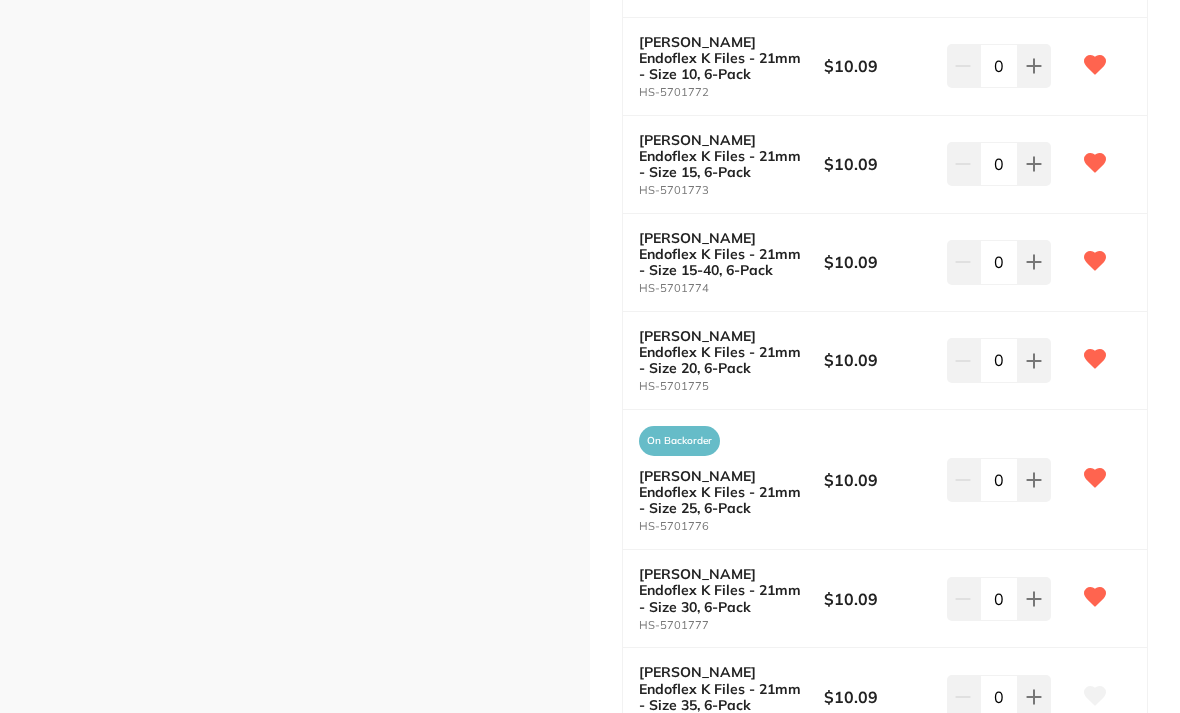 click 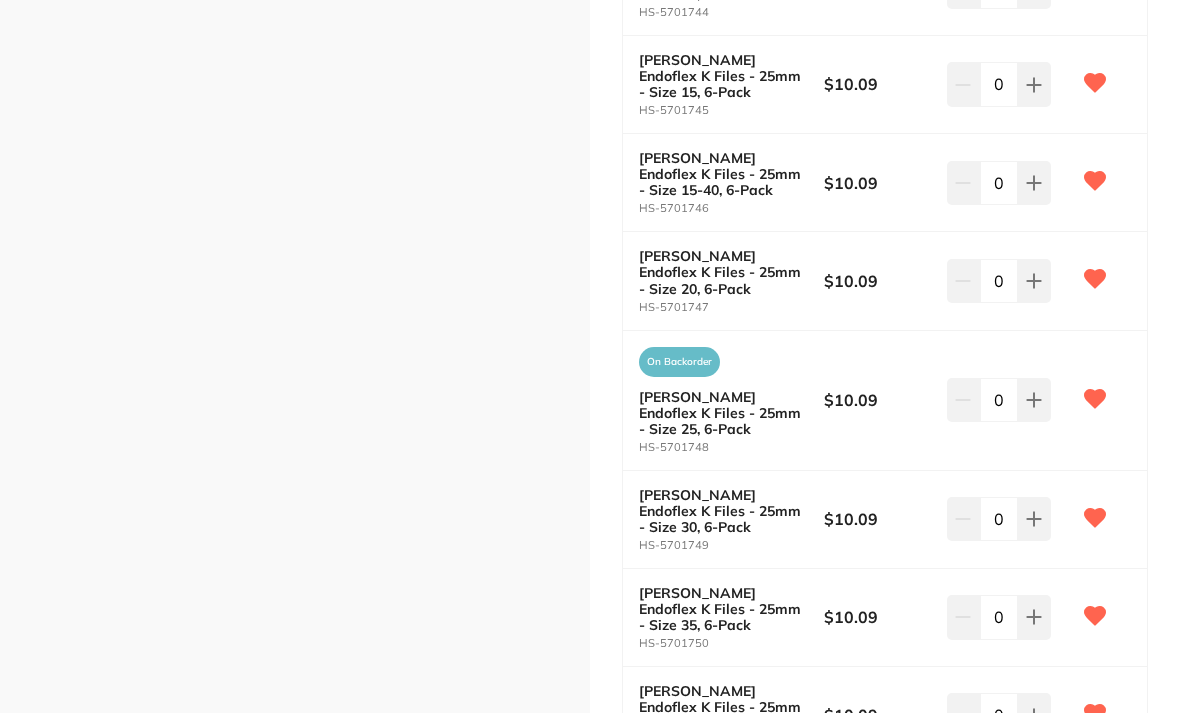 scroll, scrollTop: 813, scrollLeft: 0, axis: vertical 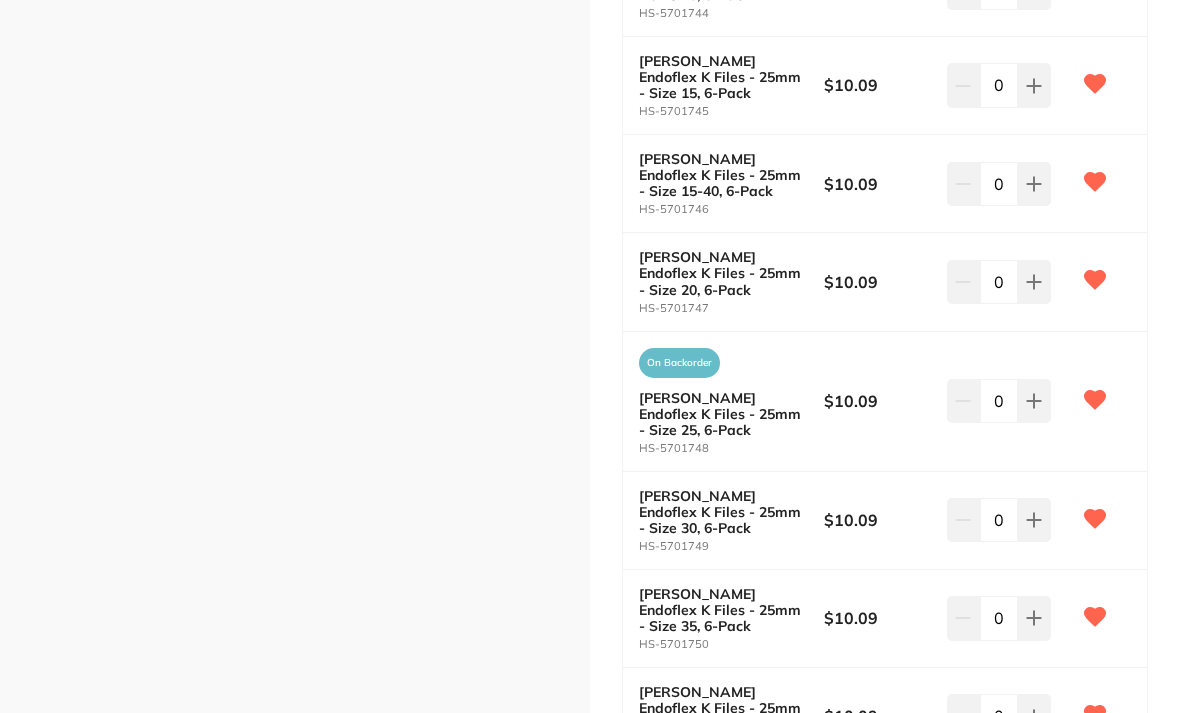 click 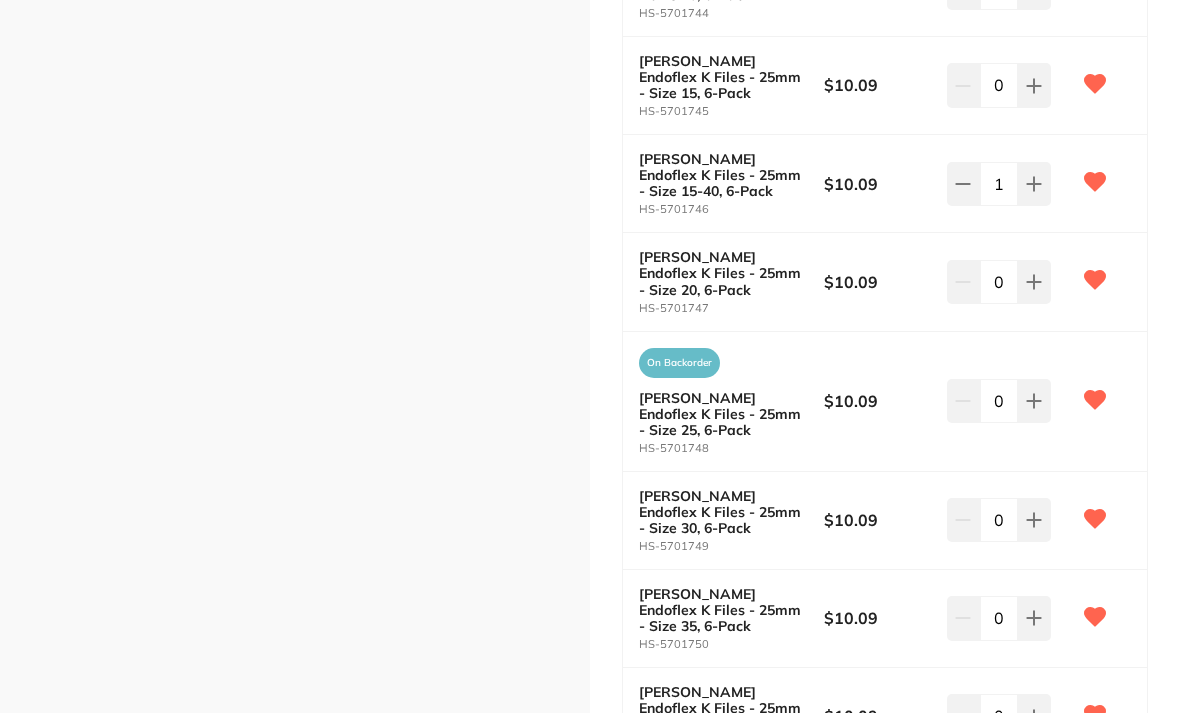 click 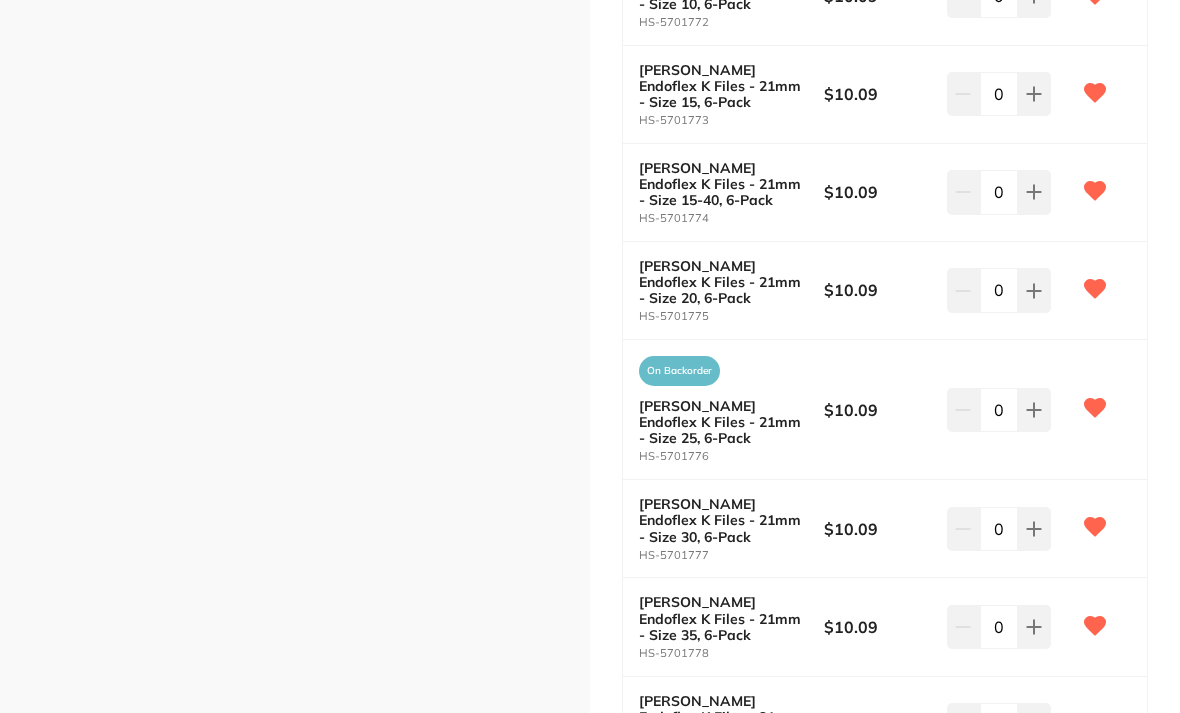 scroll, scrollTop: 2560, scrollLeft: 0, axis: vertical 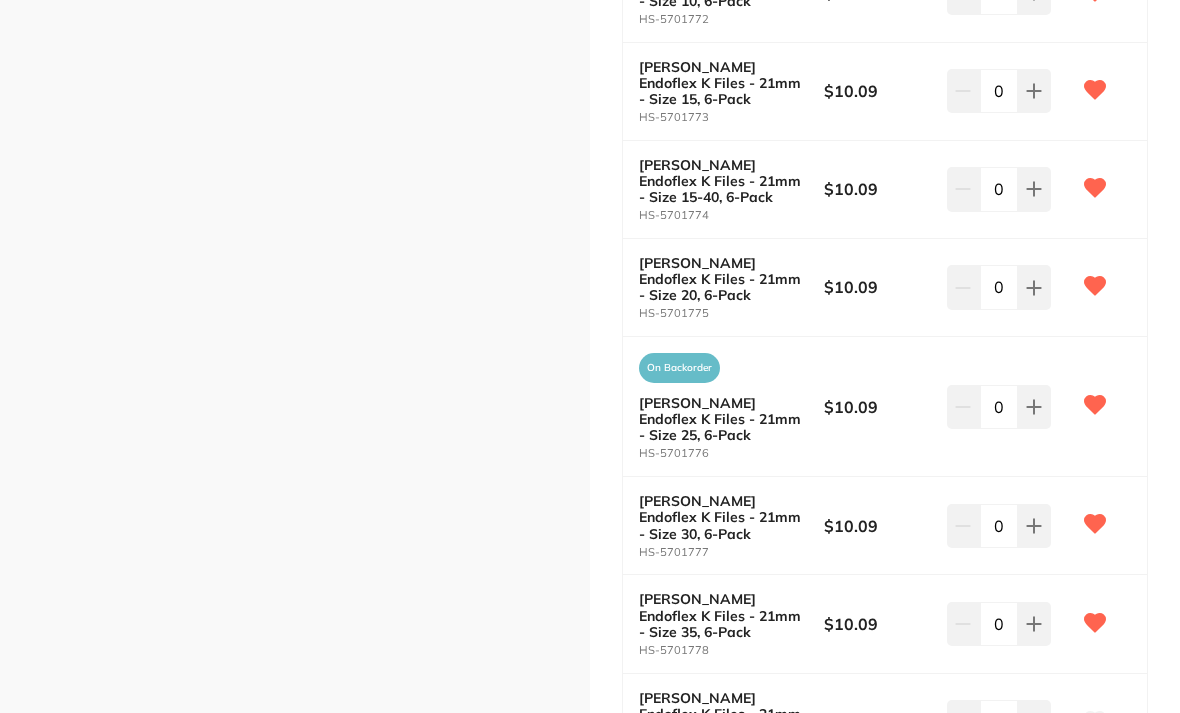 click 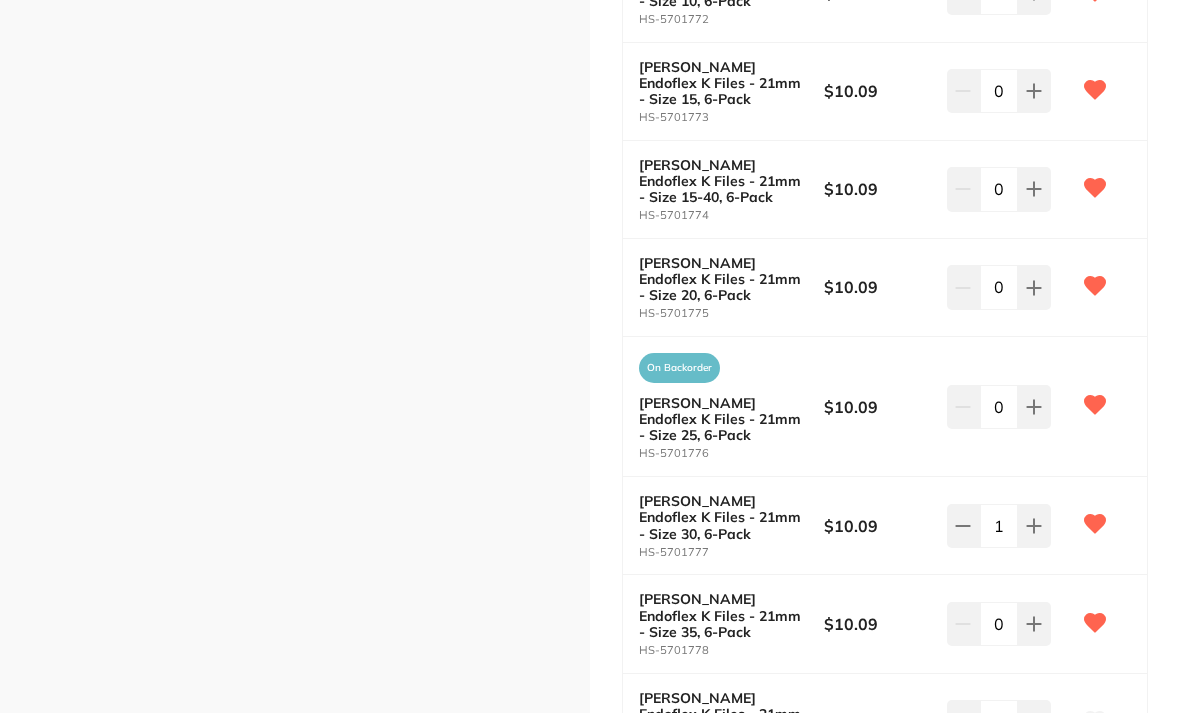 click at bounding box center [1034, -1956] 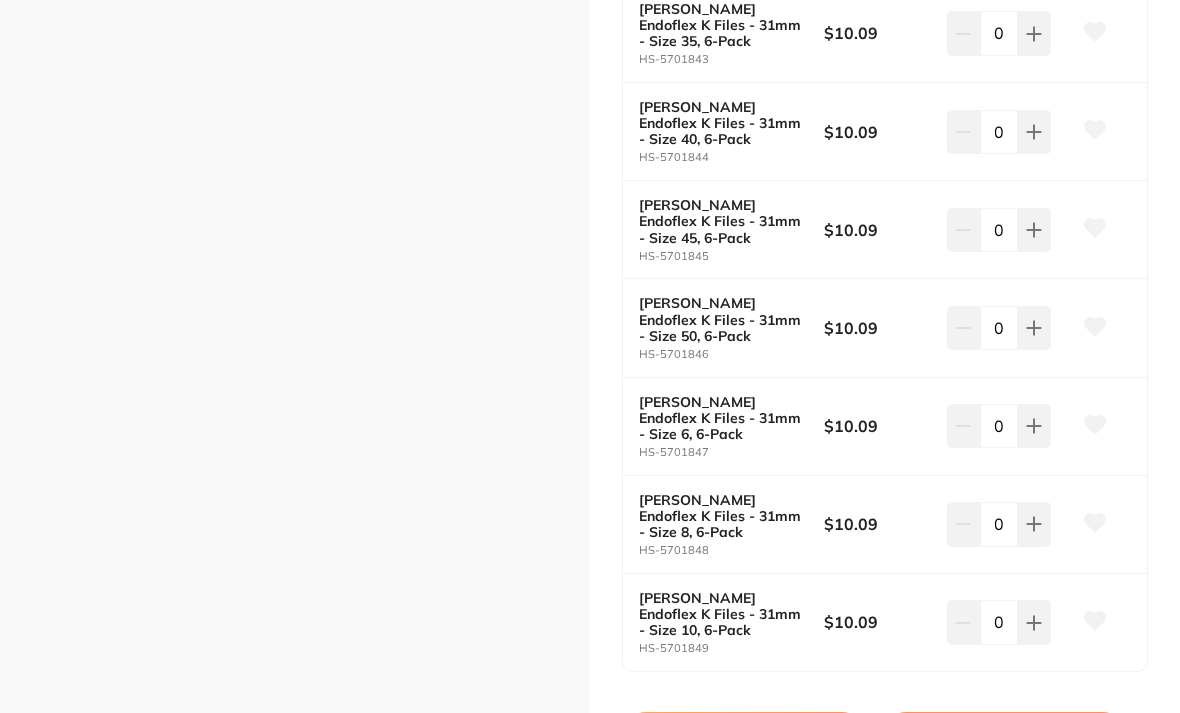 scroll, scrollTop: 4653, scrollLeft: 0, axis: vertical 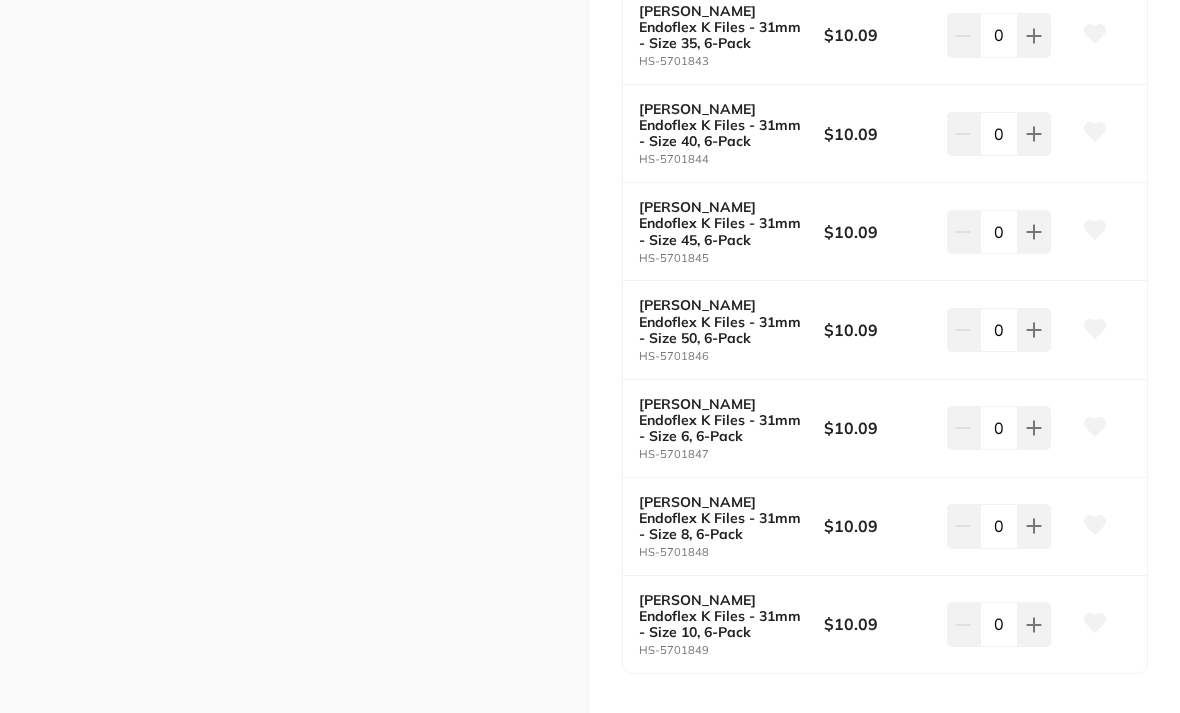 click on "Update Cart" at bounding box center [744, 738] 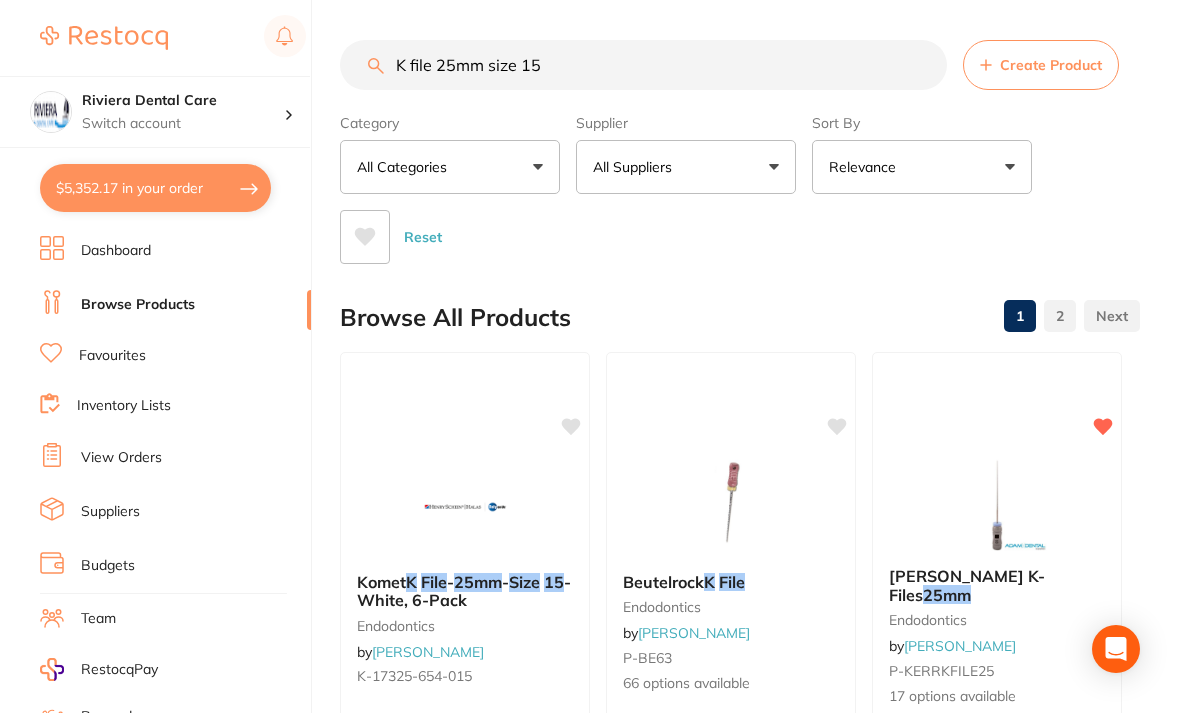 scroll, scrollTop: 1016, scrollLeft: 0, axis: vertical 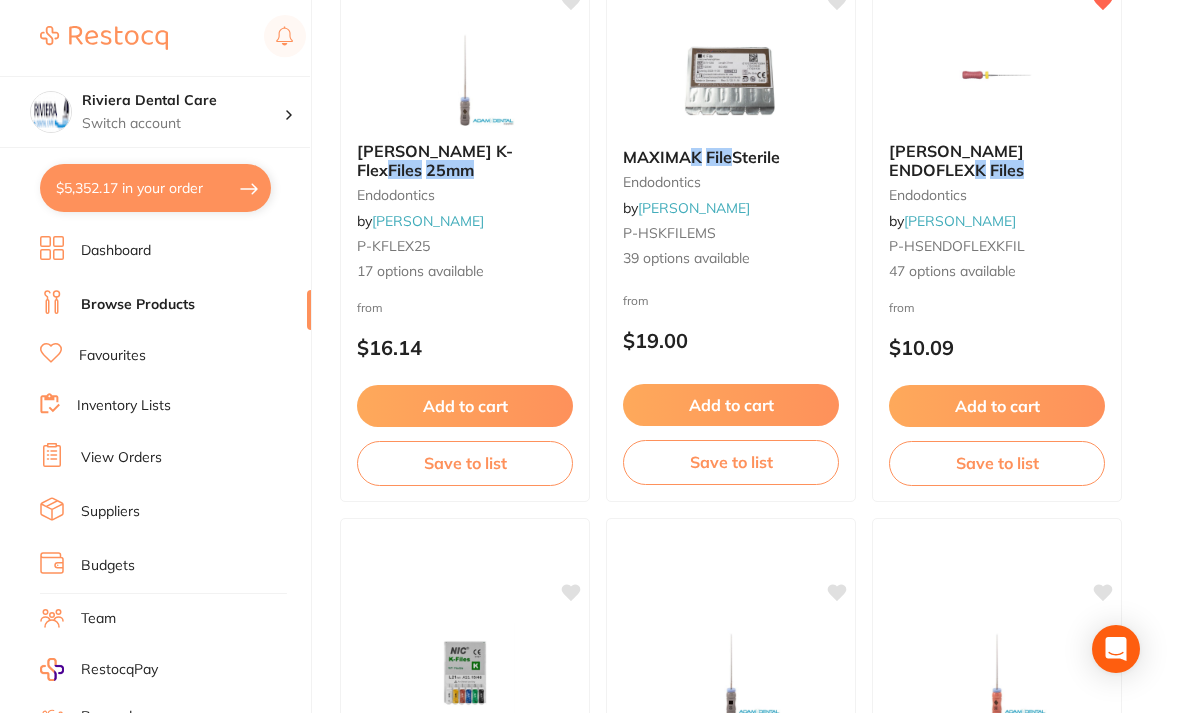 click on "$5,352.17   in your order" at bounding box center [155, 188] 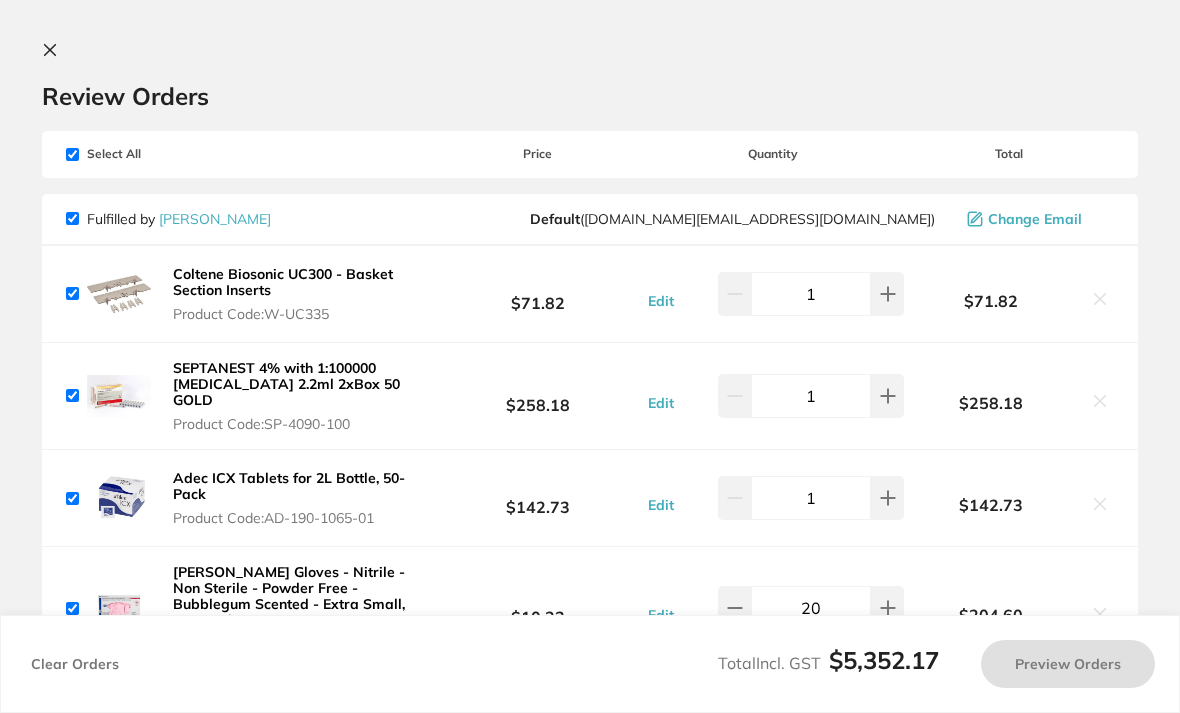 scroll, scrollTop: 0, scrollLeft: 0, axis: both 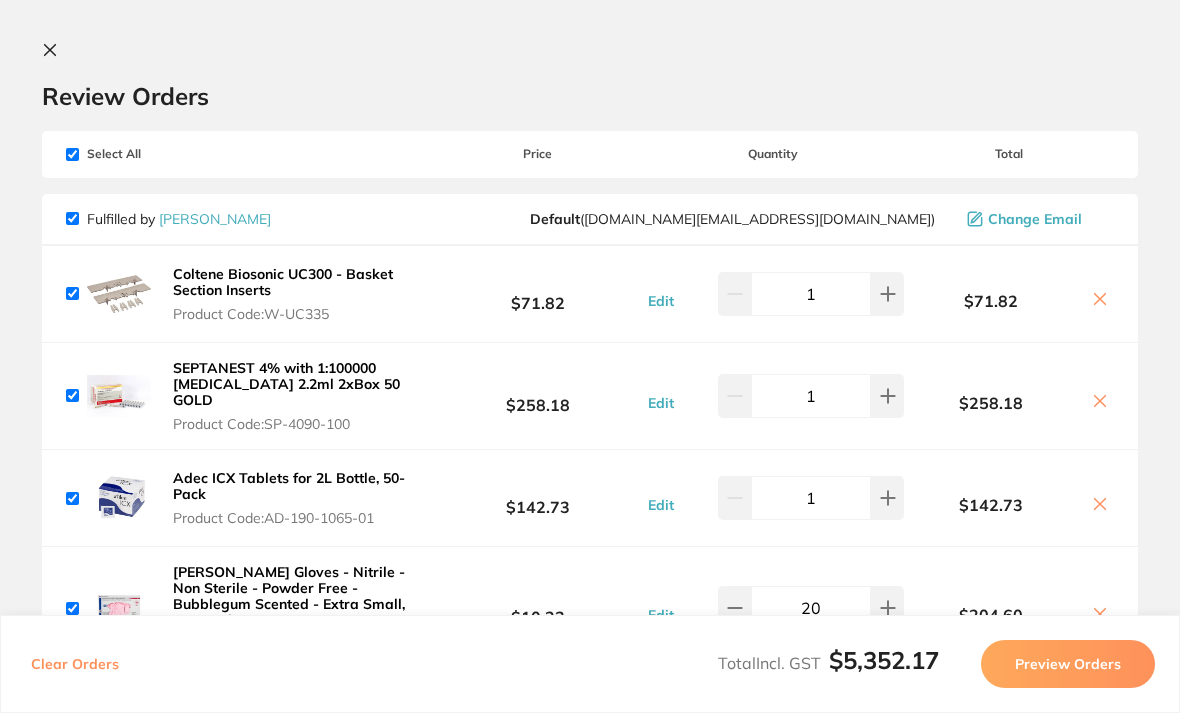 click 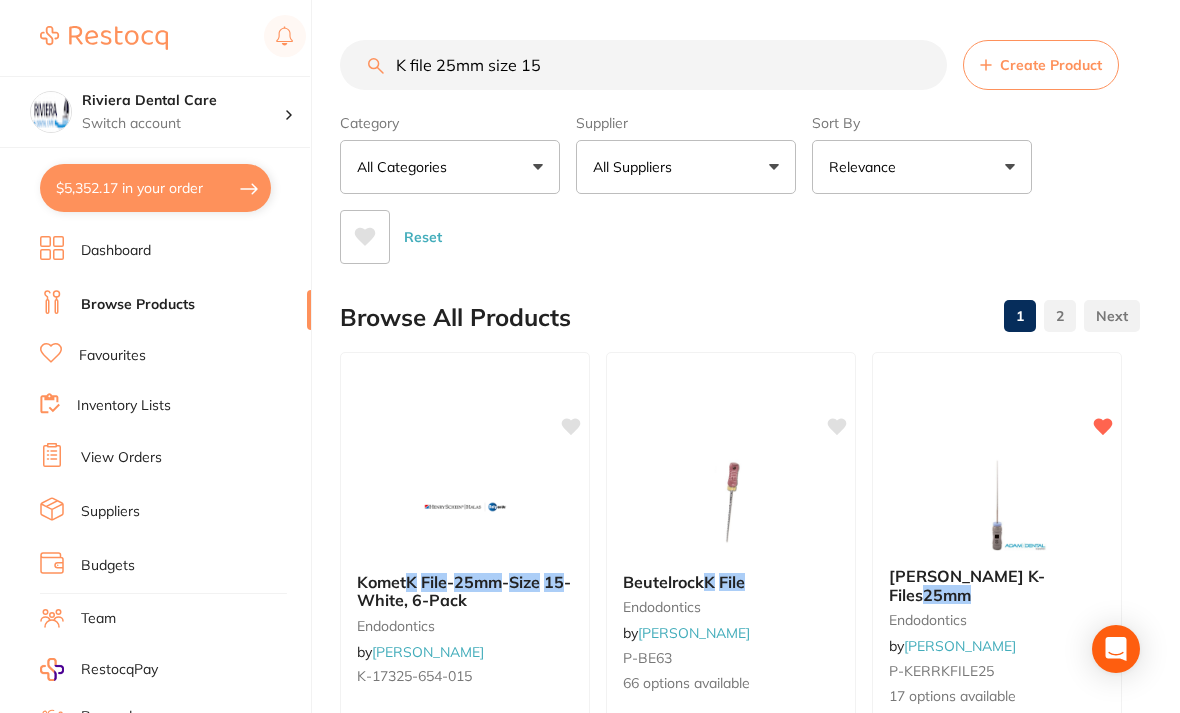 scroll, scrollTop: 1016, scrollLeft: 0, axis: vertical 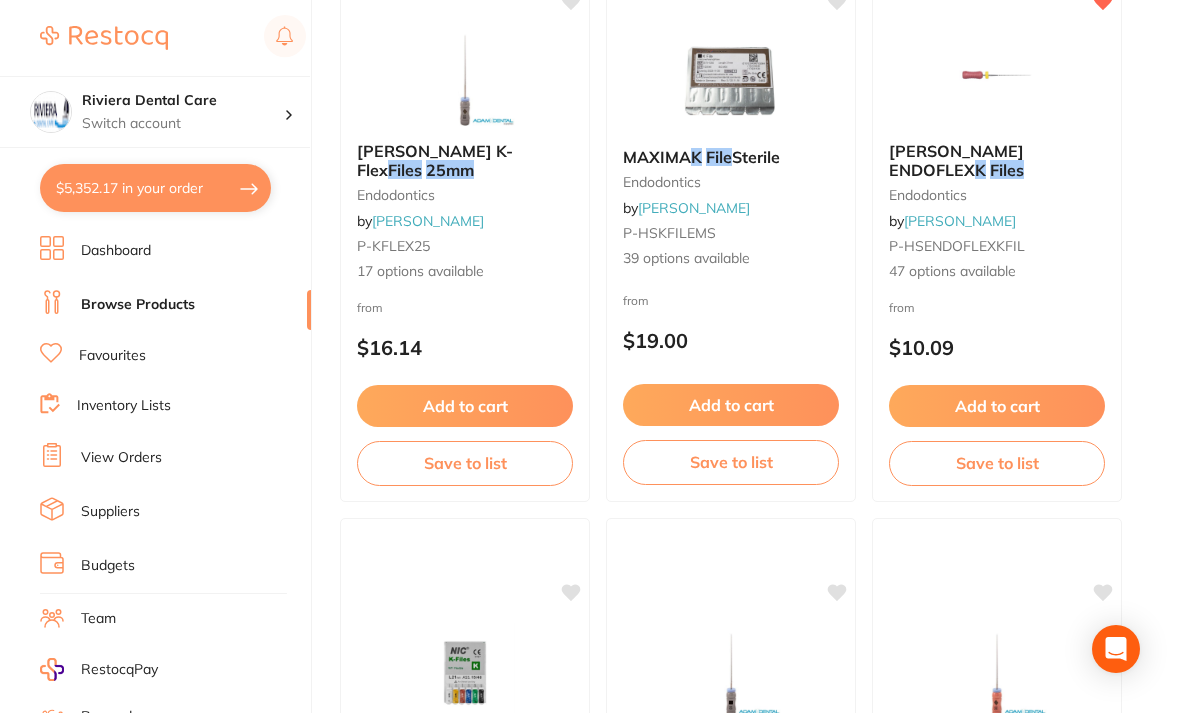click on "Browse Products" at bounding box center (138, 305) 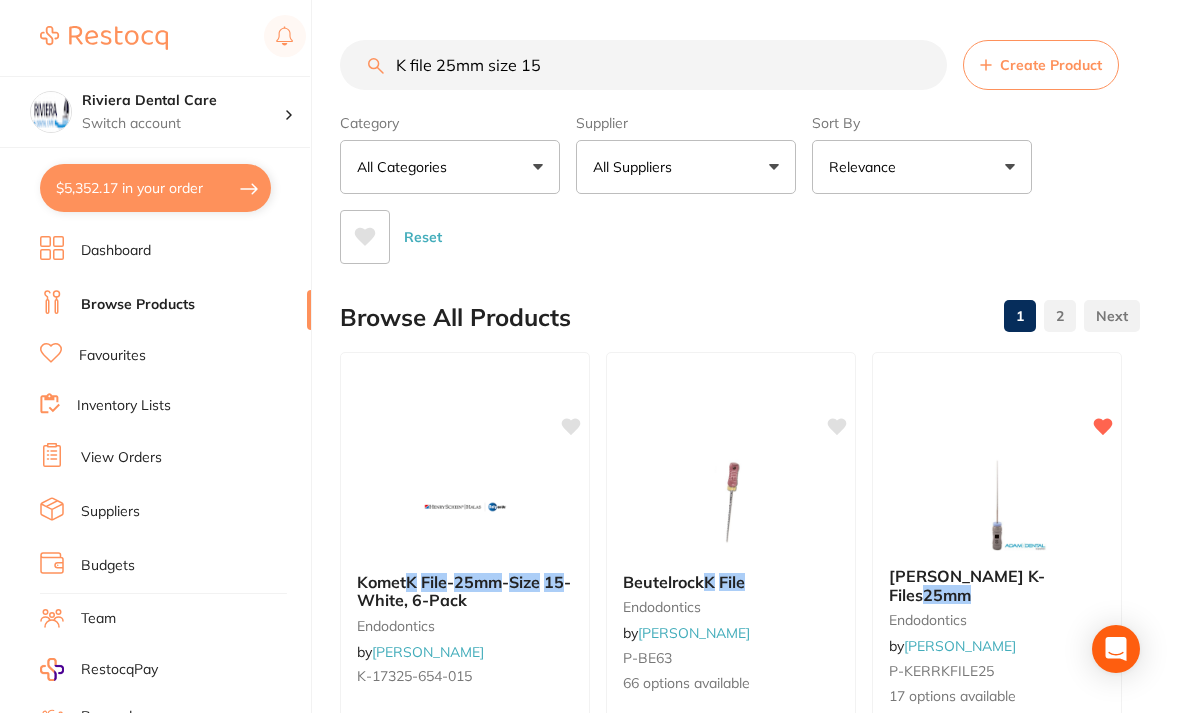 click on "Browse Products" at bounding box center (175, 305) 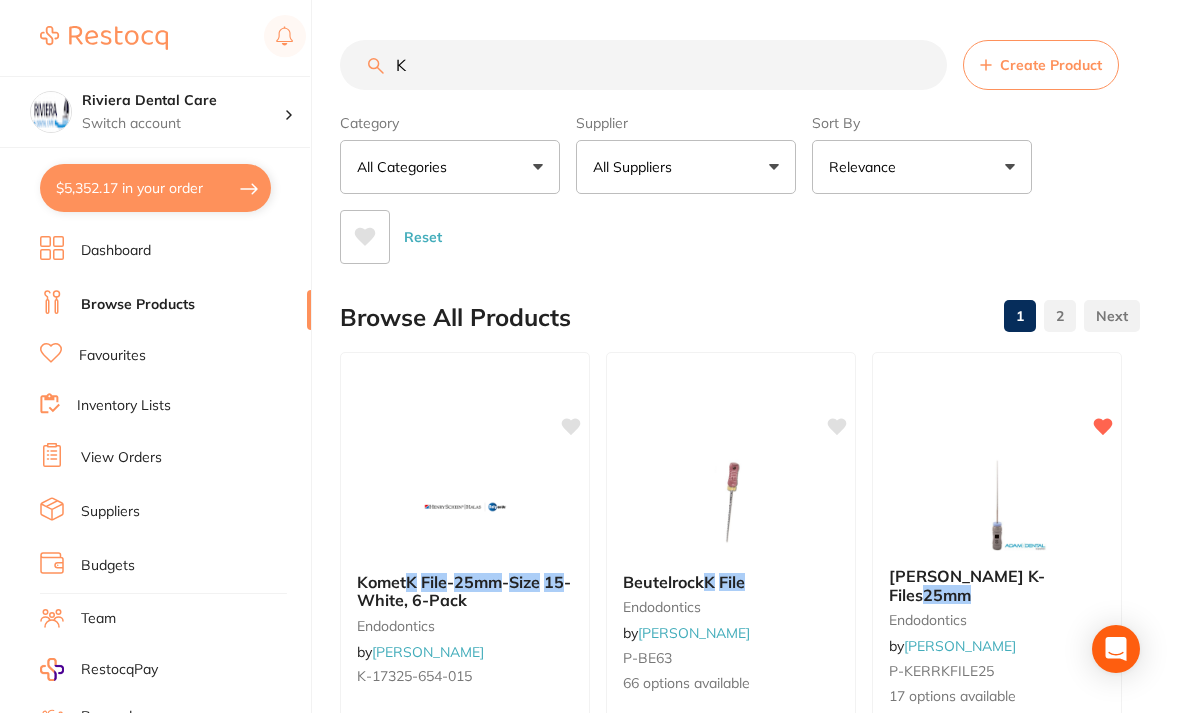 type on "K" 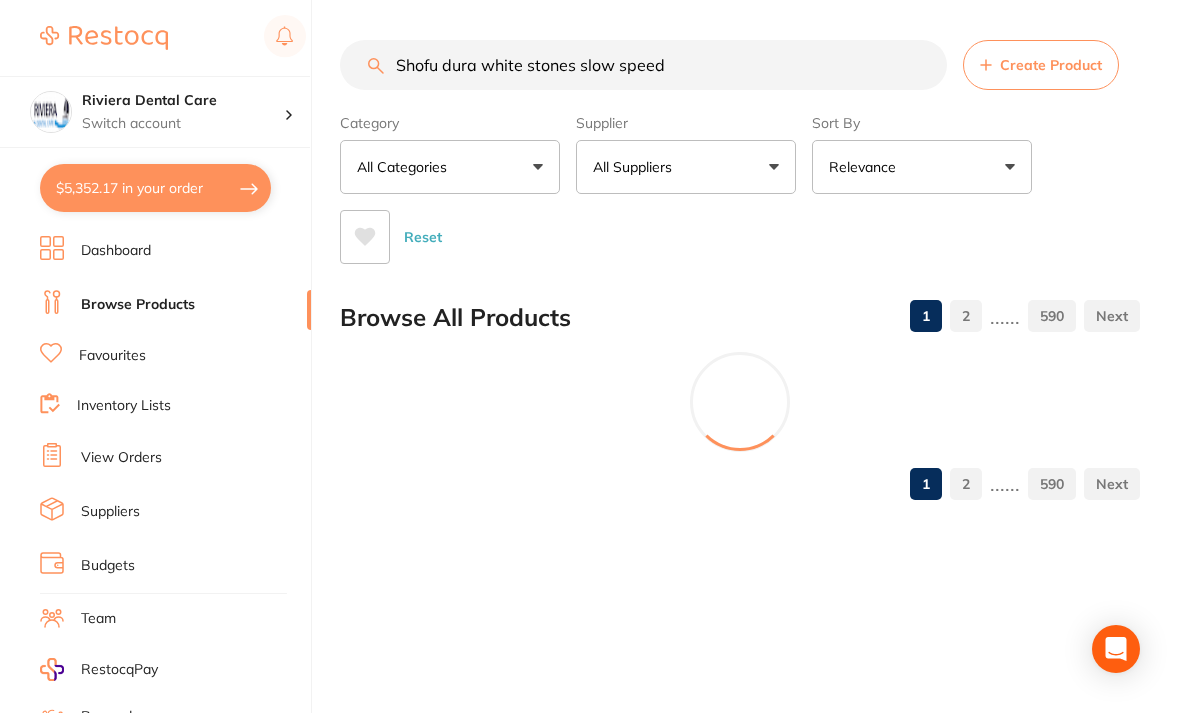 type on "Shofu dura white stones slow speed" 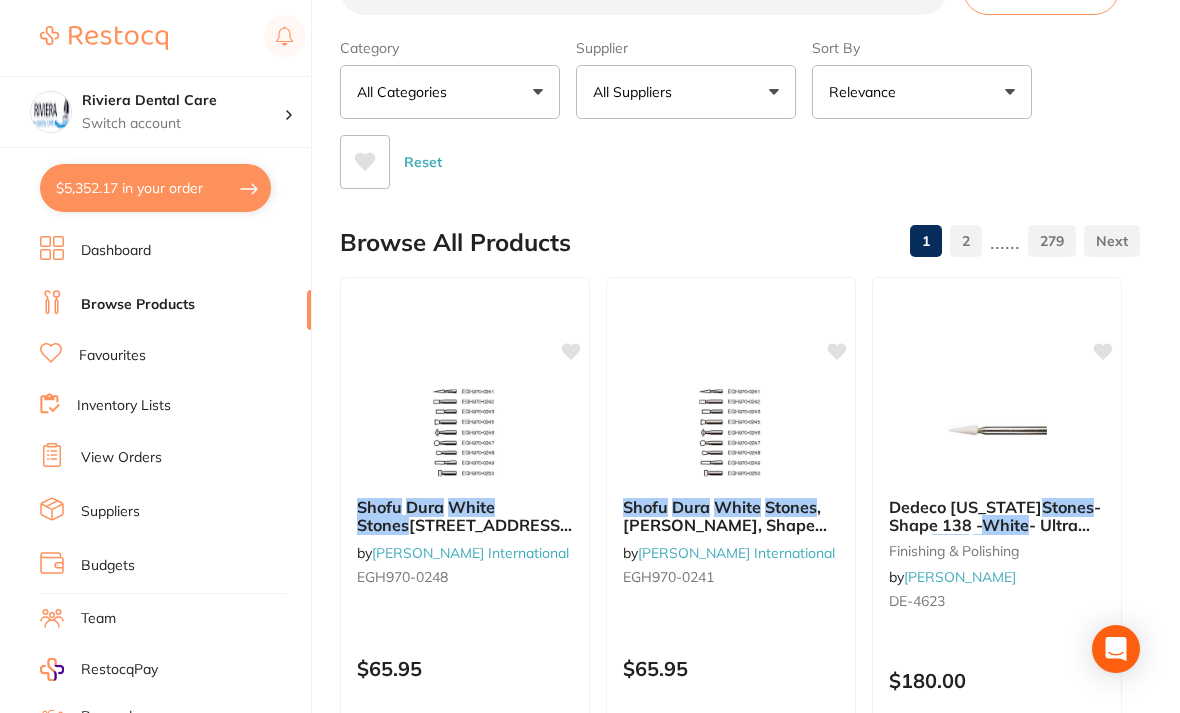 scroll, scrollTop: 74, scrollLeft: 0, axis: vertical 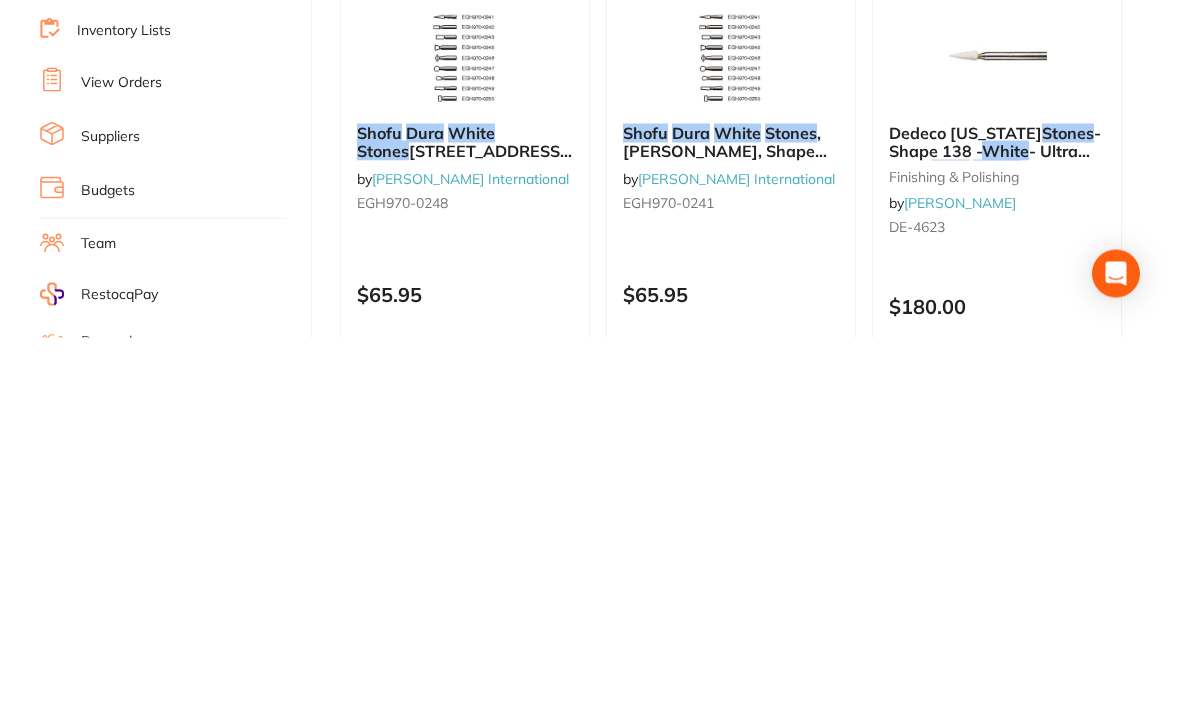 click at bounding box center [997, 433] 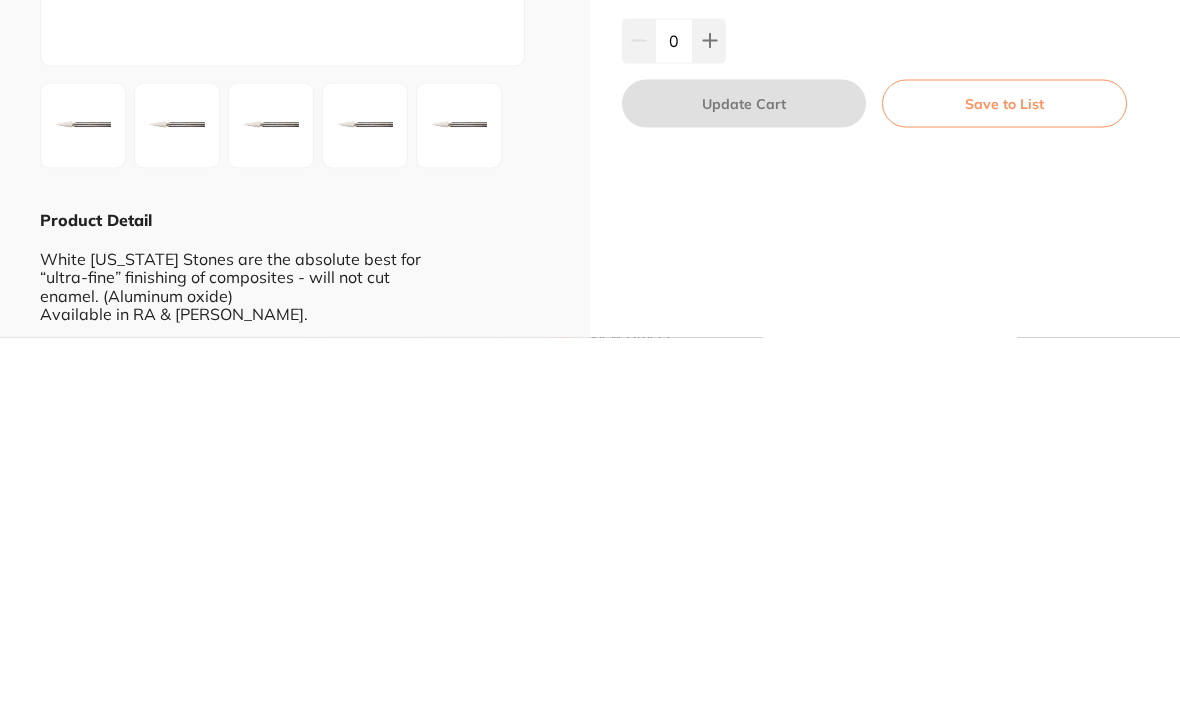 scroll, scrollTop: 0, scrollLeft: 0, axis: both 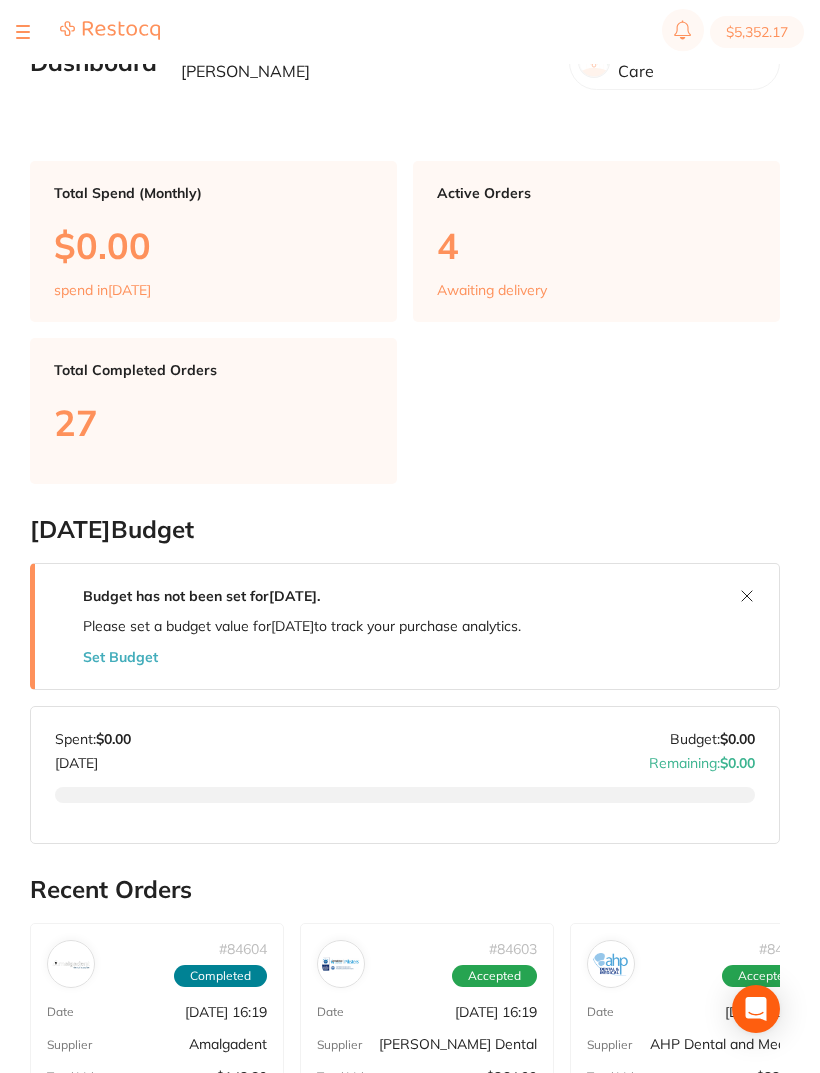 click at bounding box center (23, 32) 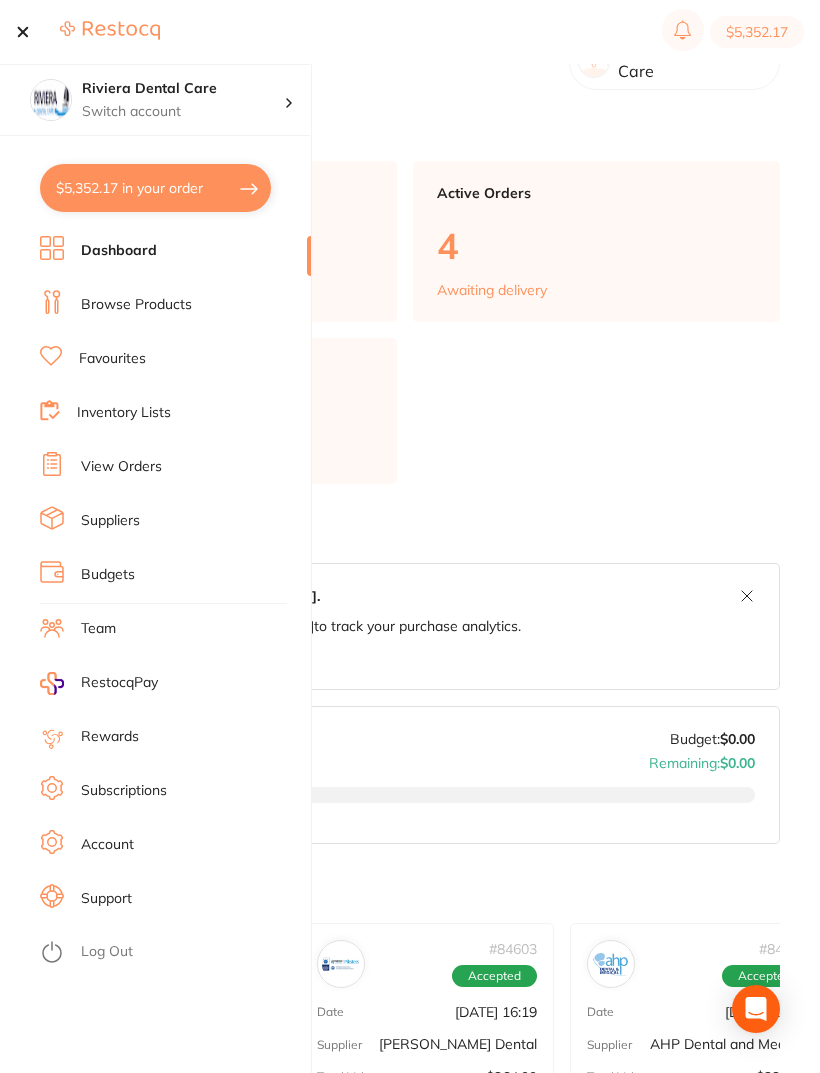 click on "Browse Products" at bounding box center [136, 305] 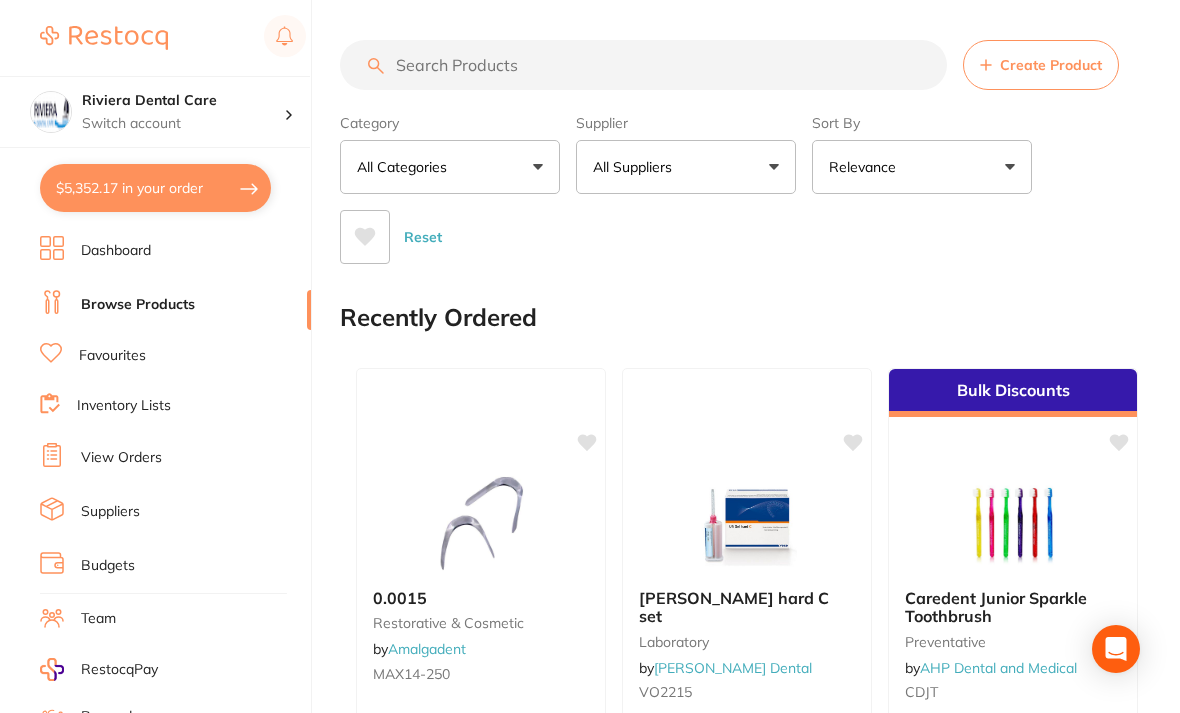 click at bounding box center [643, 65] 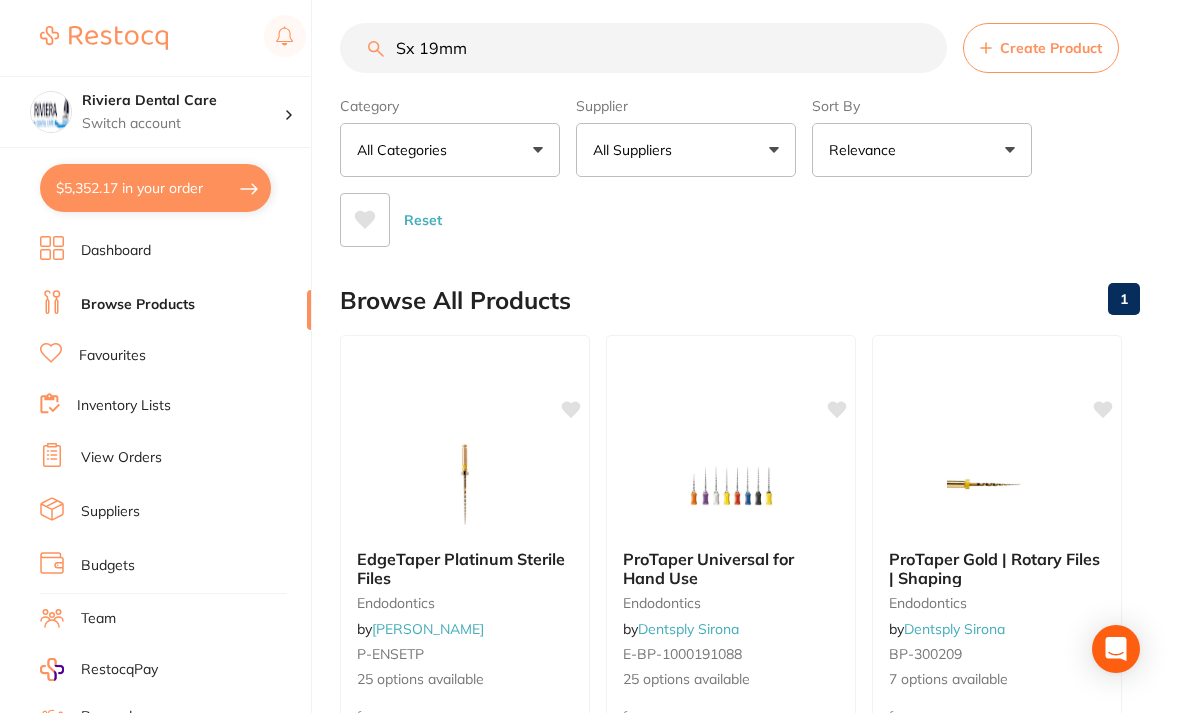 scroll, scrollTop: 0, scrollLeft: 0, axis: both 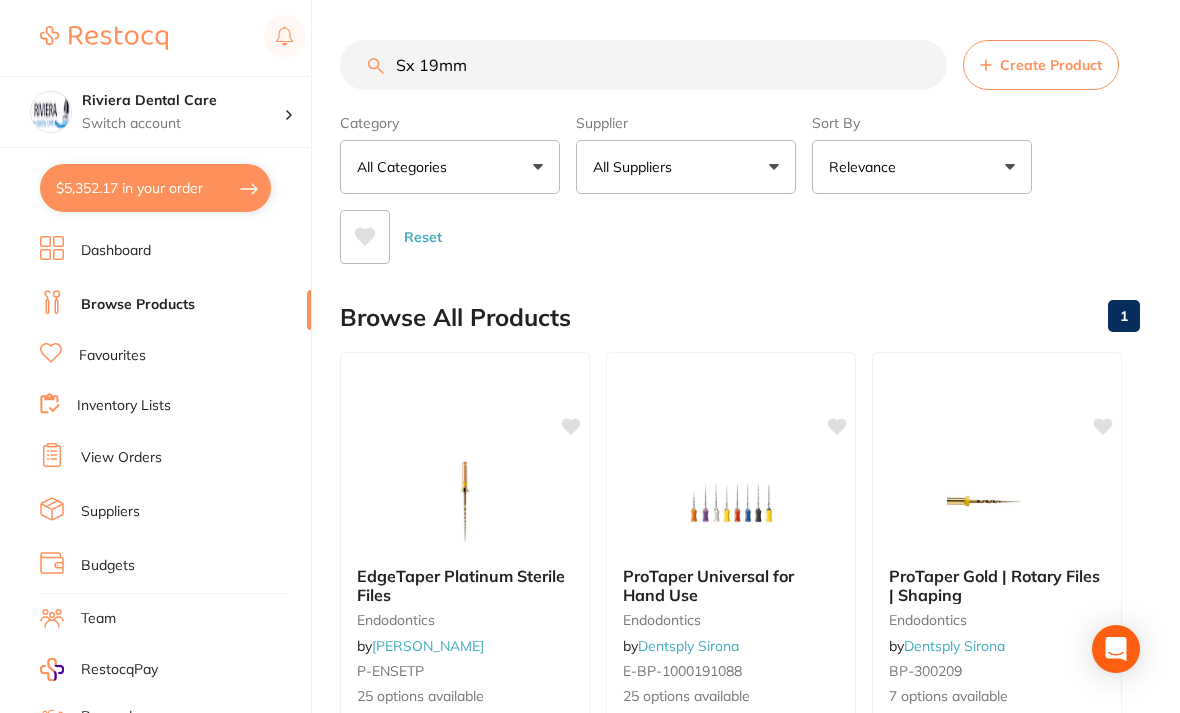 click on "Sx 19mm" at bounding box center [643, 65] 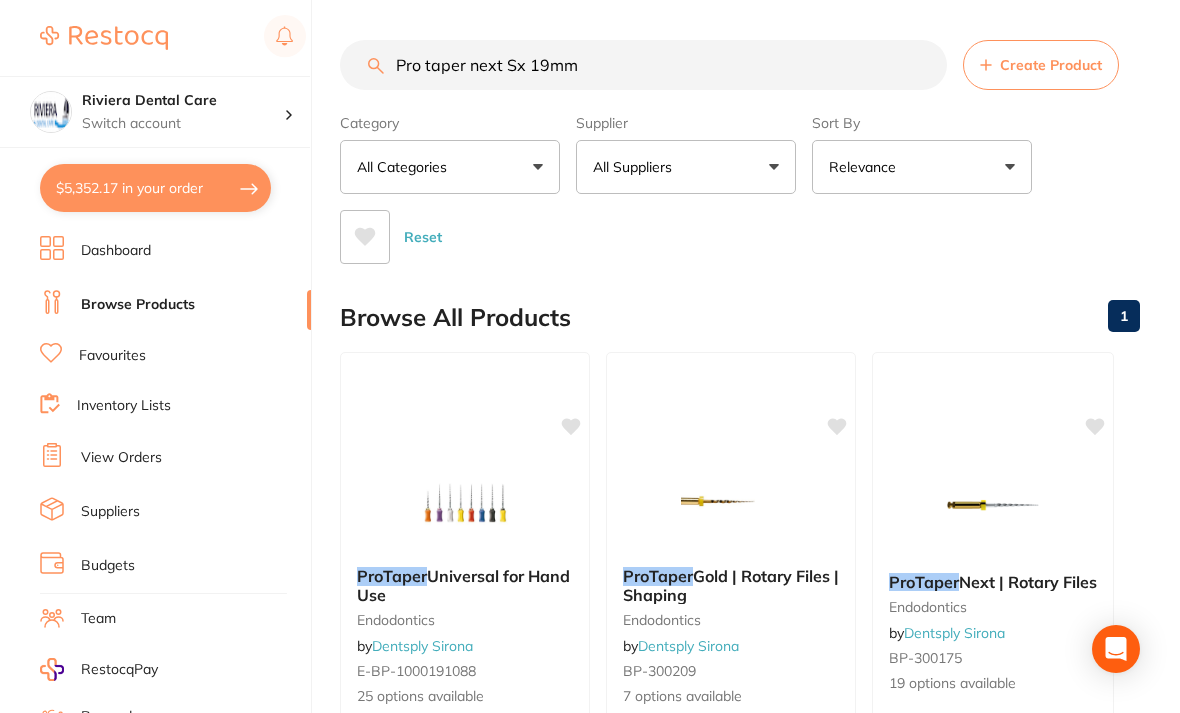 type on "Pro taper next Sx 19mm" 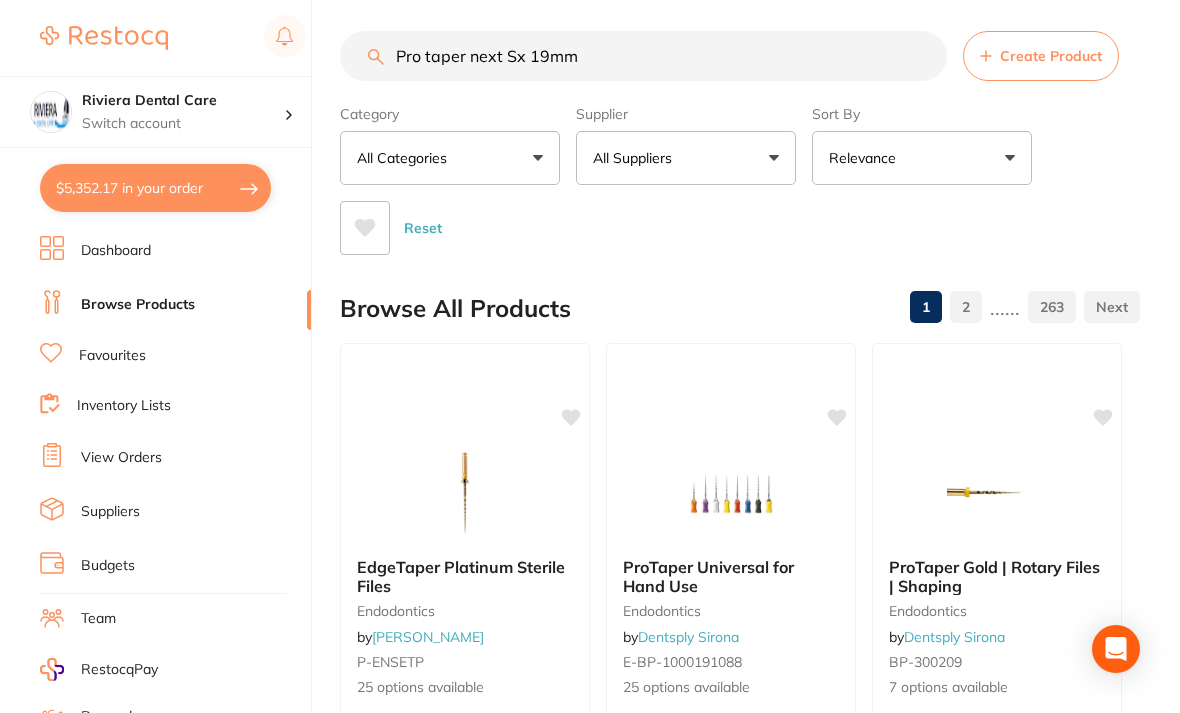 scroll, scrollTop: 8, scrollLeft: 0, axis: vertical 